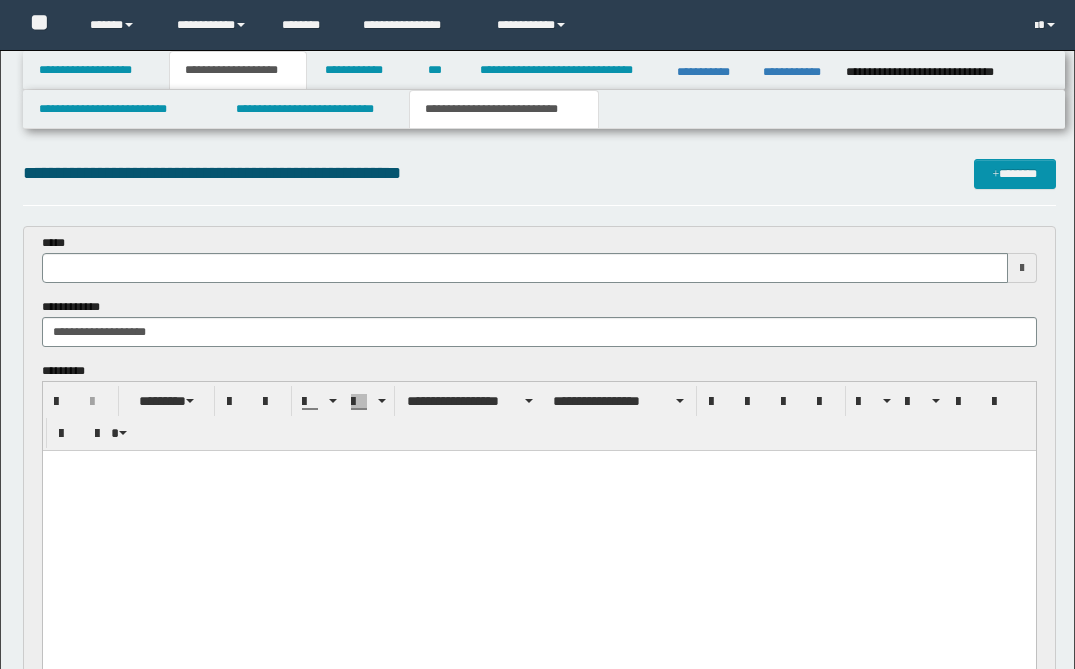 scroll, scrollTop: 993, scrollLeft: 0, axis: vertical 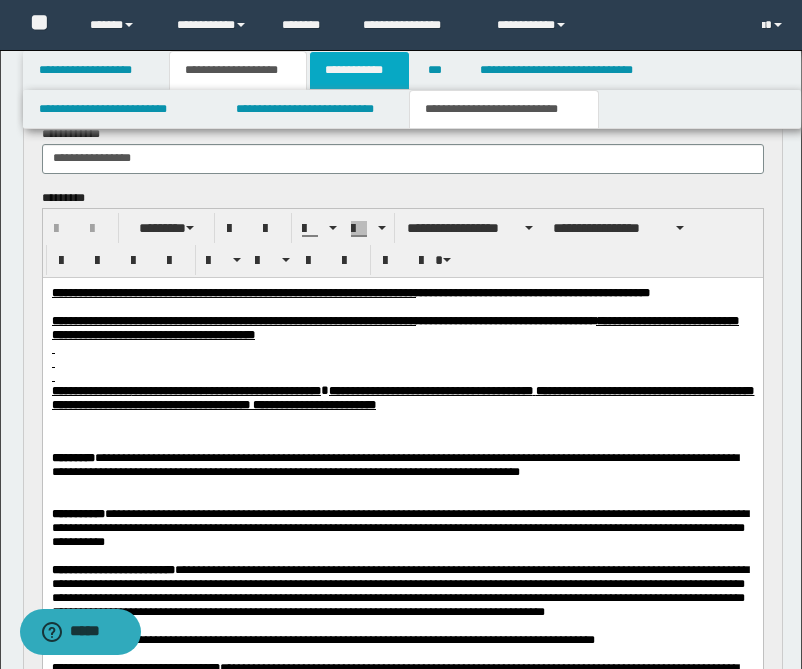 click on "**********" at bounding box center (359, 70) 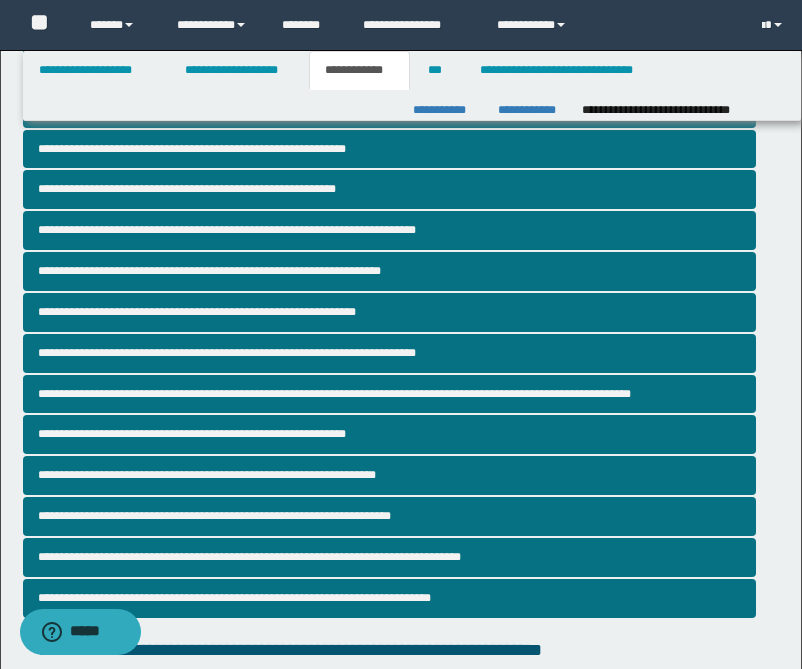scroll, scrollTop: 0, scrollLeft: 0, axis: both 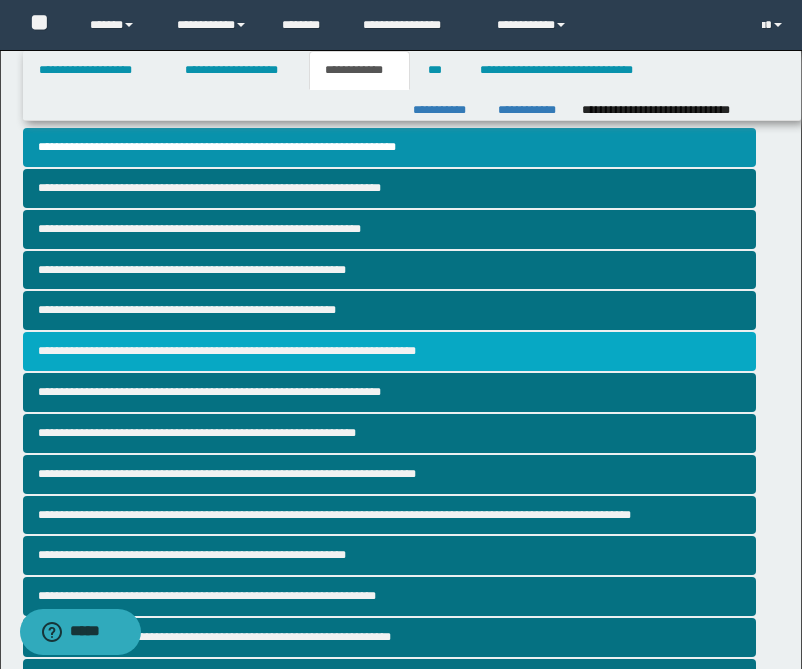 click on "**********" at bounding box center (389, 351) 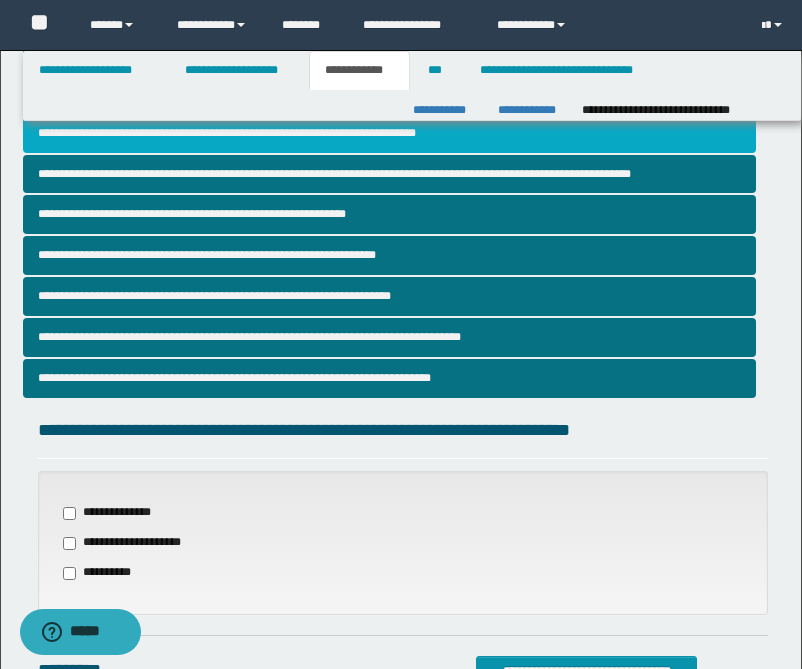 scroll, scrollTop: 452, scrollLeft: 0, axis: vertical 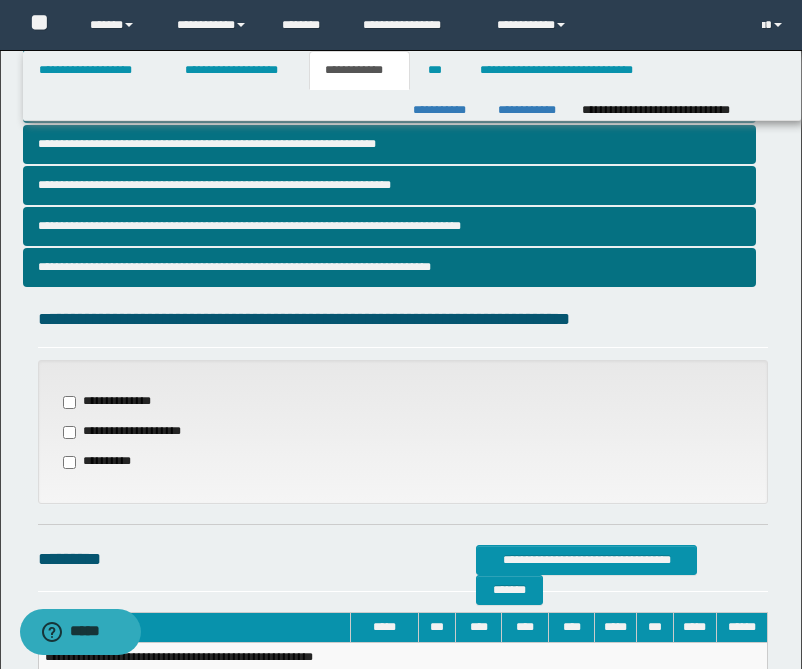 click on "**********" at bounding box center [129, 432] 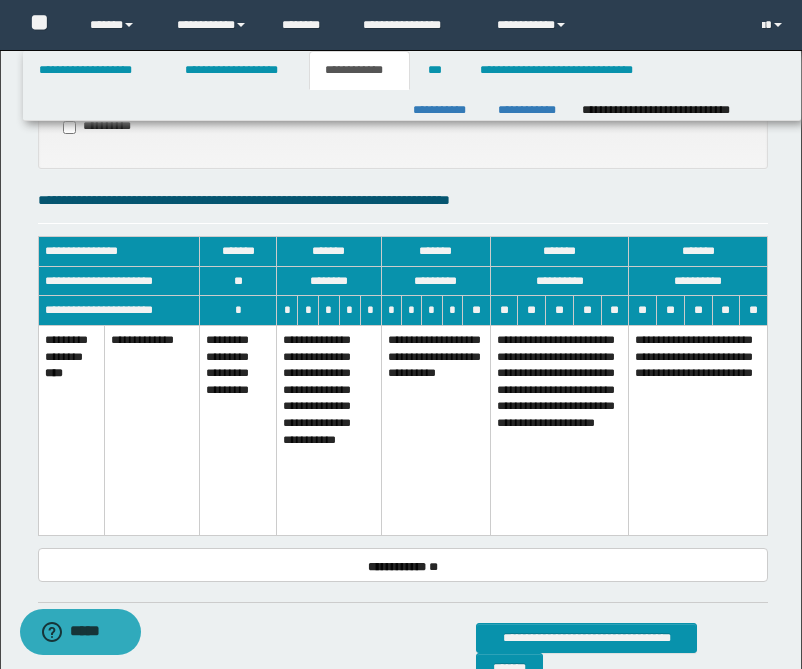 scroll, scrollTop: 784, scrollLeft: 0, axis: vertical 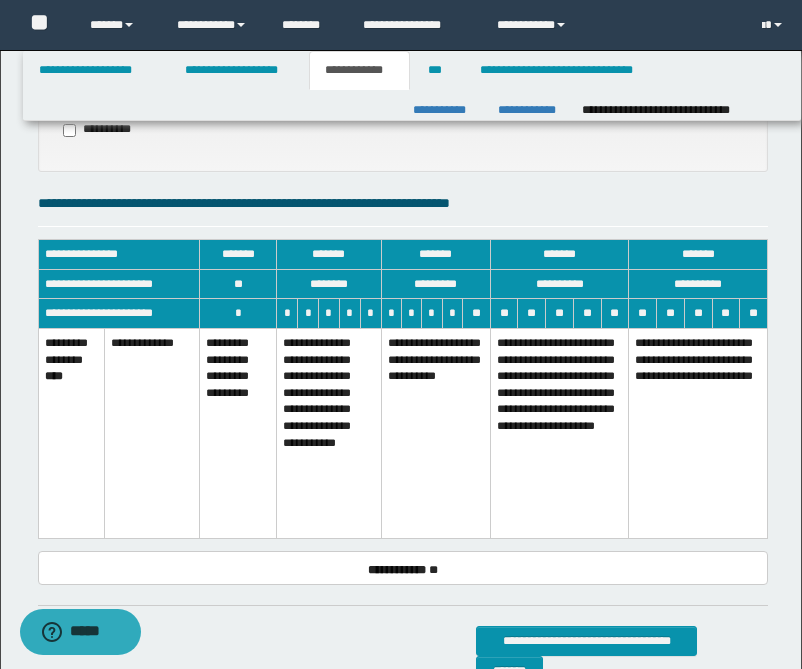 click on "**********" at bounding box center (435, 433) 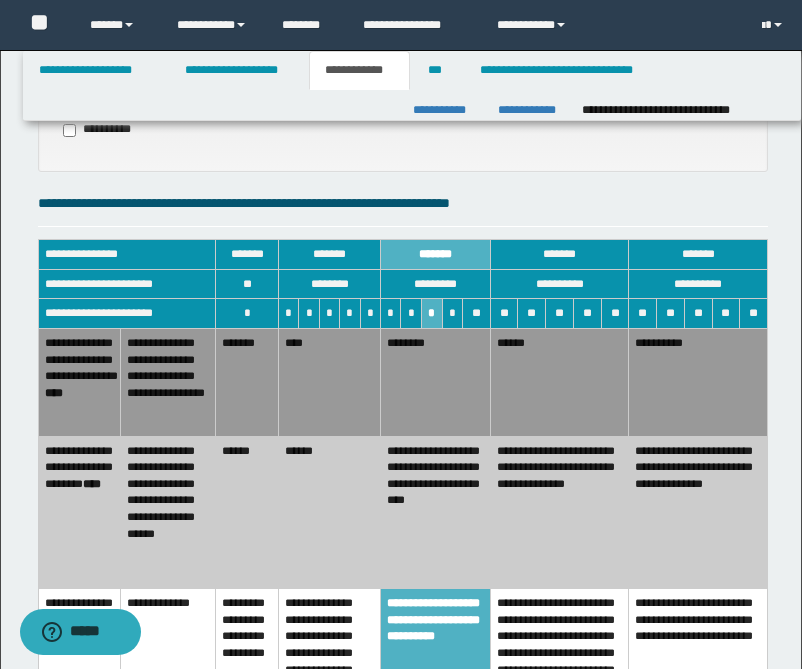 click on "**********" at bounding box center [436, 512] 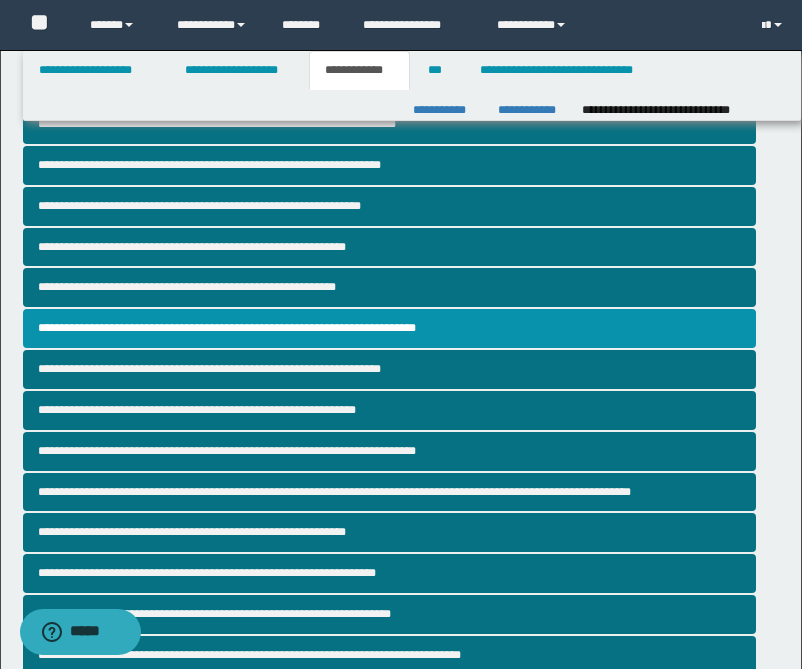 scroll, scrollTop: 0, scrollLeft: 0, axis: both 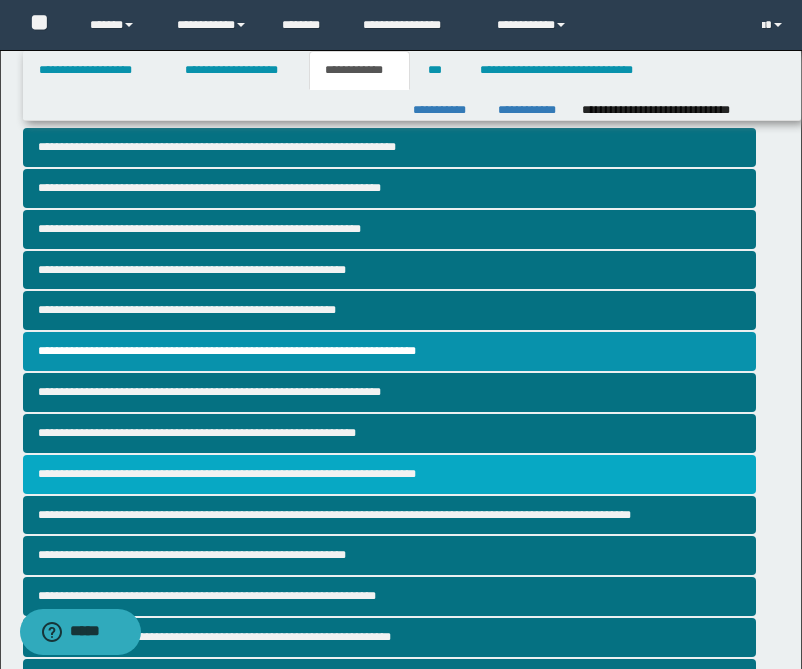 click on "**********" at bounding box center (389, 474) 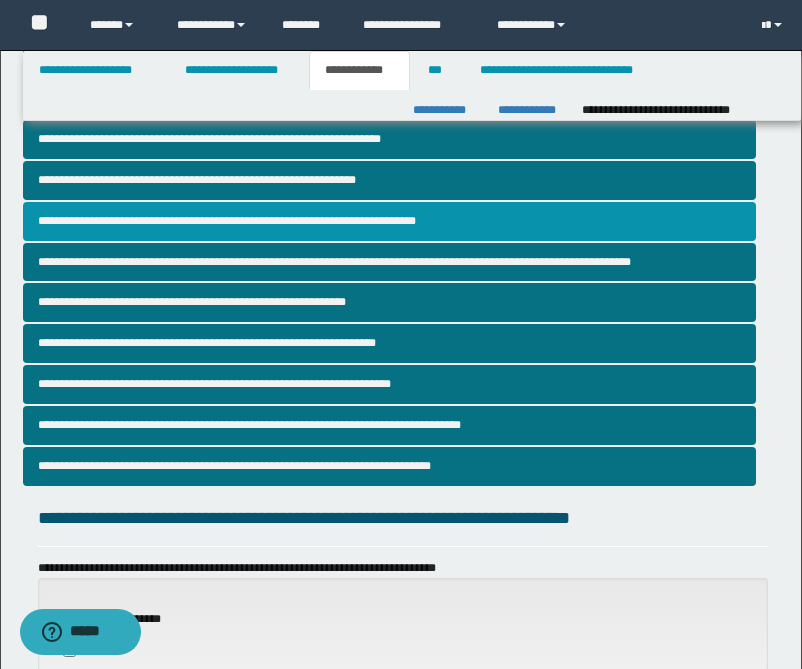 scroll, scrollTop: 664, scrollLeft: 0, axis: vertical 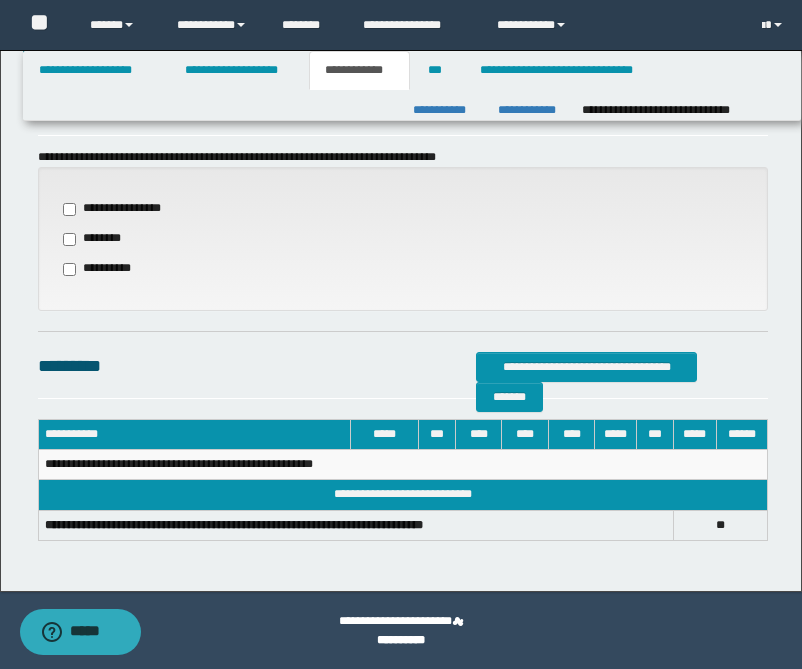 click on "**********" at bounding box center [121, 209] 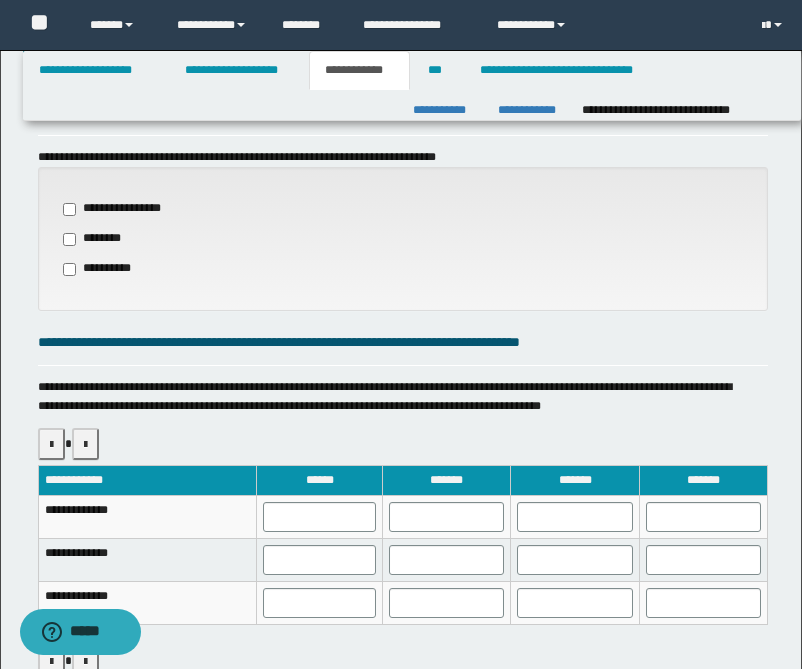click on "**********" at bounding box center [121, 209] 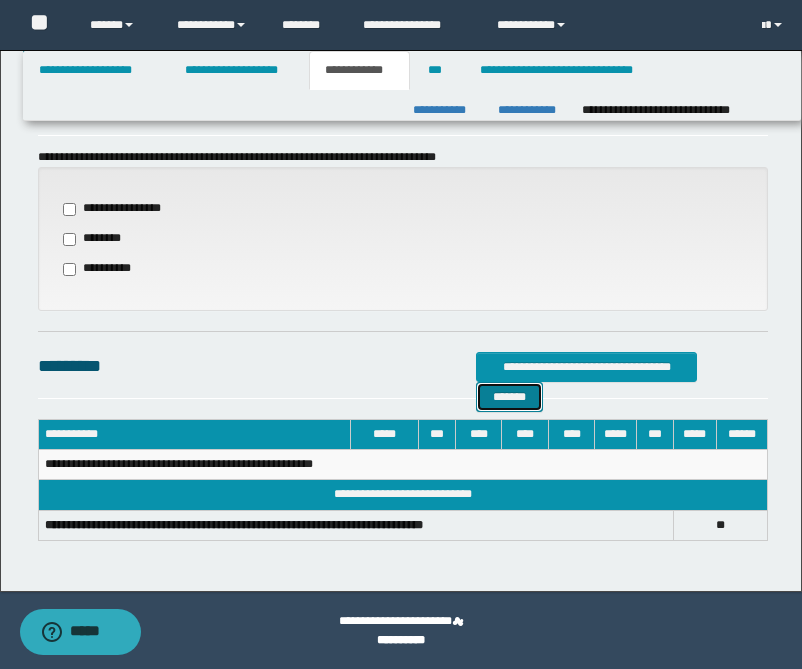 click on "*******" at bounding box center [509, 397] 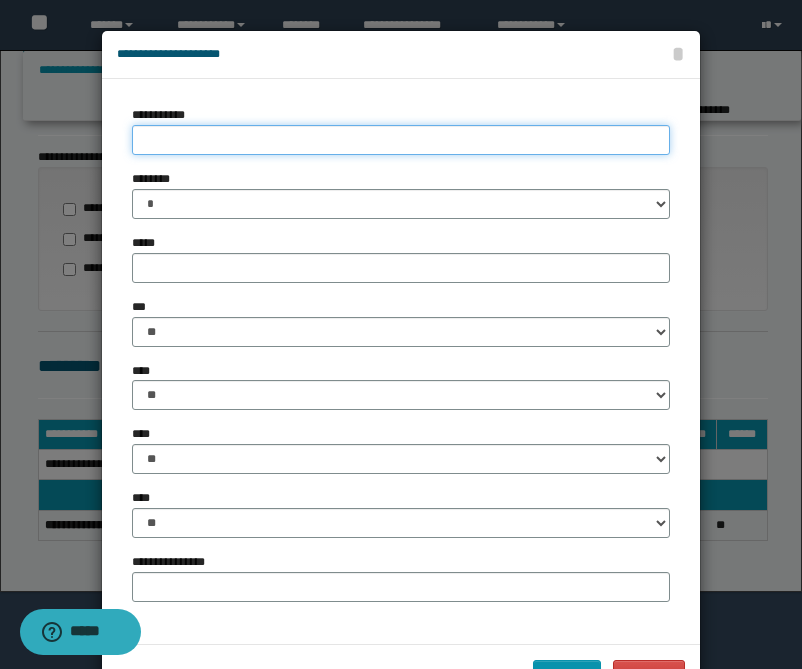 click on "**********" at bounding box center [401, 140] 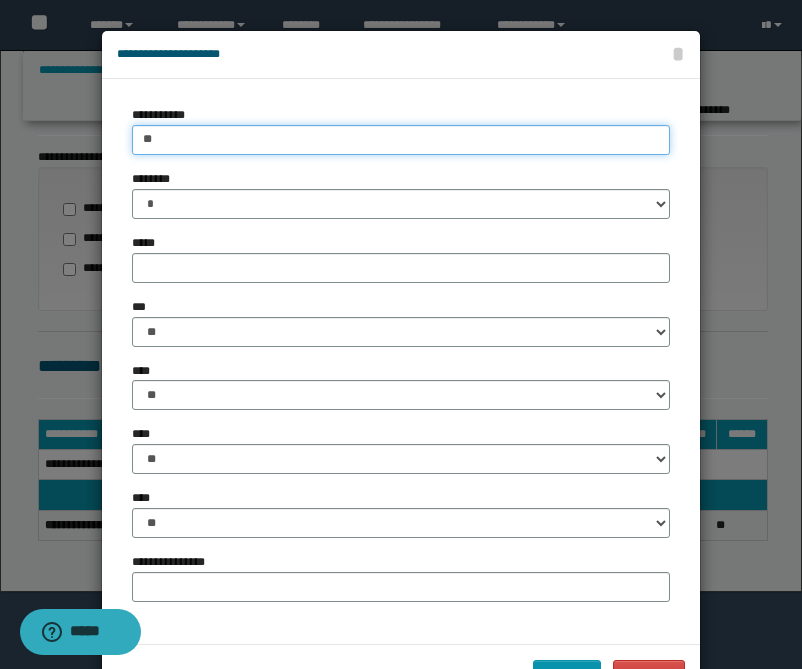 type on "*" 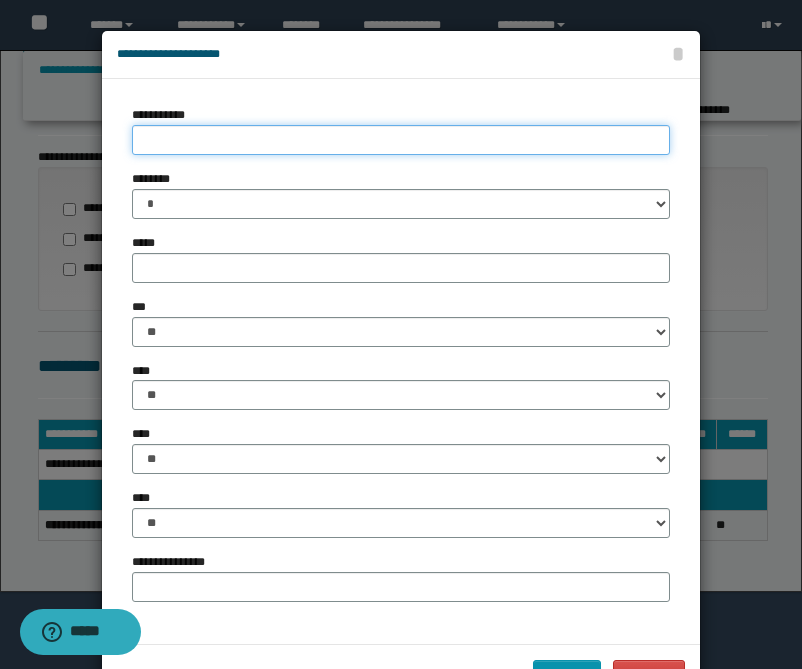 click on "**********" at bounding box center (401, 140) 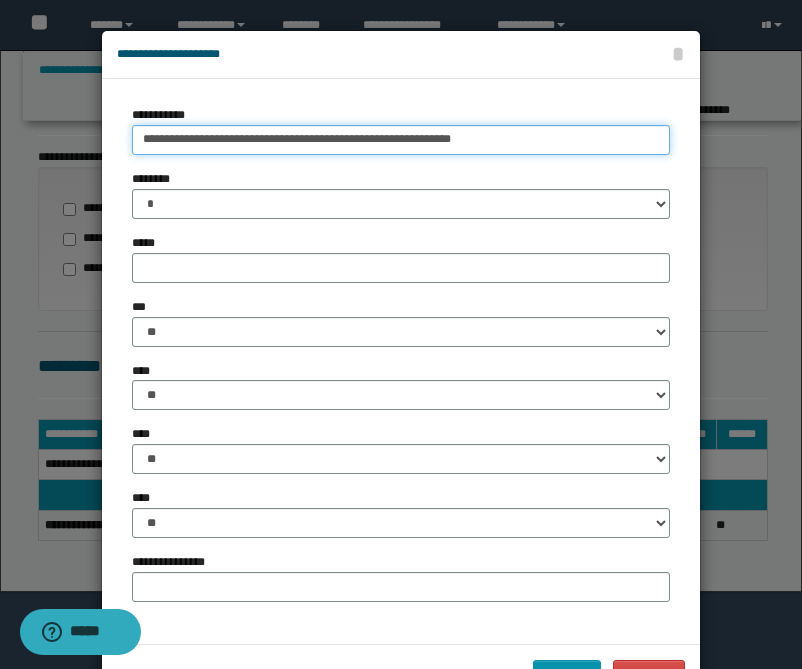 type on "**********" 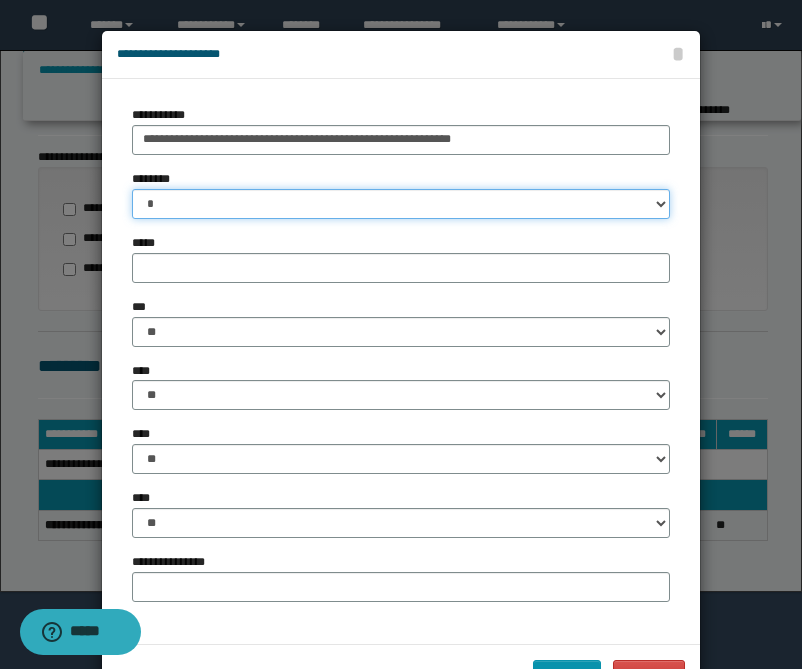 click on "*
*
*
*
*
*
*
*
*
**
**
**
**
**
**" at bounding box center (401, 204) 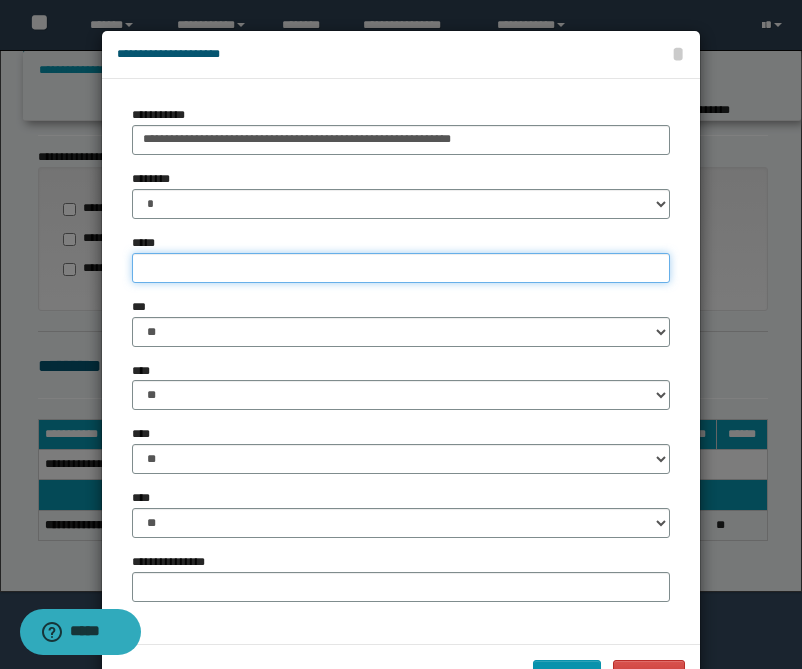 click on "*****" at bounding box center (401, 268) 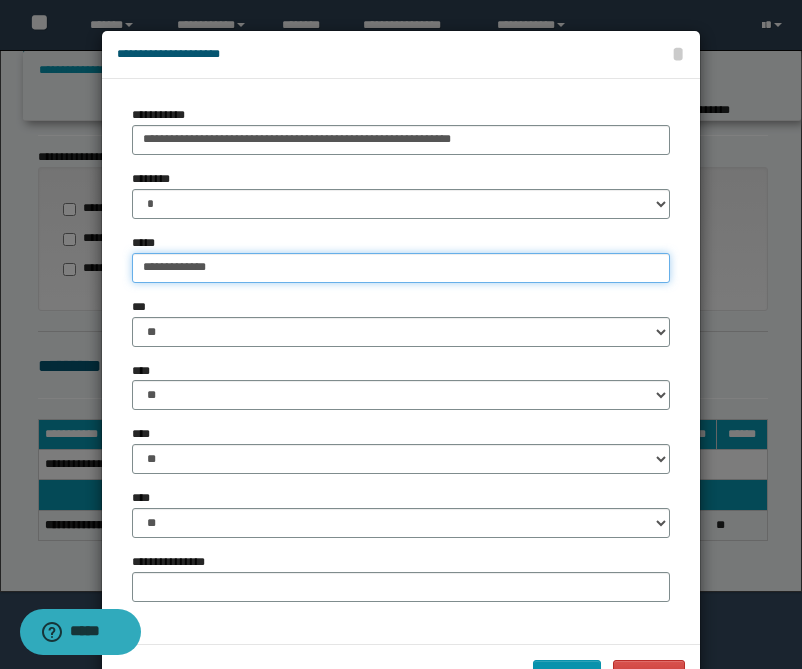 type on "**********" 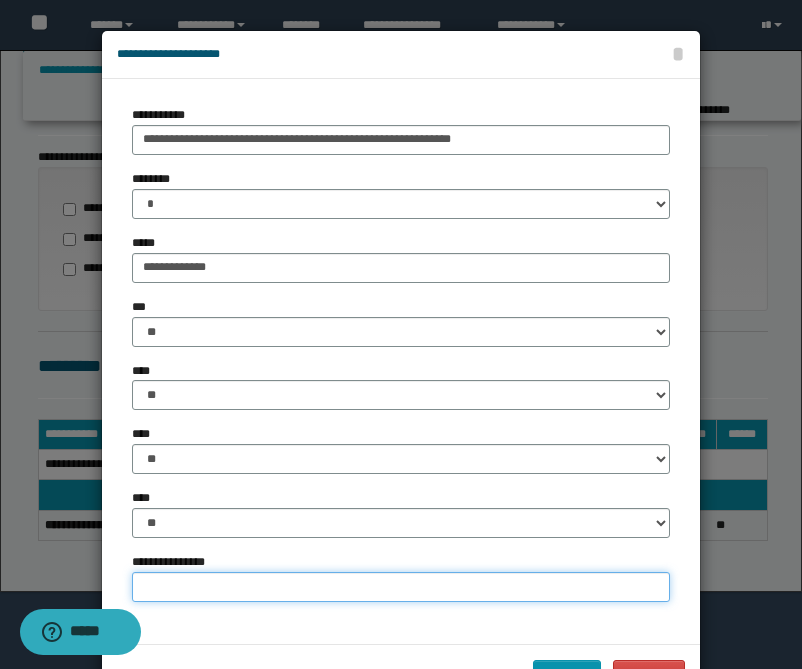 click on "**********" at bounding box center [401, 587] 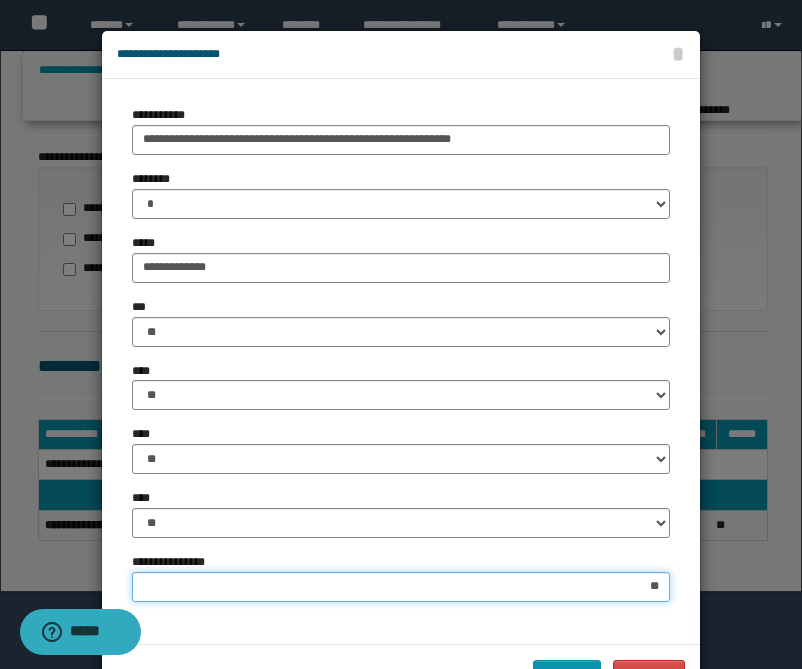 type on "***" 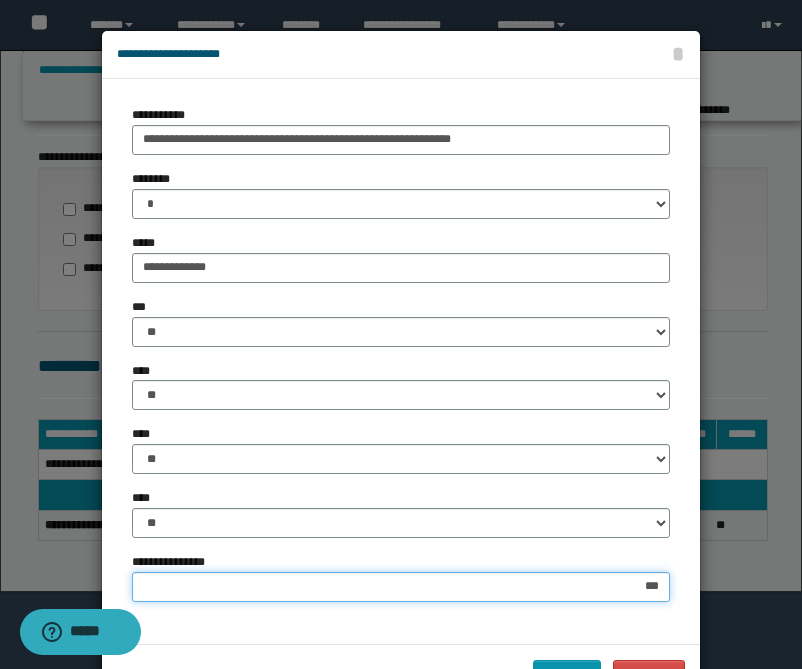 scroll, scrollTop: 249, scrollLeft: 0, axis: vertical 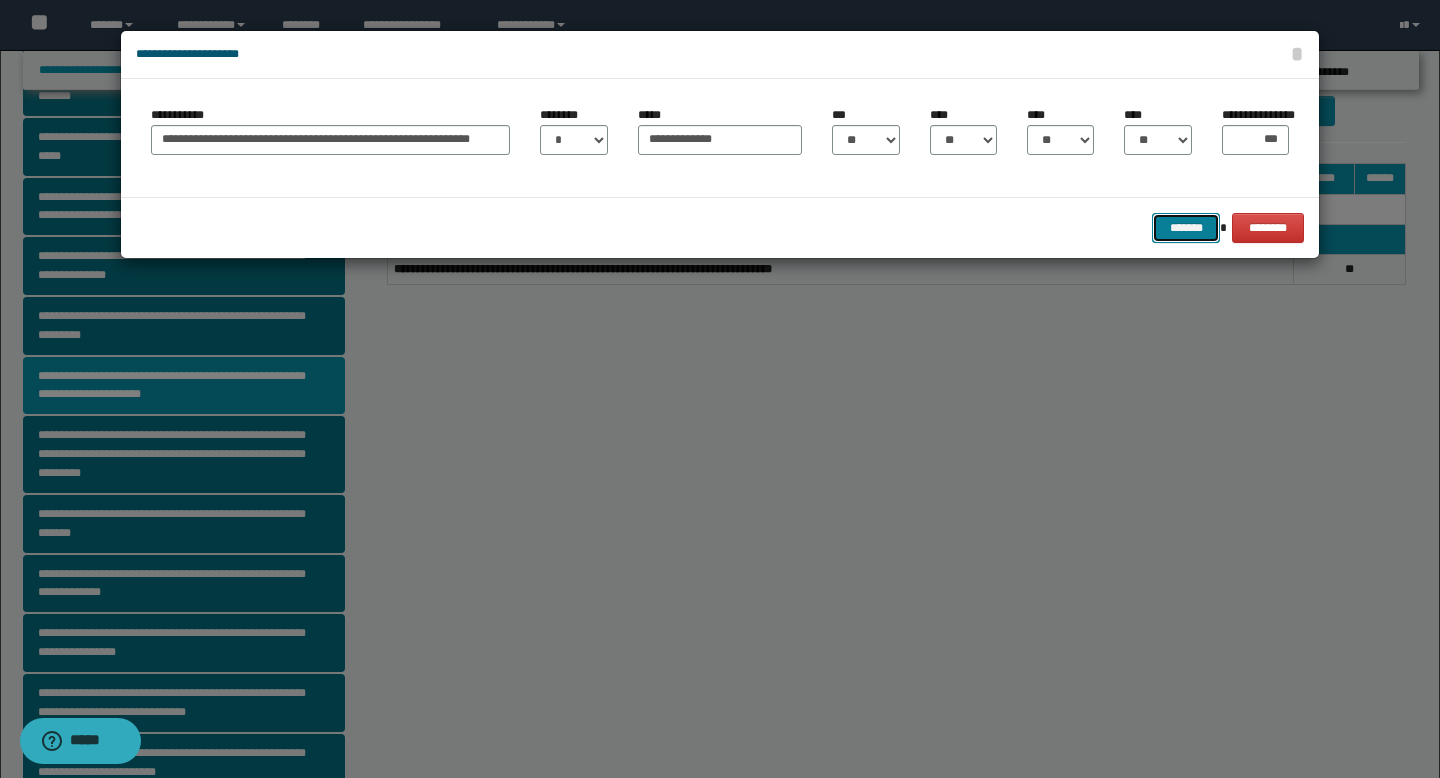click on "*******" at bounding box center (1186, 228) 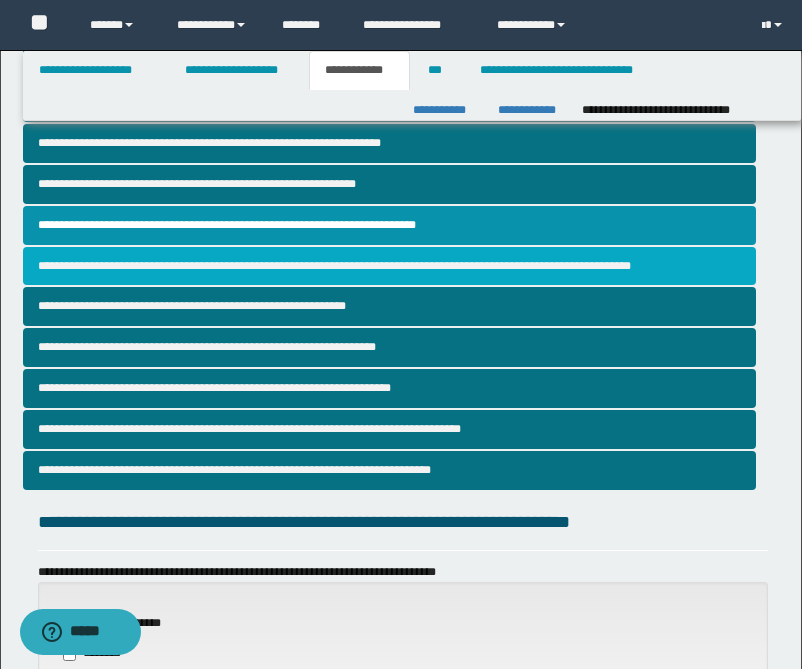 click on "**********" at bounding box center [389, 266] 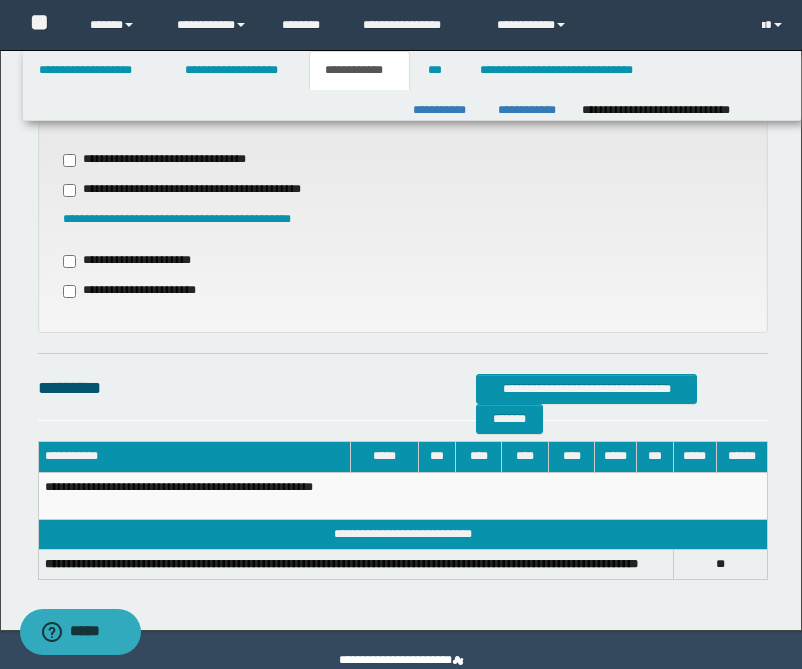 scroll, scrollTop: 717, scrollLeft: 0, axis: vertical 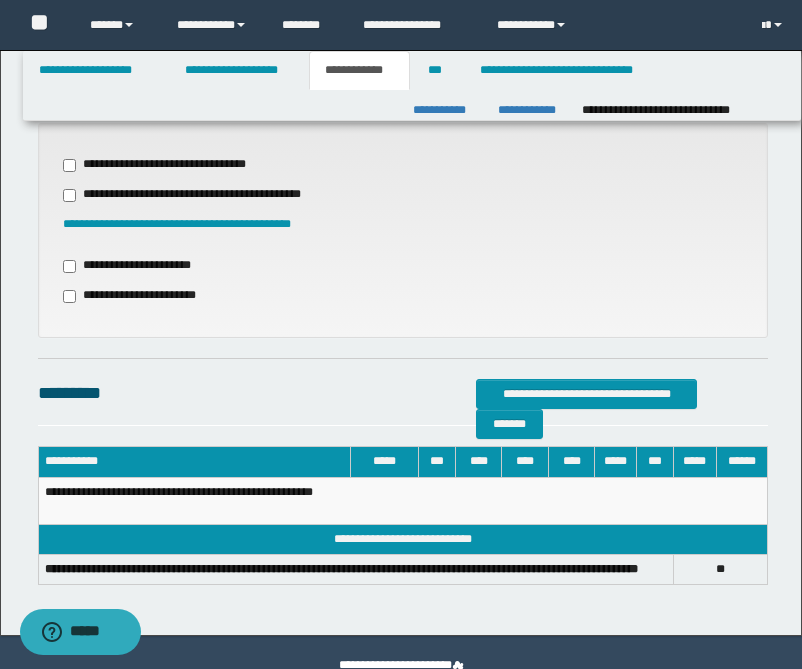 click on "**********" at bounding box center (163, 165) 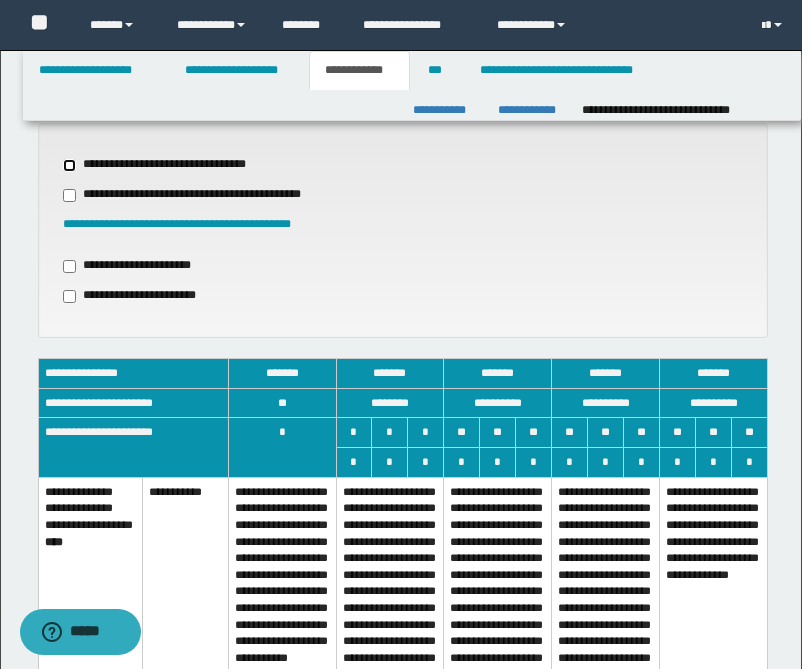 scroll, scrollTop: 939, scrollLeft: 0, axis: vertical 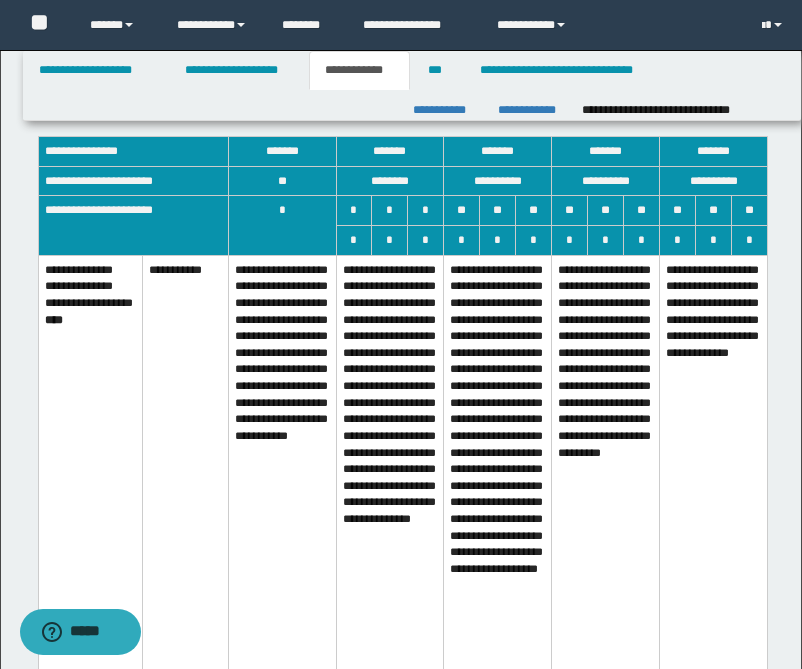 click on "**********" at bounding box center [498, 489] 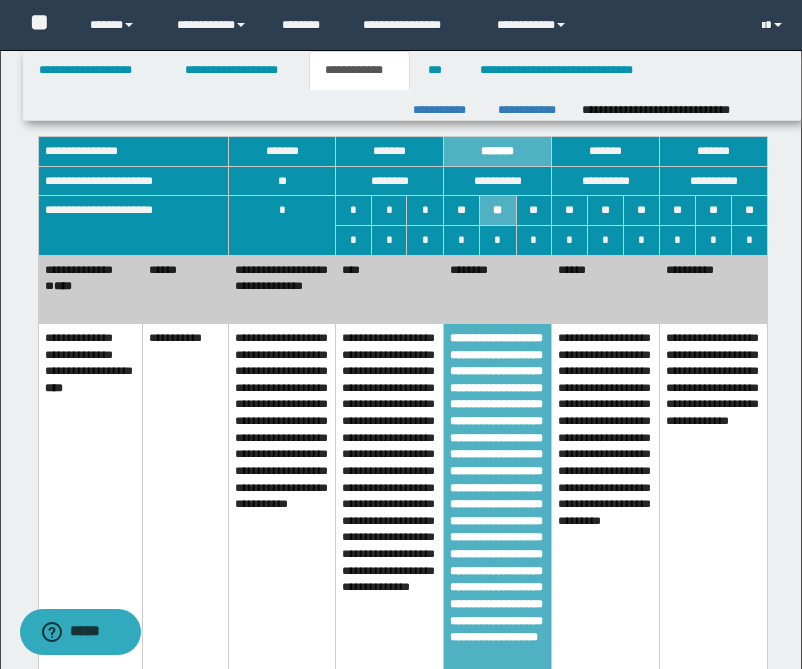 click on "********" at bounding box center [497, 289] 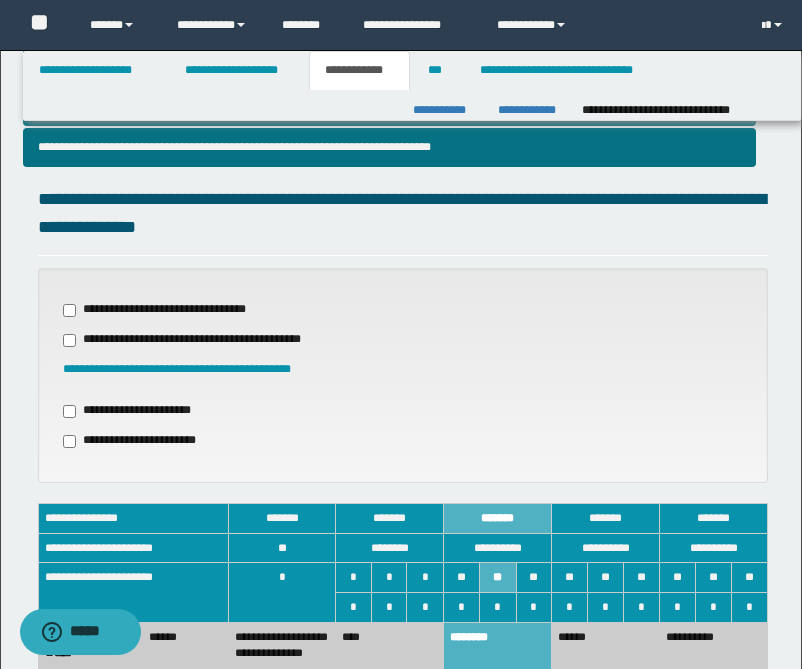 scroll, scrollTop: 693, scrollLeft: 0, axis: vertical 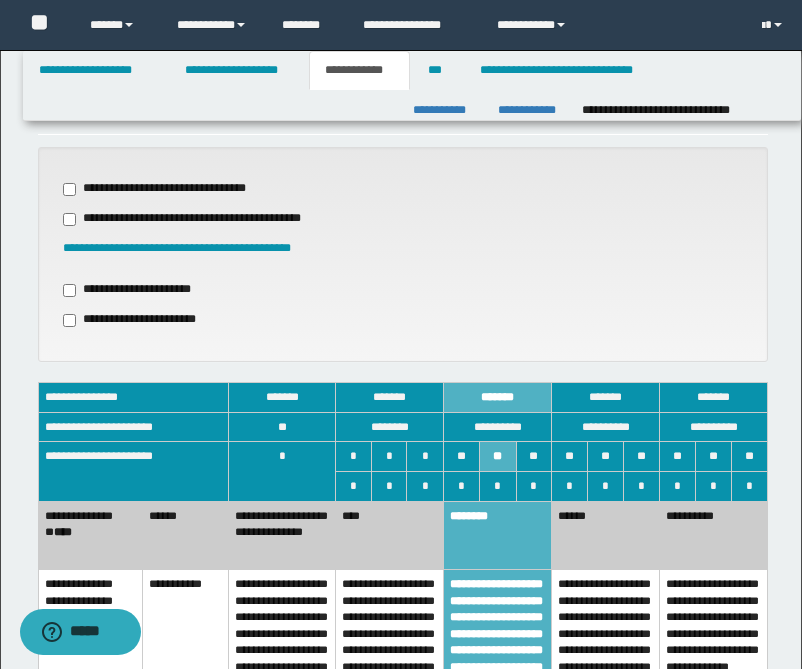 click on "**********" at bounding box center [135, 290] 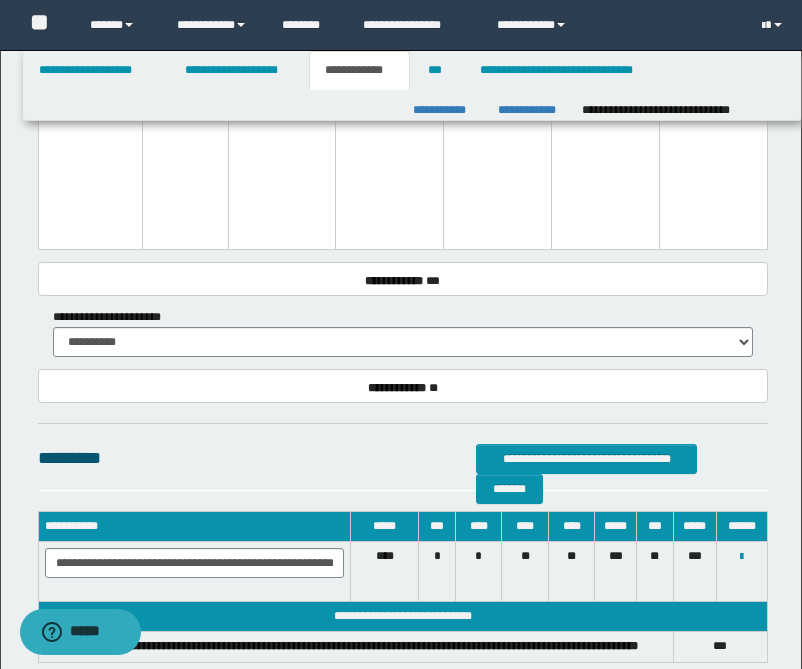 scroll, scrollTop: 2230, scrollLeft: 0, axis: vertical 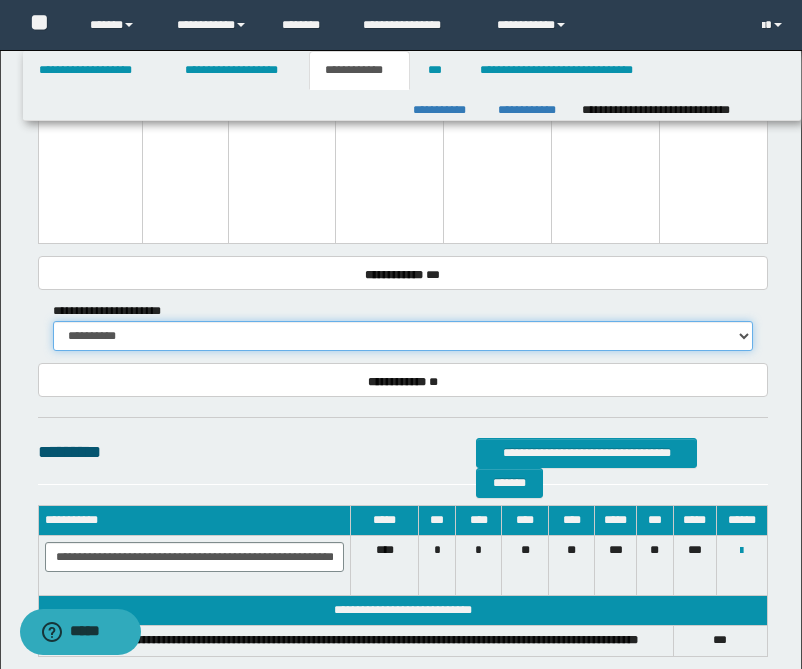 click on "**********" at bounding box center (403, 336) 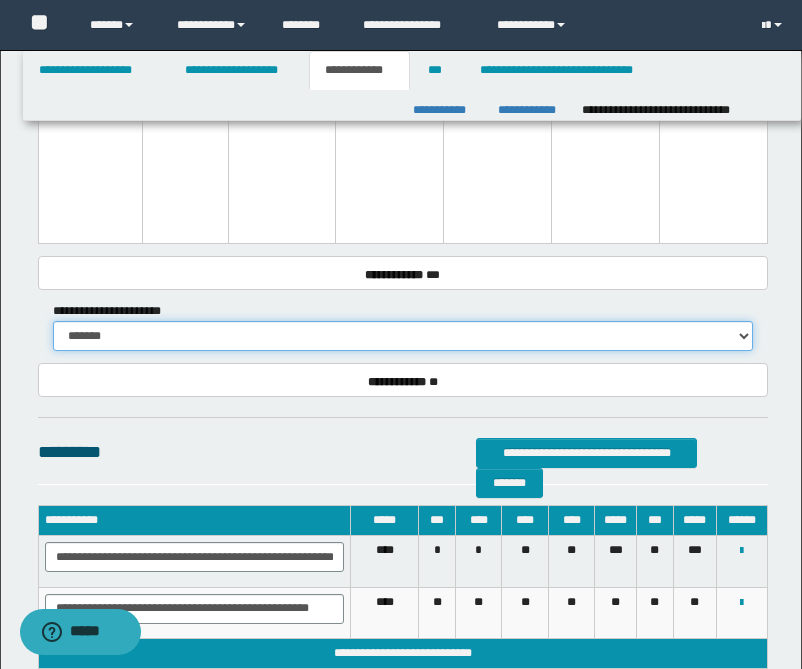 click on "**********" at bounding box center (403, 336) 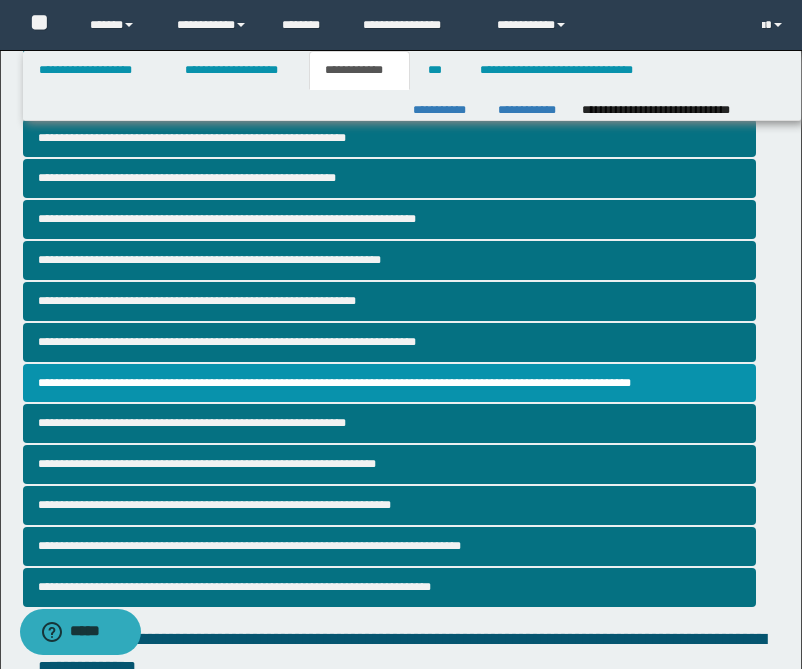 scroll, scrollTop: 188, scrollLeft: 0, axis: vertical 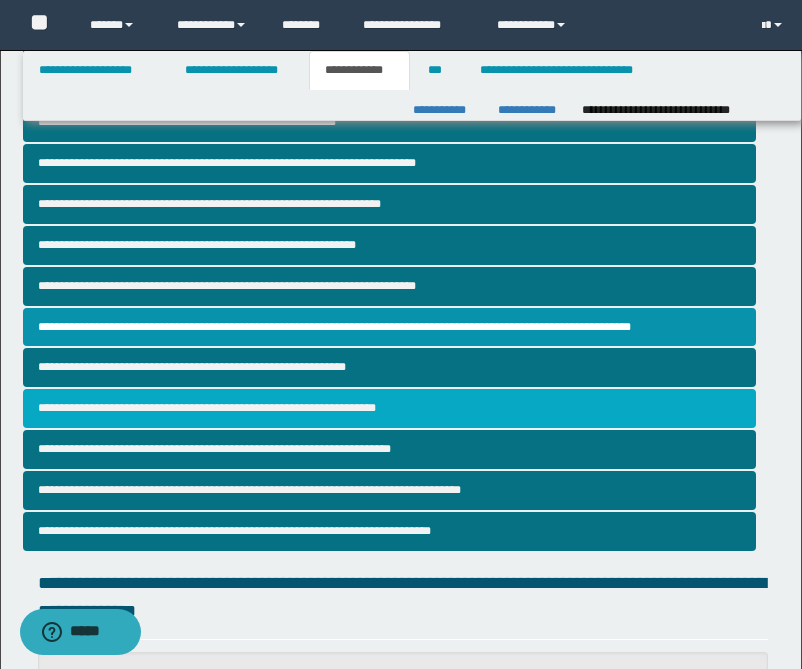 click on "**********" at bounding box center (389, 408) 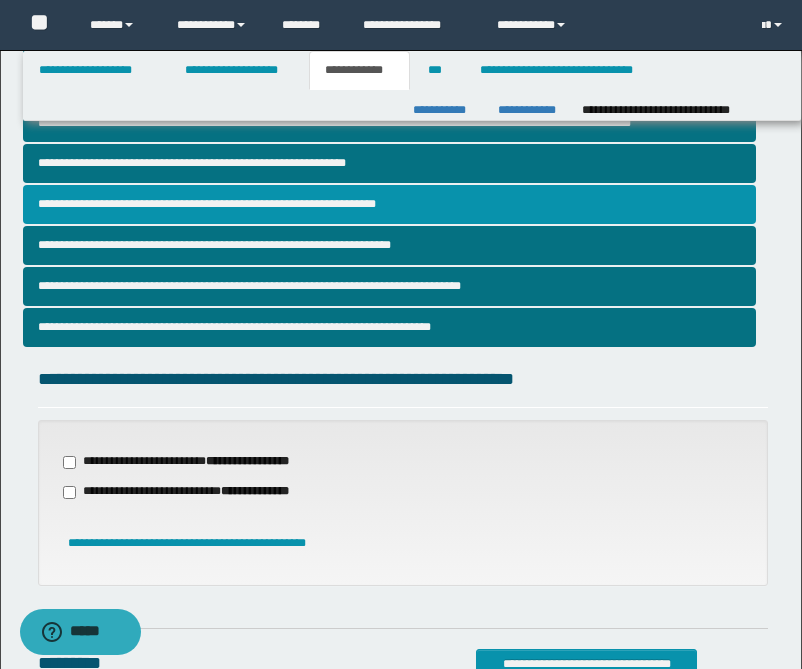scroll, scrollTop: 503, scrollLeft: 0, axis: vertical 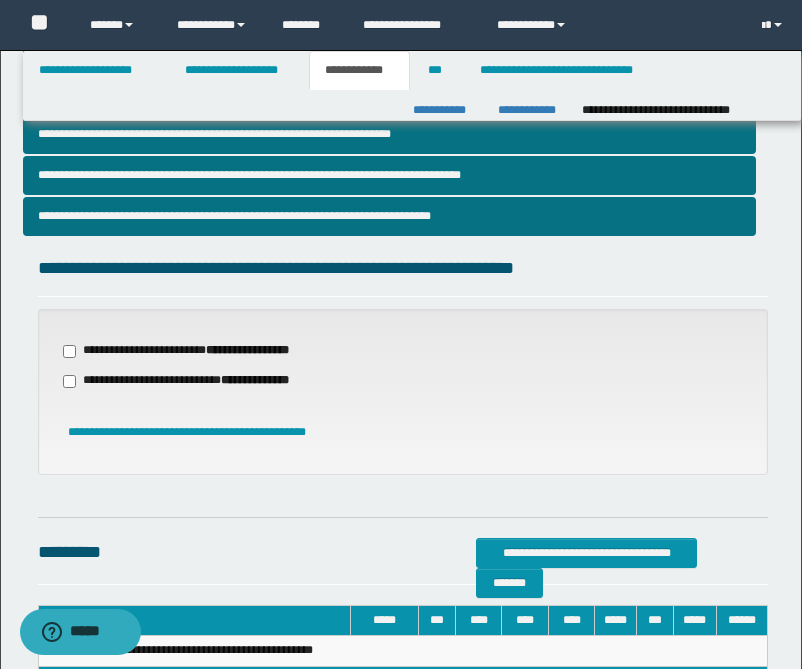 click on "**********" at bounding box center (198, 351) 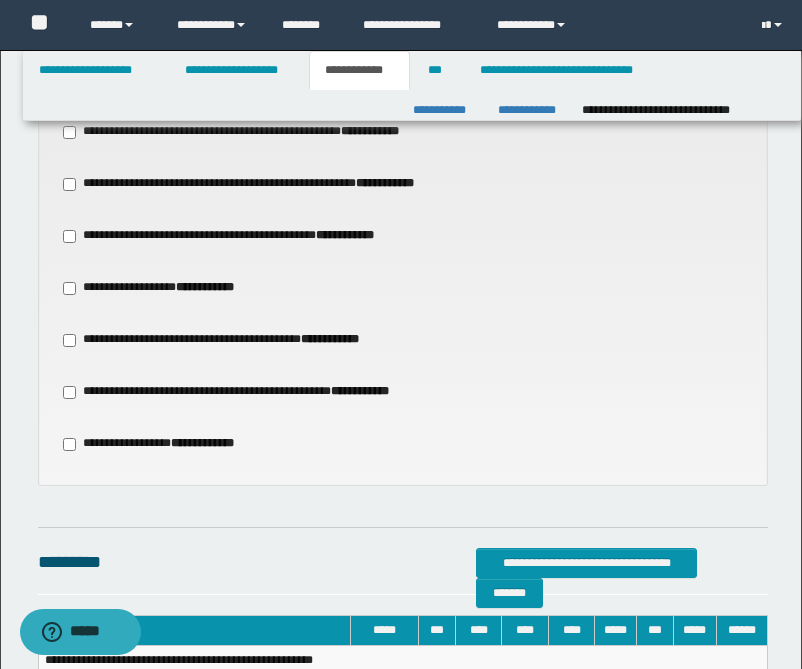 scroll, scrollTop: 1185, scrollLeft: 0, axis: vertical 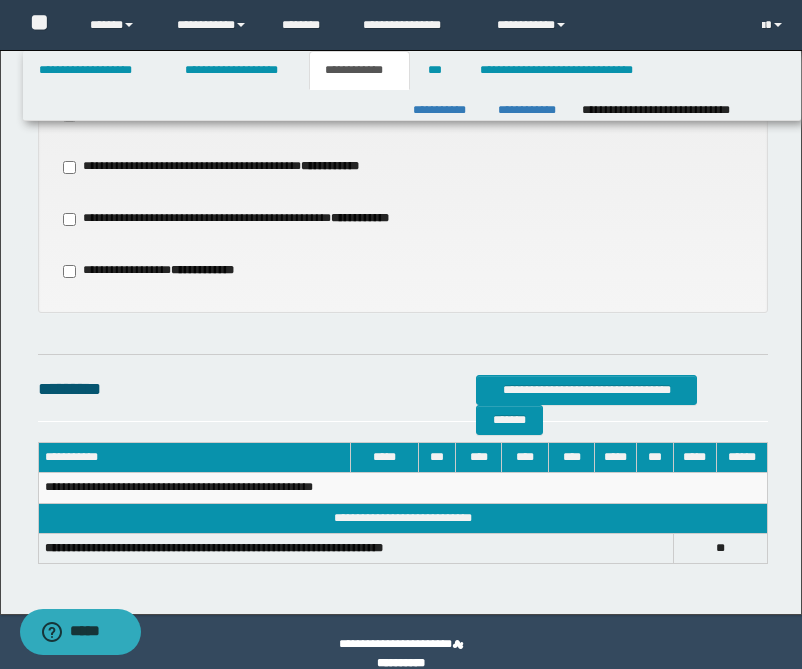 click on "**********" at bounding box center (166, 271) 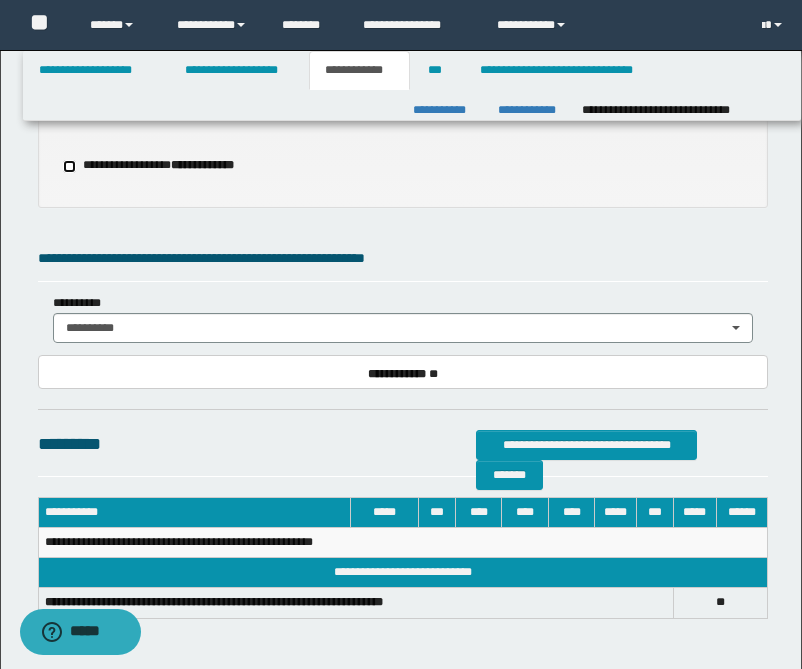 scroll, scrollTop: 1324, scrollLeft: 0, axis: vertical 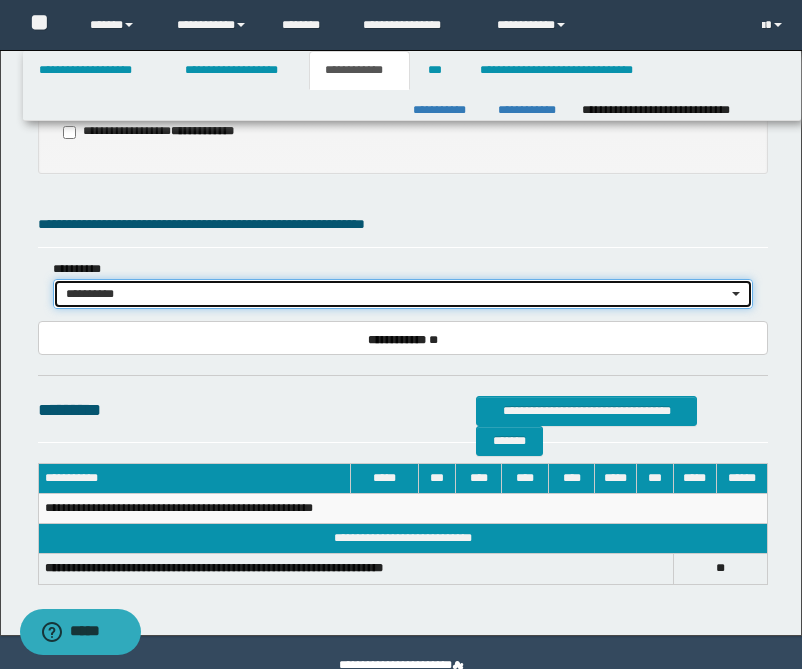 click on "**********" at bounding box center [396, 294] 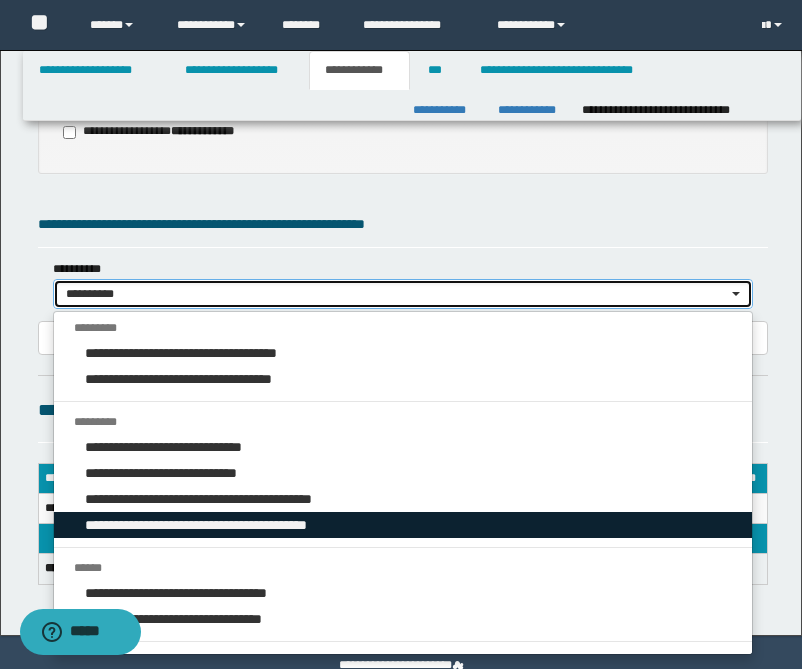 scroll, scrollTop: 1368, scrollLeft: 0, axis: vertical 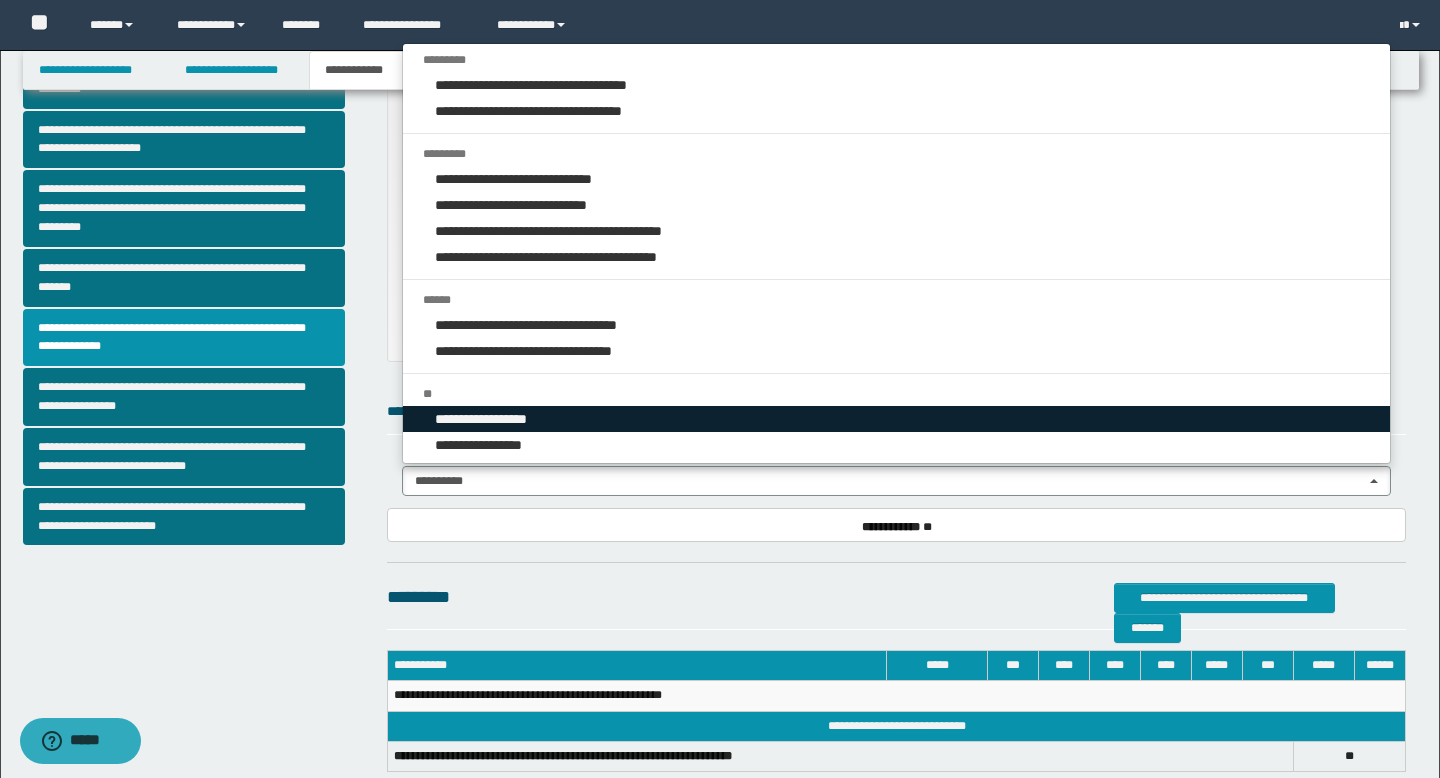 click on "**********" at bounding box center (489, 419) 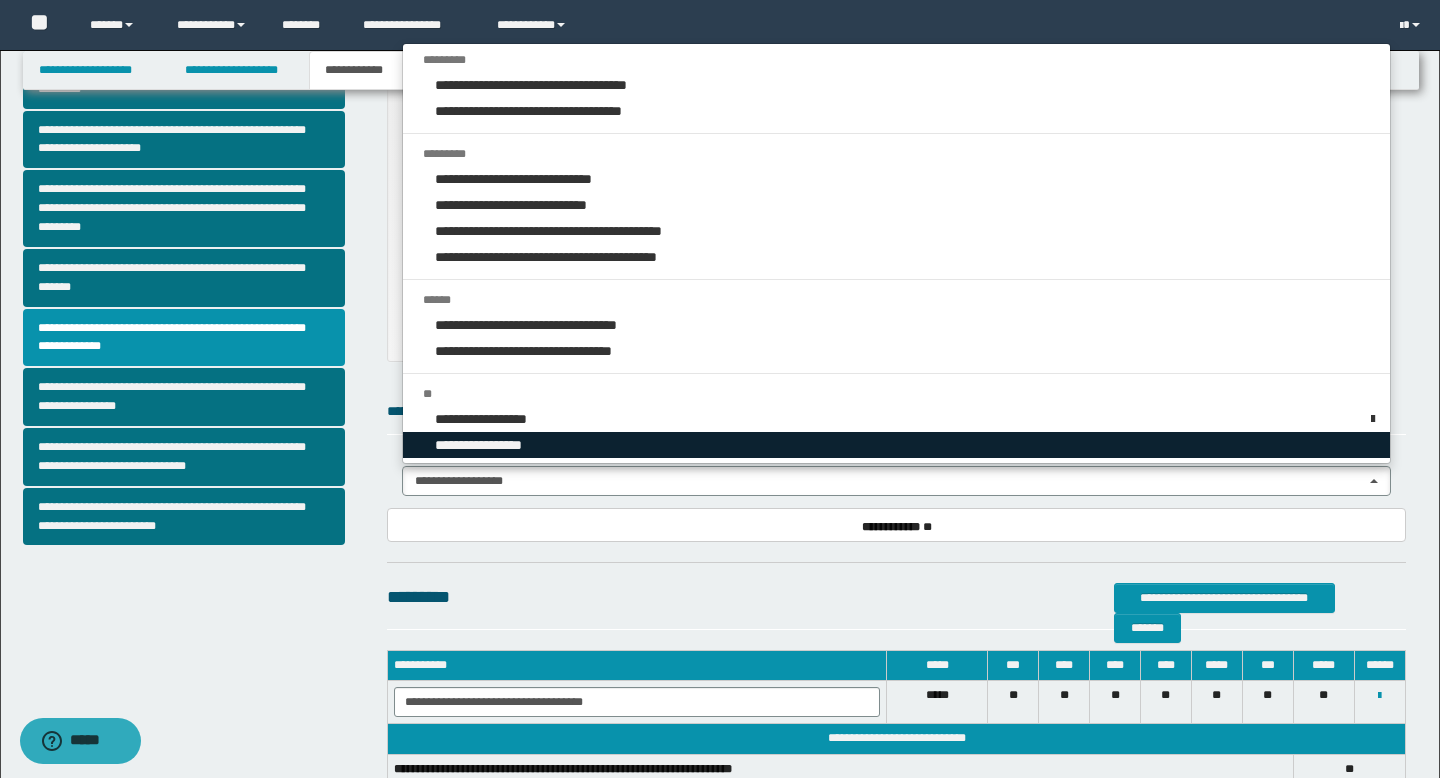 click on "**********" at bounding box center (485, 445) 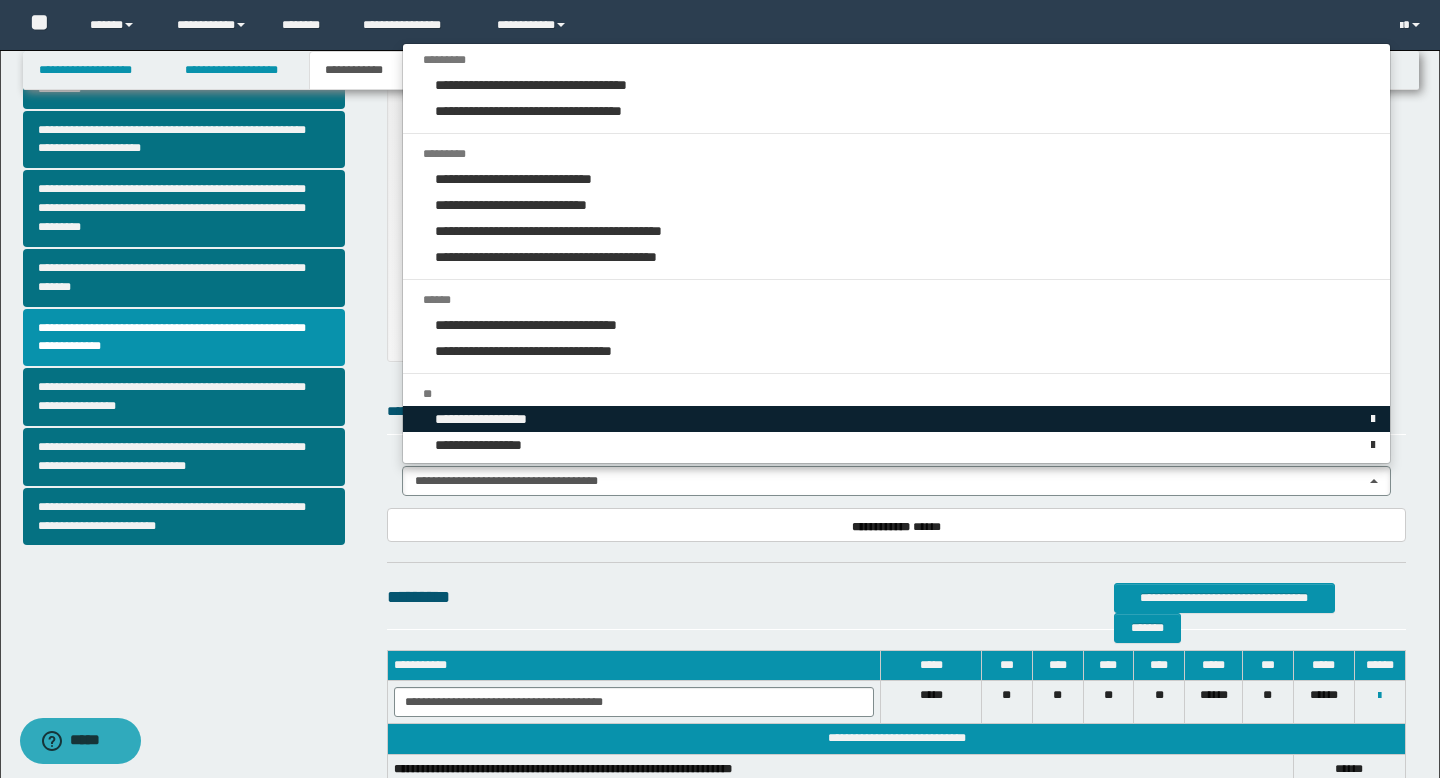 click on "**********" at bounding box center [896, 419] 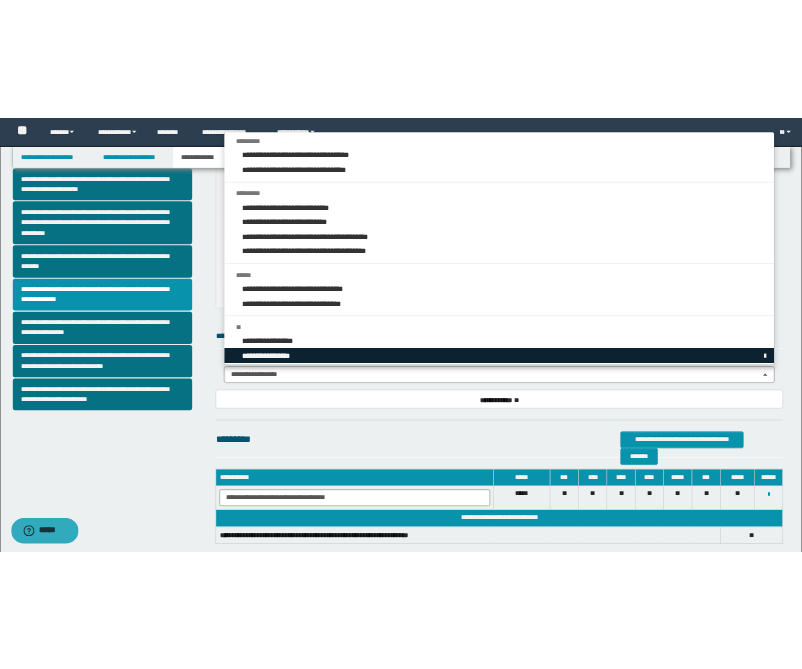 scroll, scrollTop: 527, scrollLeft: 0, axis: vertical 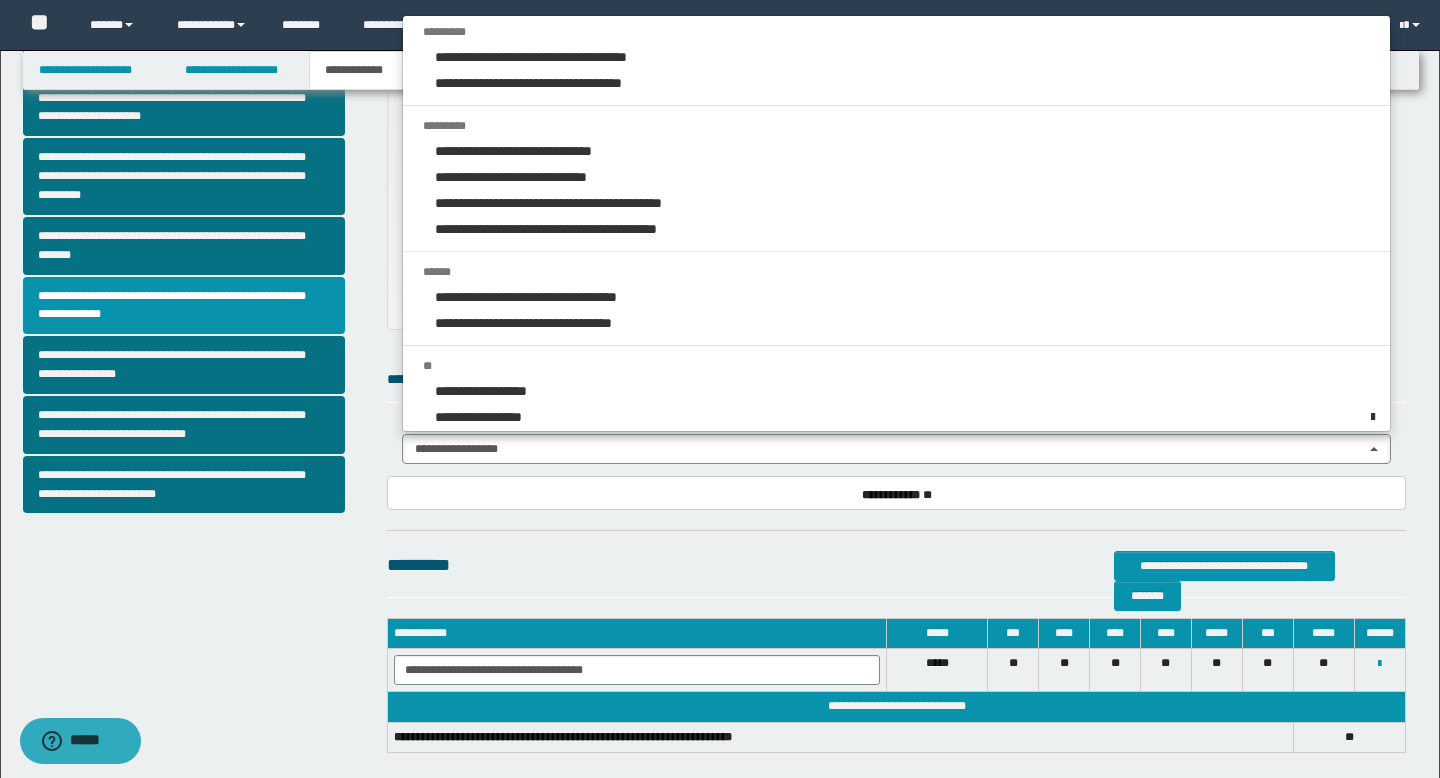click on "**********" at bounding box center [896, 574] 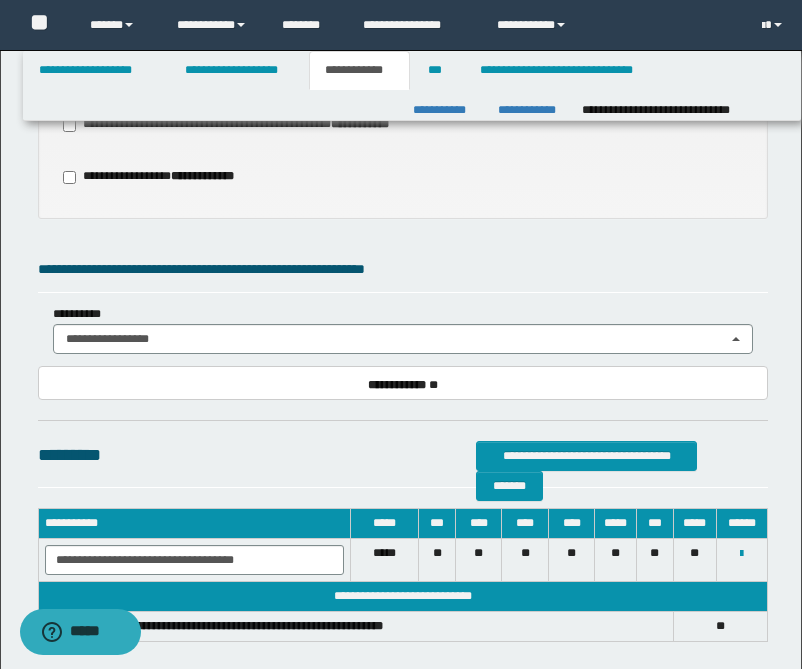 scroll, scrollTop: 1381, scrollLeft: 0, axis: vertical 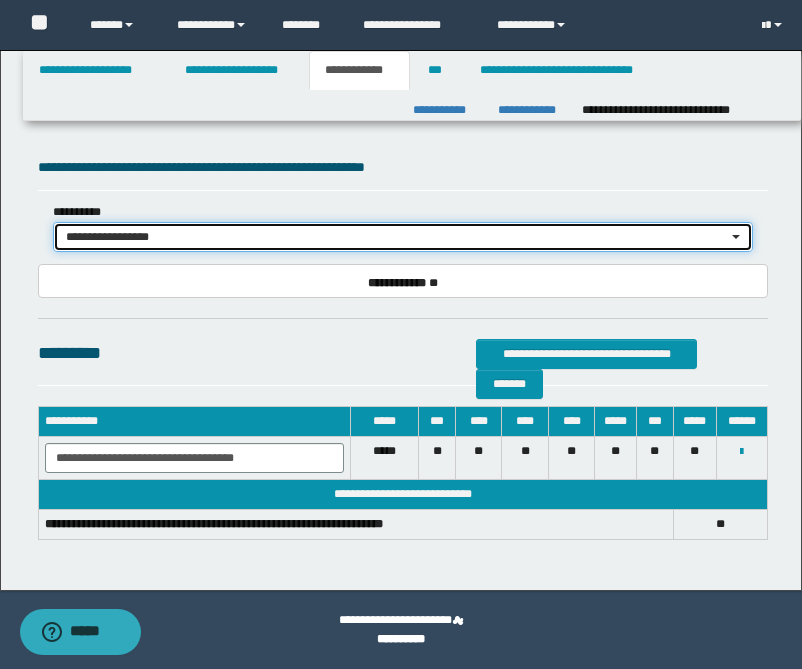 click on "**********" at bounding box center (403, 237) 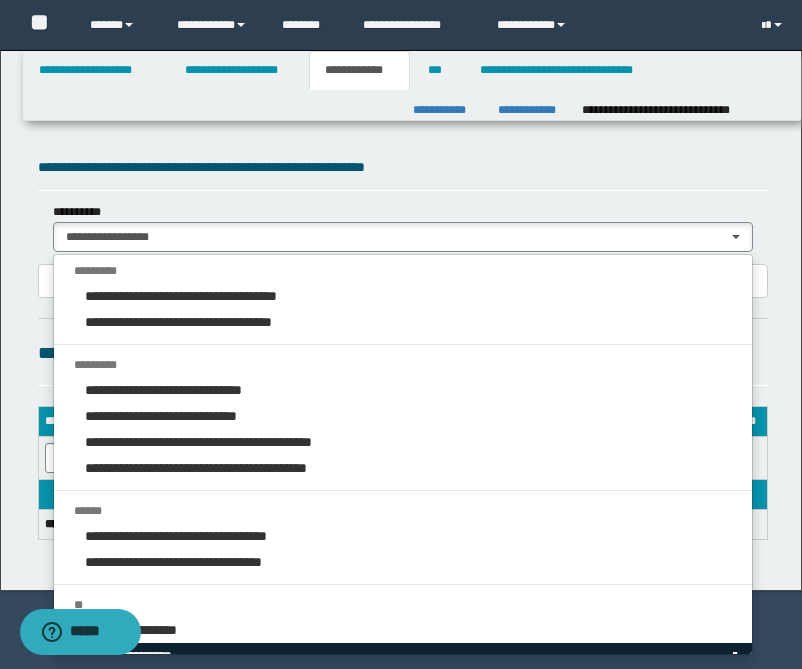 click on "**********" at bounding box center (403, 656) 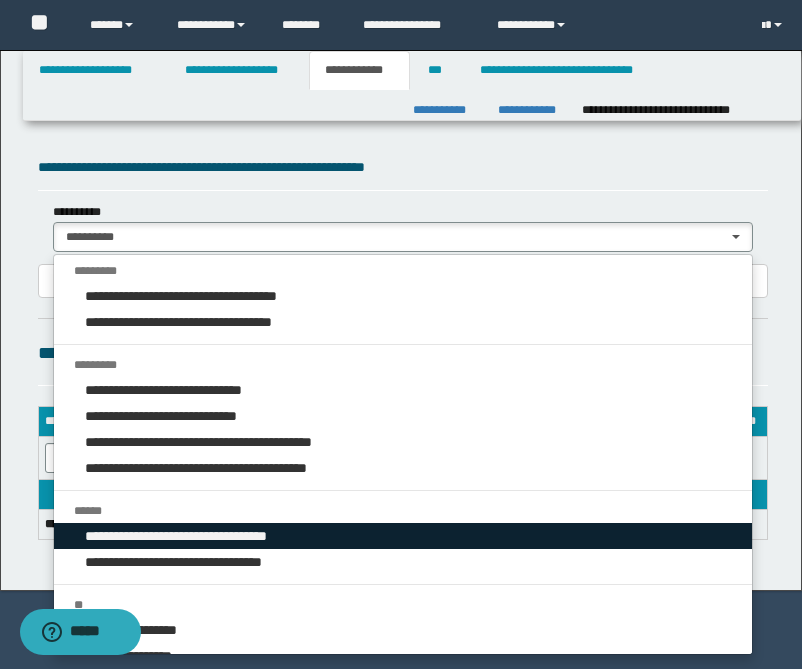 click on "**********" at bounding box center (194, 536) 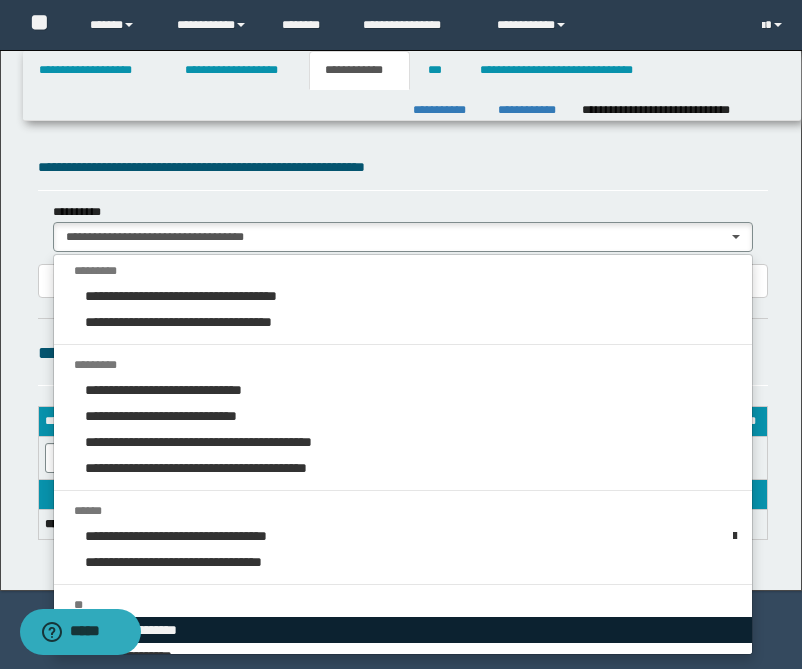 click on "**********" at bounding box center (403, 630) 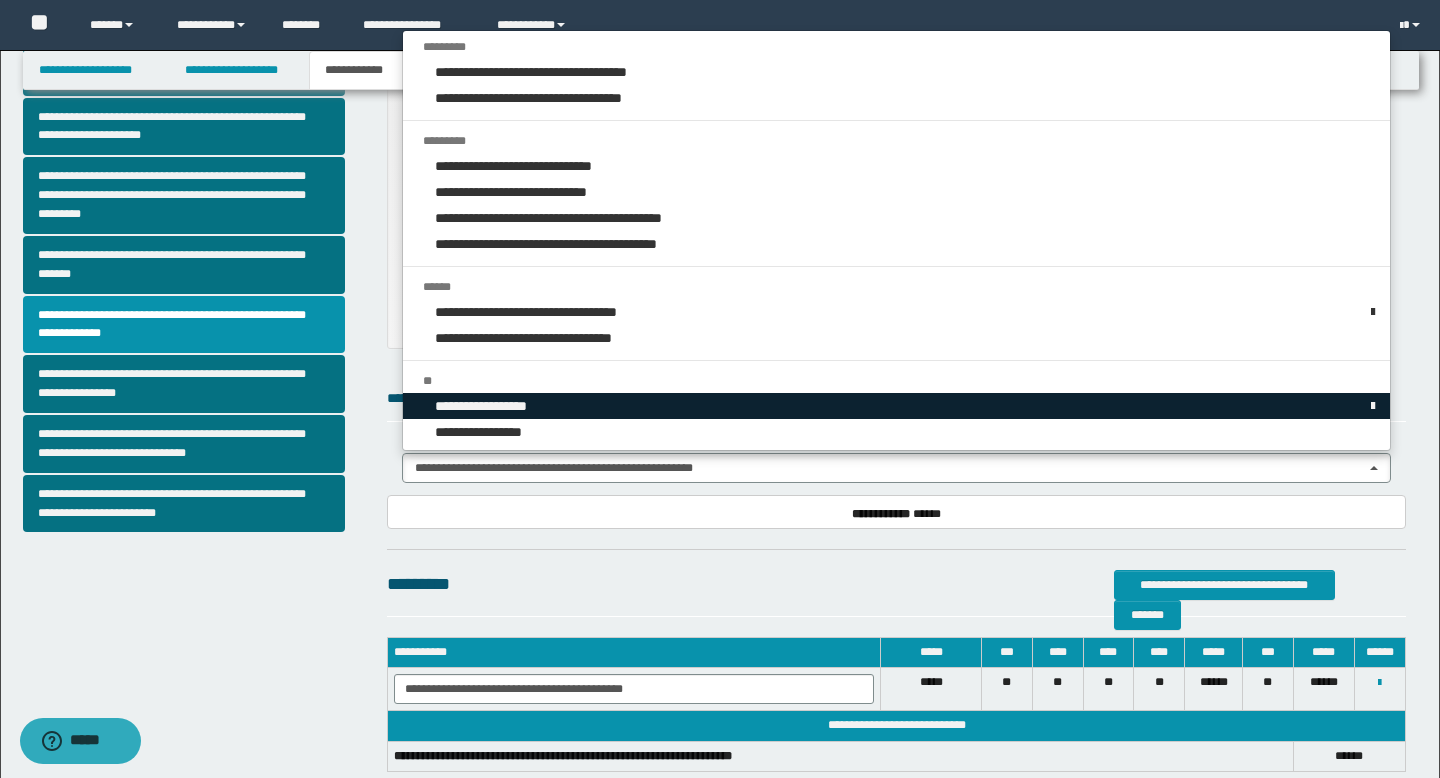 scroll, scrollTop: 630, scrollLeft: 0, axis: vertical 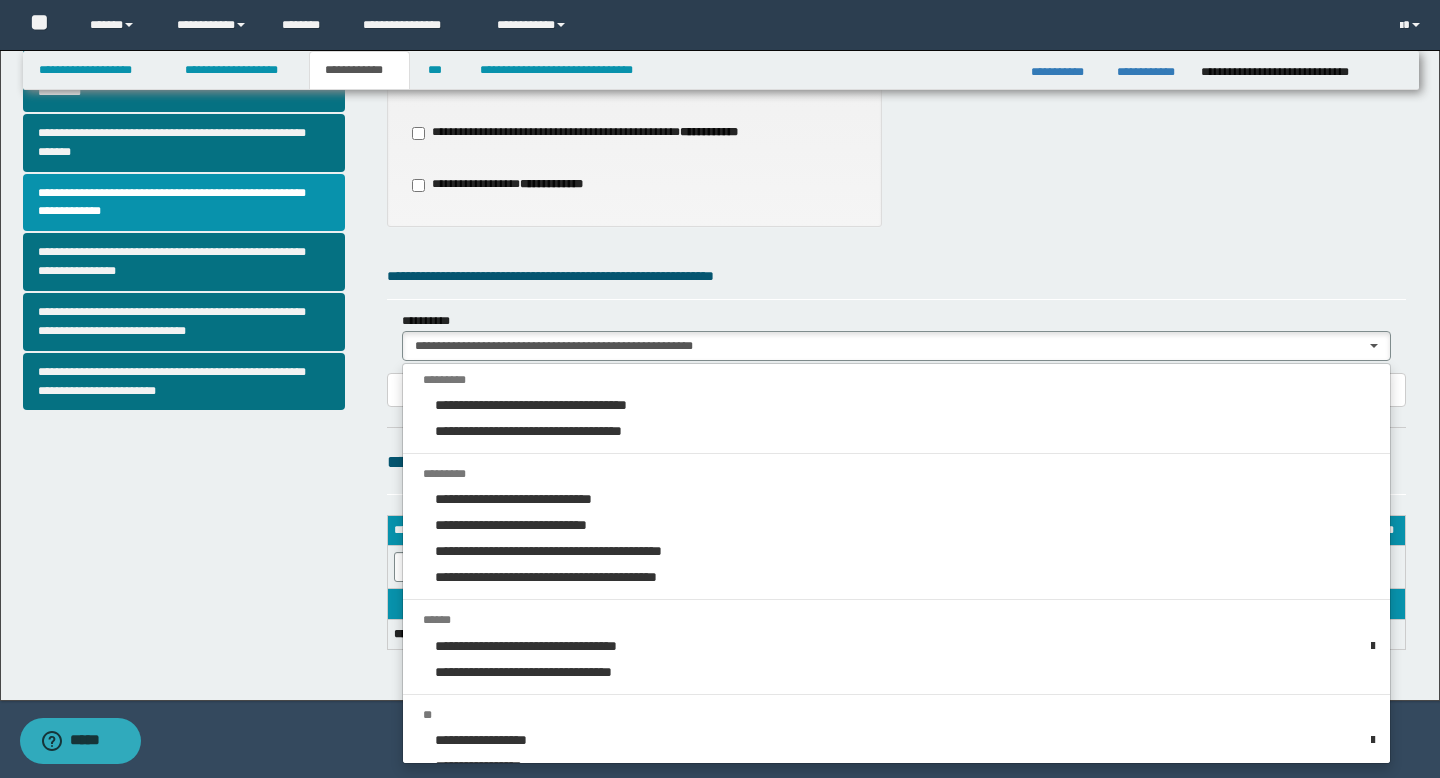 click on "**********" at bounding box center [896, -13] 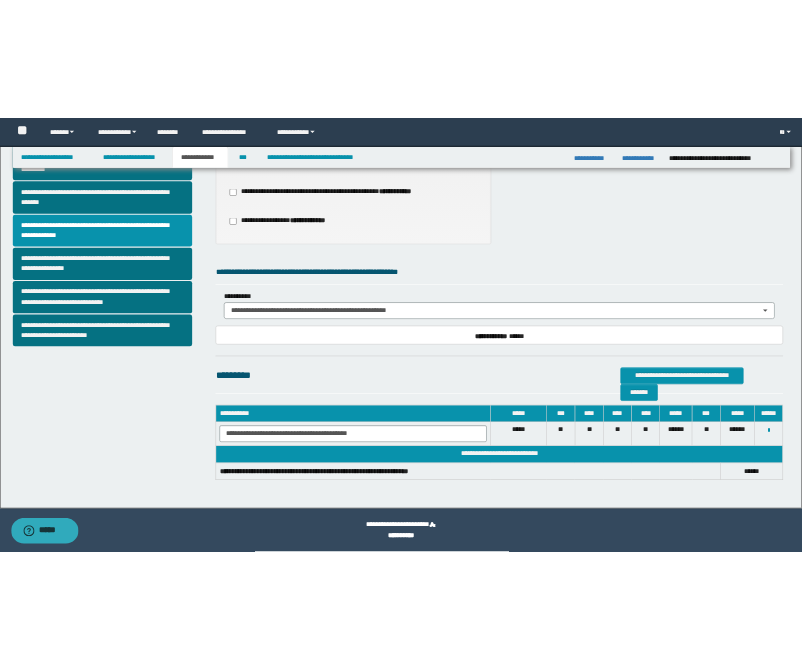 scroll, scrollTop: 629, scrollLeft: 0, axis: vertical 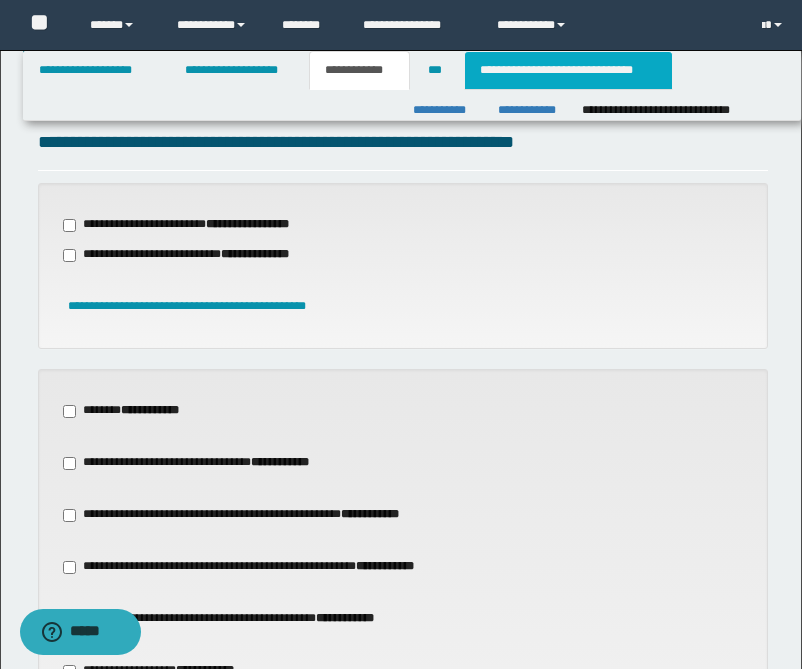 click on "**********" at bounding box center (568, 70) 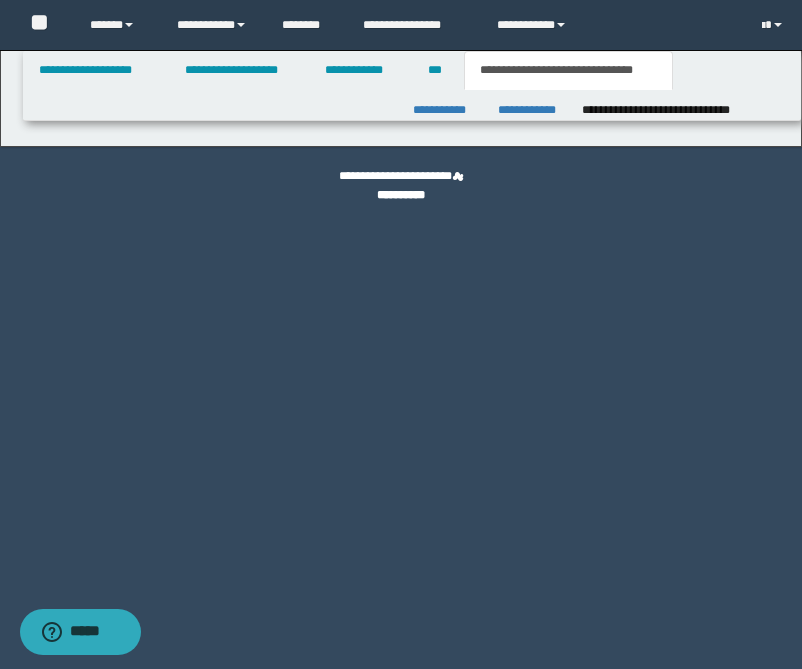 scroll, scrollTop: 0, scrollLeft: 0, axis: both 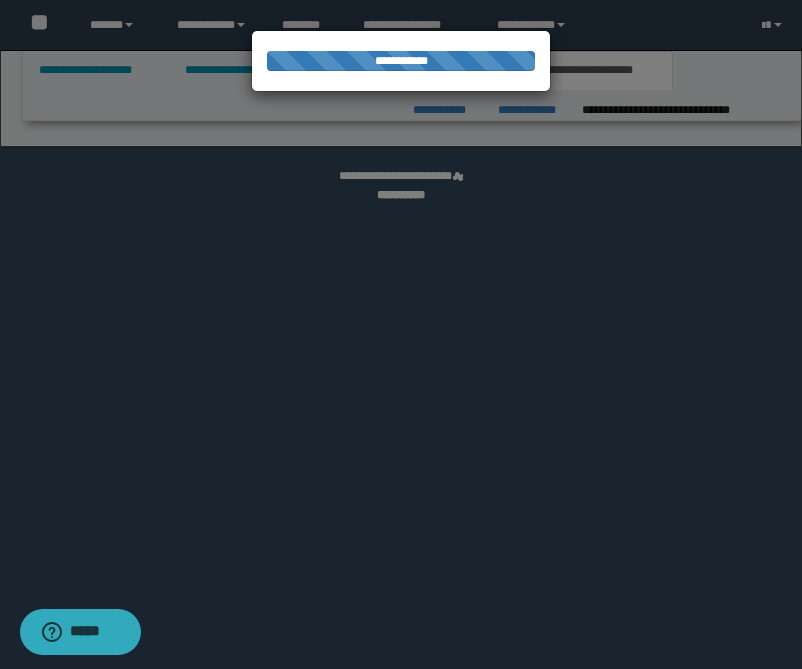 select on "*" 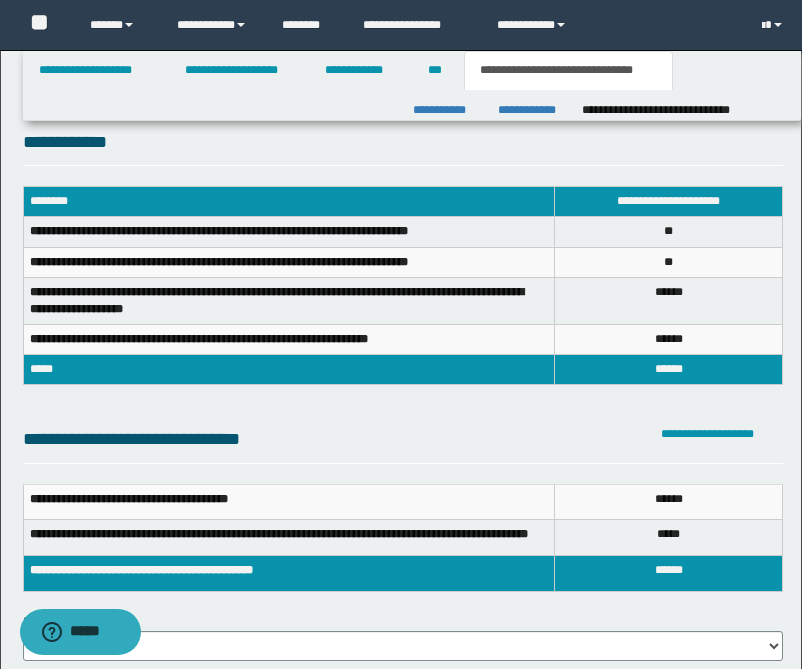 scroll, scrollTop: 0, scrollLeft: 0, axis: both 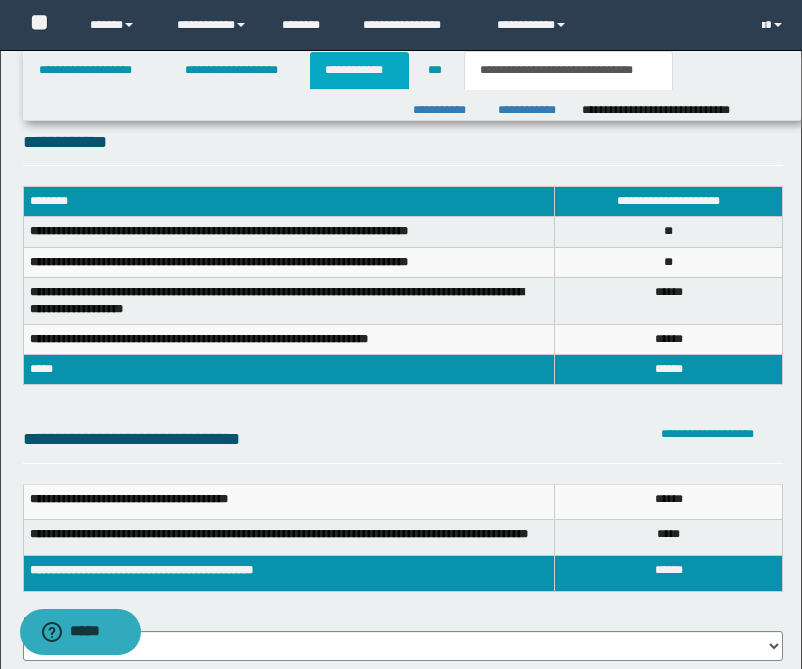 click on "**********" at bounding box center [359, 70] 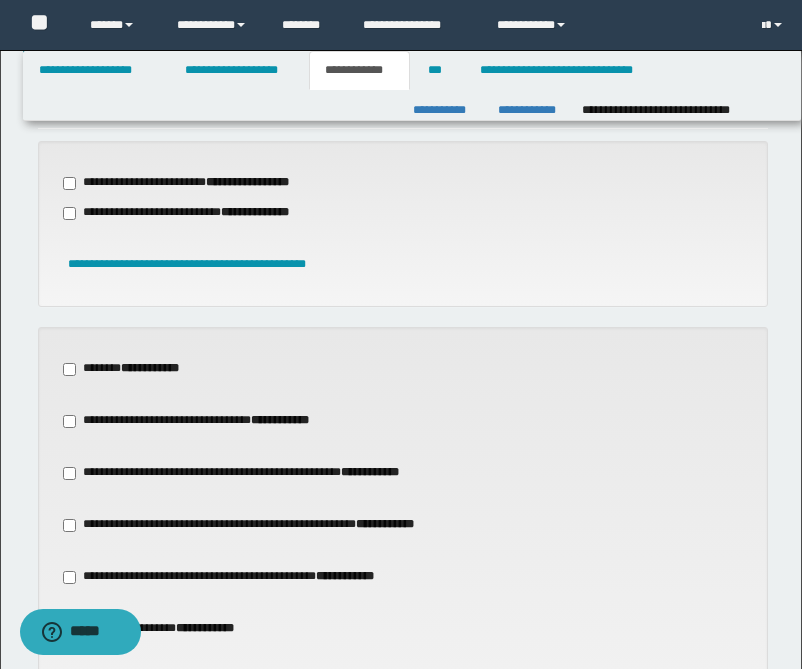 scroll, scrollTop: 781, scrollLeft: 0, axis: vertical 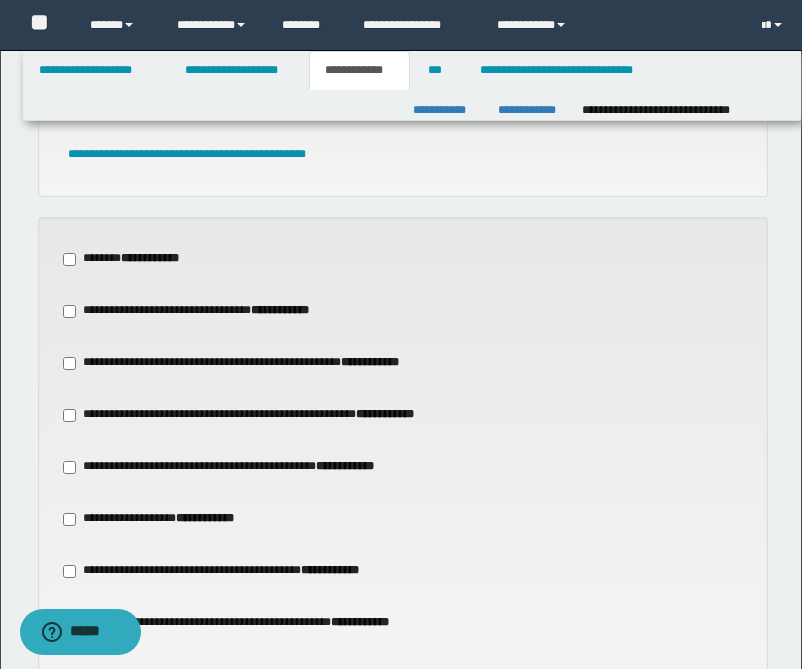 click on "**********" at bounding box center (165, 519) 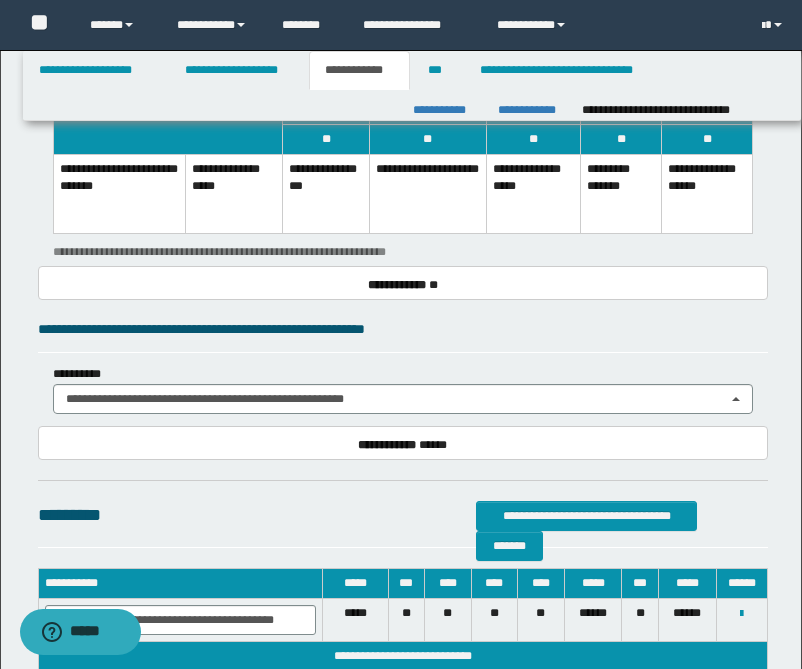scroll, scrollTop: 1411, scrollLeft: 0, axis: vertical 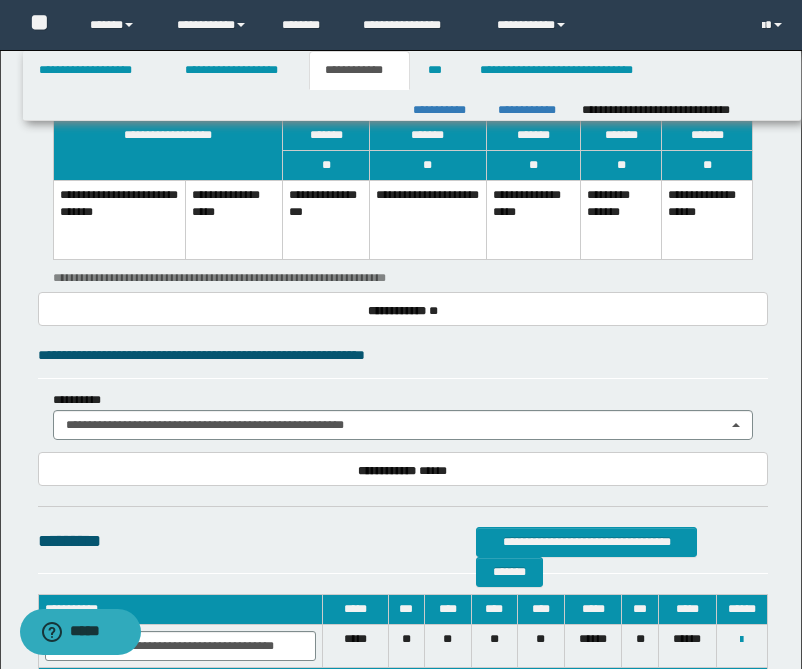 click on "**********" at bounding box center (533, 220) 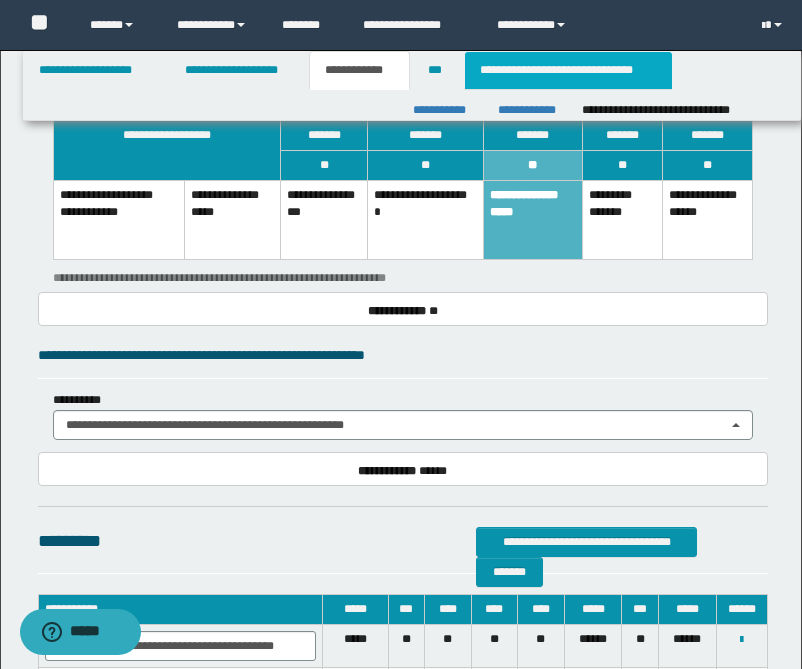 click on "**********" at bounding box center [568, 70] 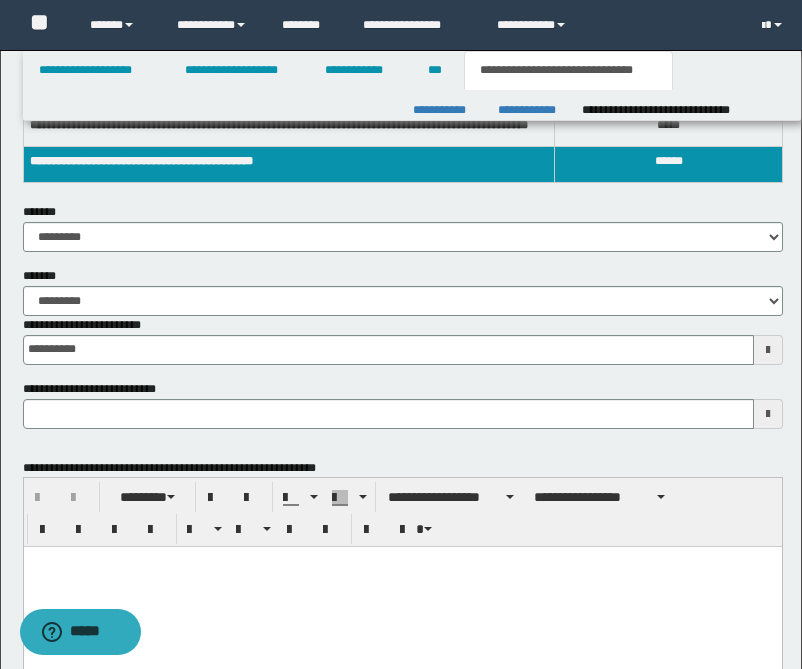 scroll, scrollTop: 0, scrollLeft: 0, axis: both 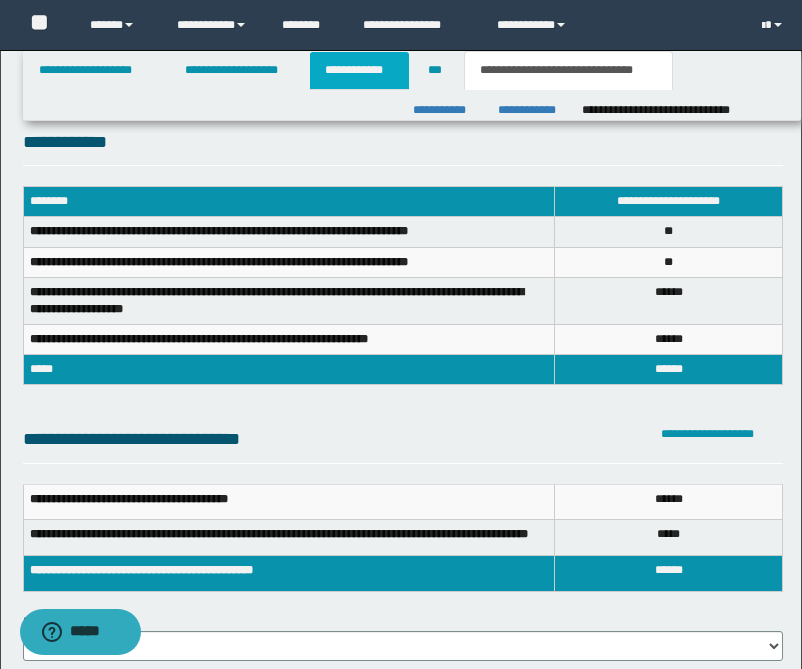 click on "**********" at bounding box center (359, 70) 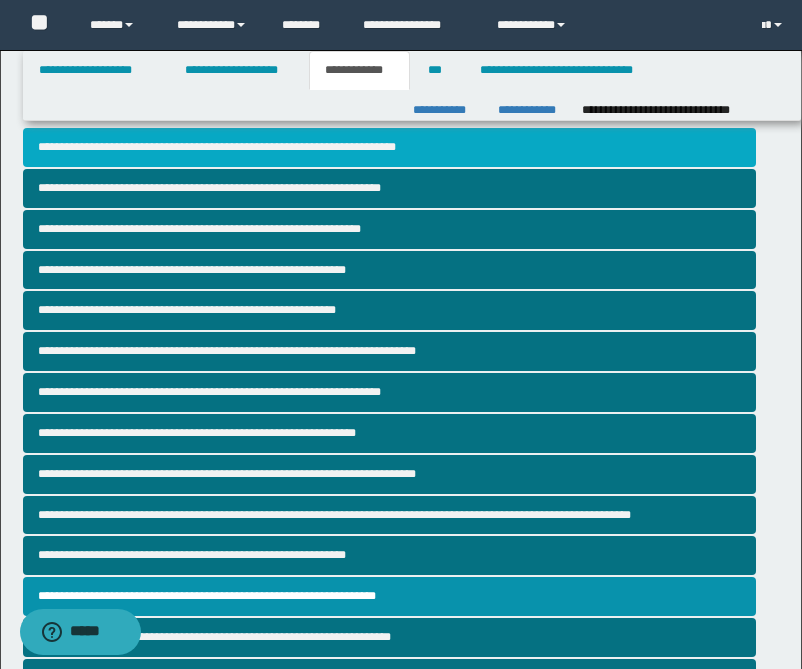 click on "**********" at bounding box center [389, 147] 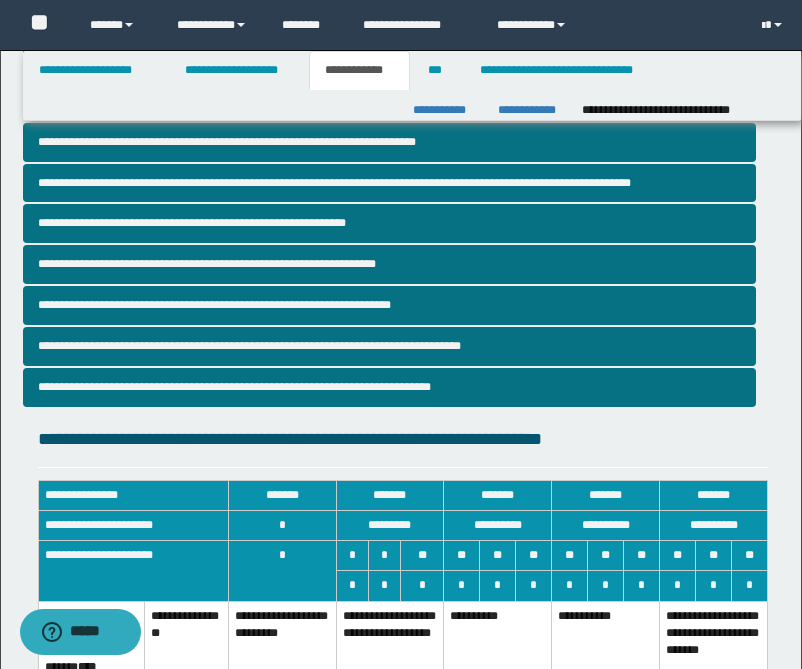 scroll, scrollTop: 608, scrollLeft: 0, axis: vertical 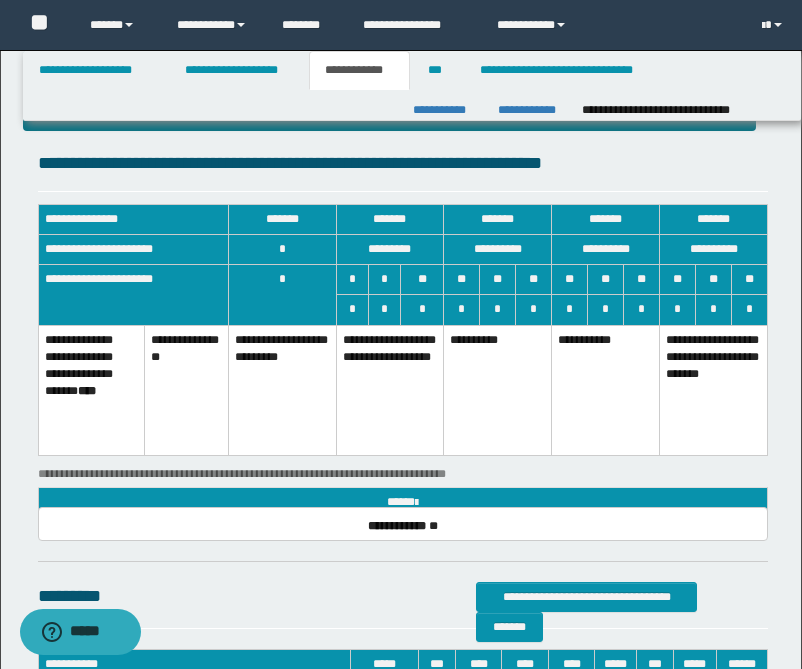 click on "**********" at bounding box center (498, 390) 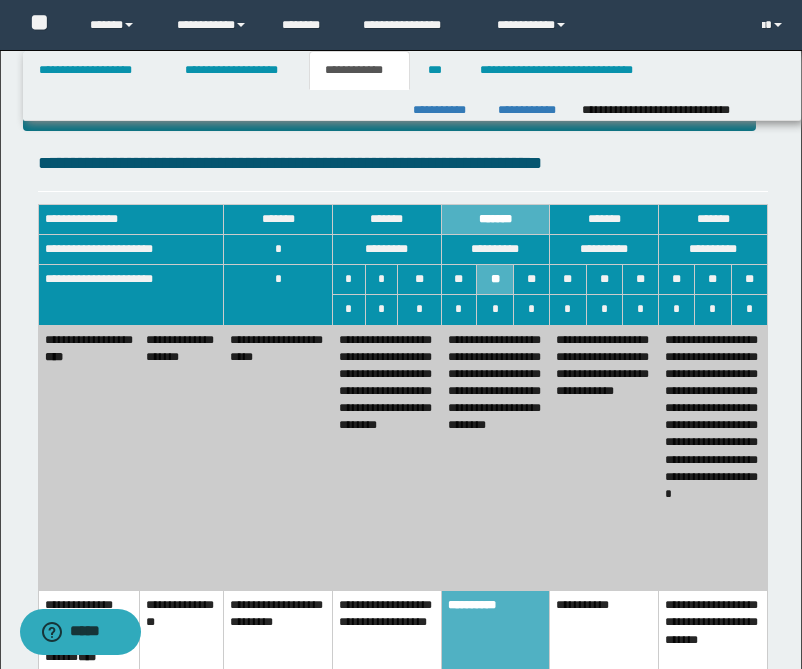 click on "**********" at bounding box center (386, 458) 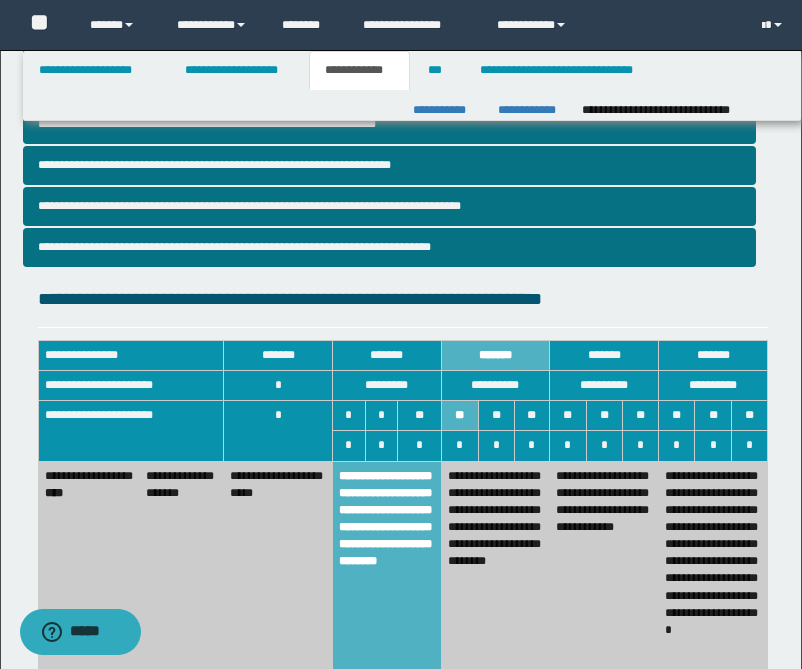 scroll, scrollTop: 485, scrollLeft: 0, axis: vertical 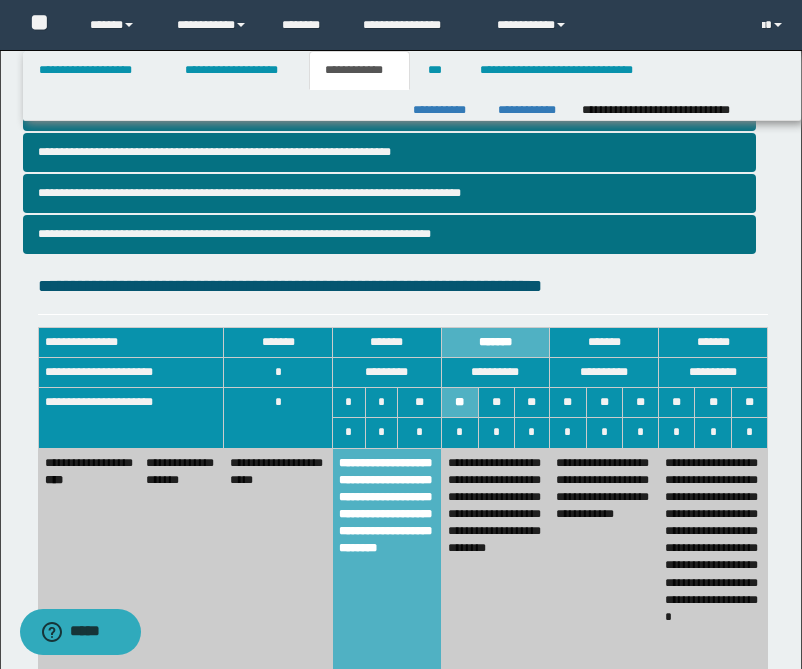 click on "**********" at bounding box center (604, 581) 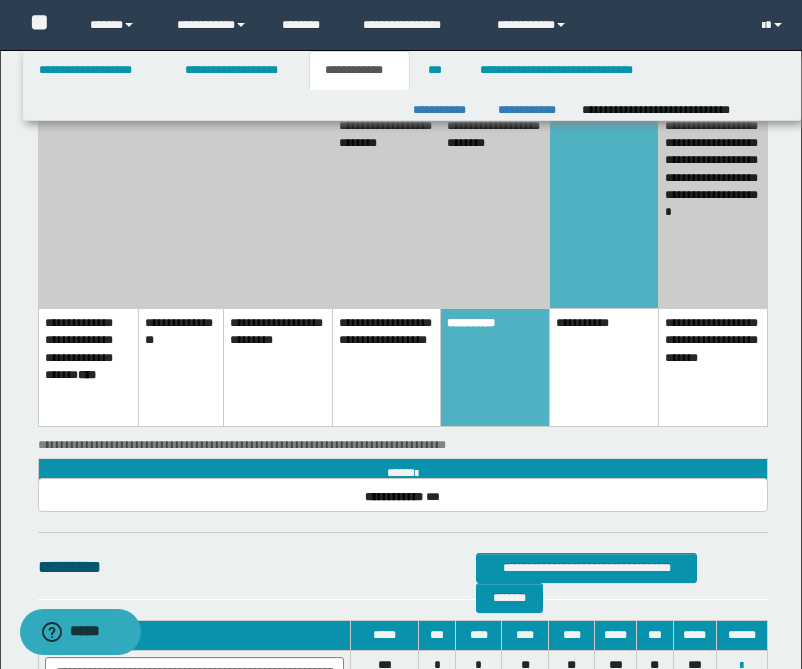 scroll, scrollTop: 972, scrollLeft: 0, axis: vertical 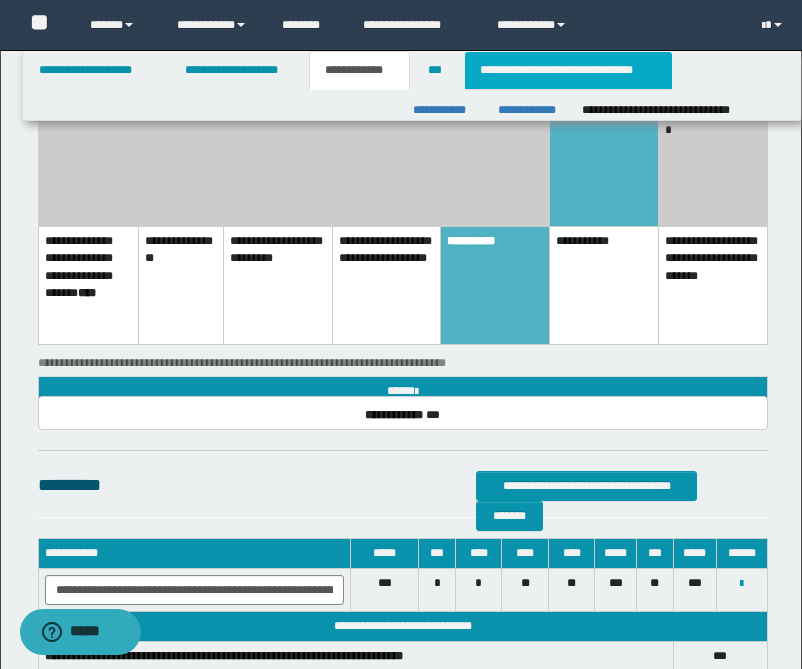 click on "**********" at bounding box center (568, 70) 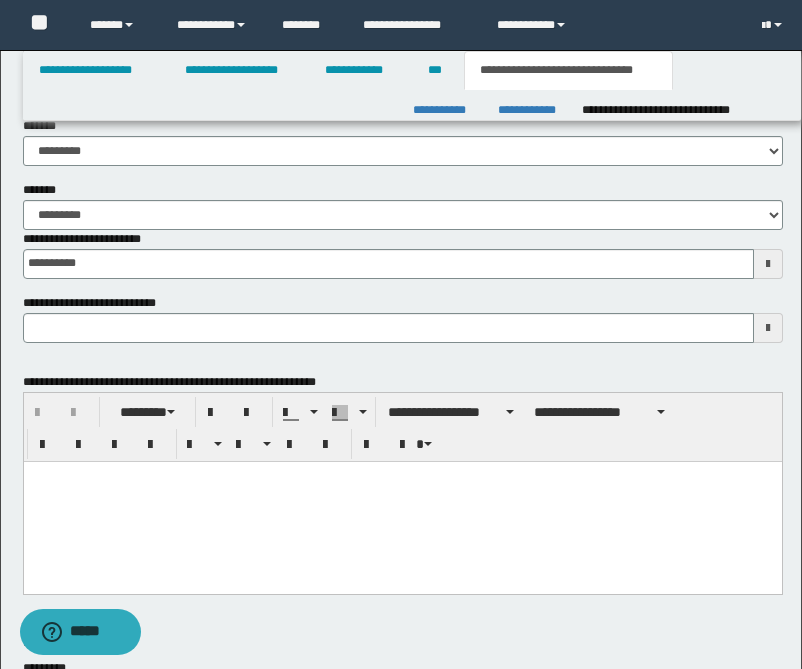 scroll, scrollTop: 0, scrollLeft: 0, axis: both 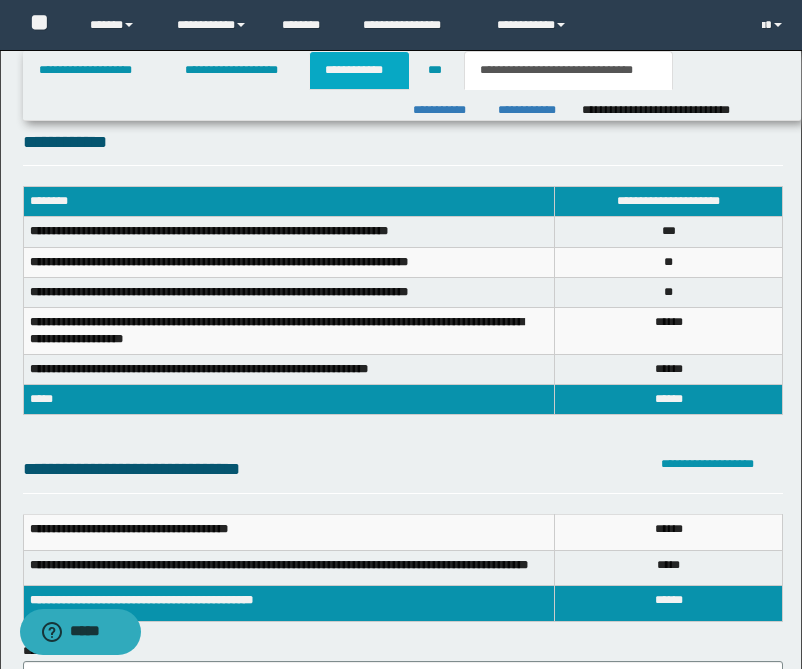 click on "**********" at bounding box center [359, 70] 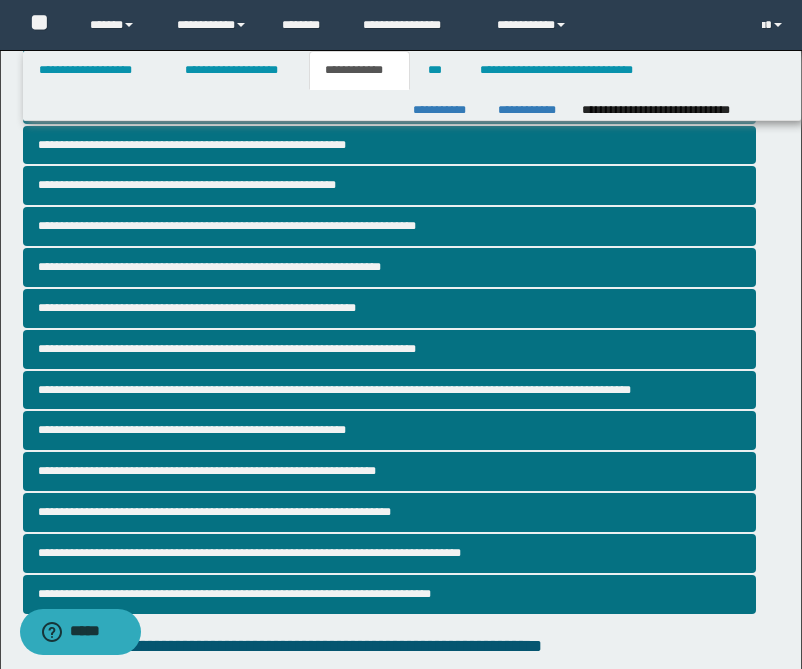 scroll, scrollTop: 162, scrollLeft: 0, axis: vertical 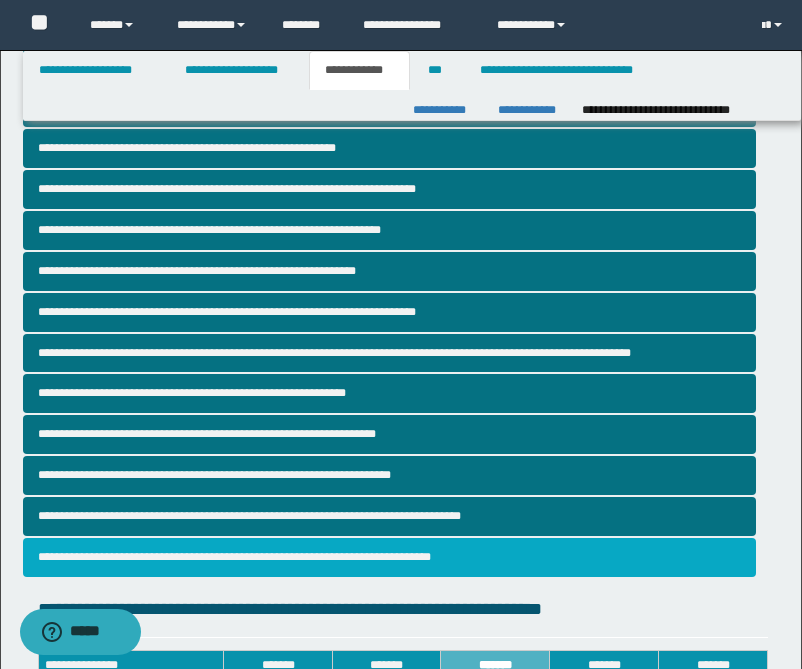 click on "**********" at bounding box center (389, 557) 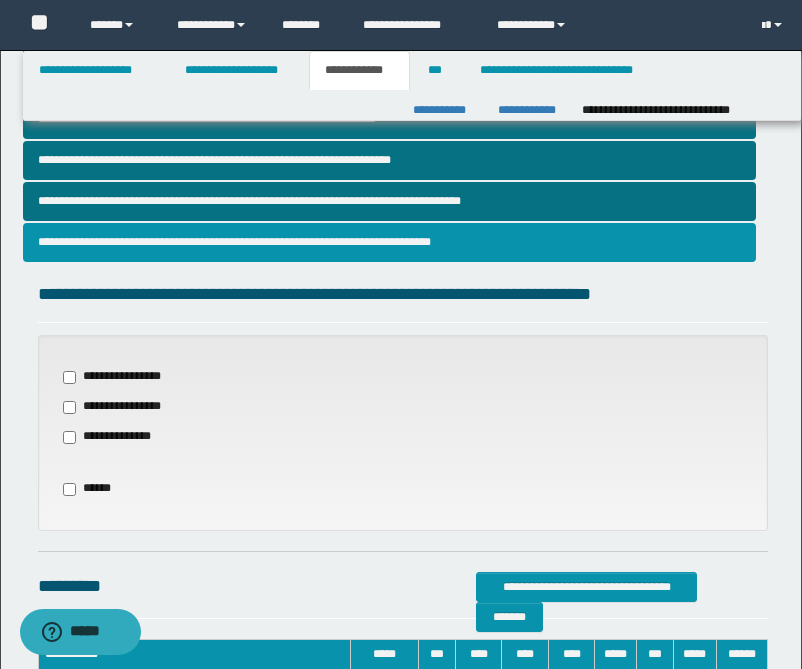 scroll, scrollTop: 654, scrollLeft: 0, axis: vertical 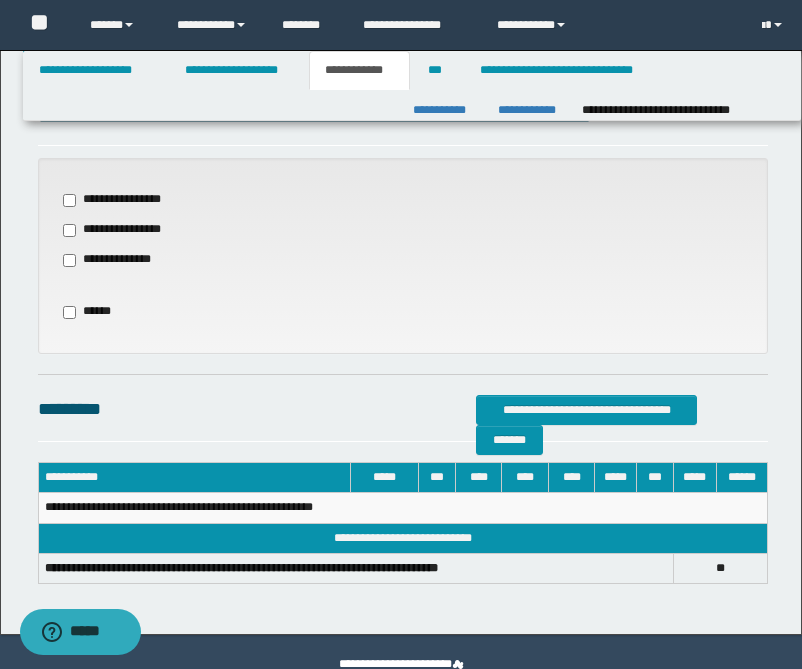 click on "**********" at bounding box center [121, 200] 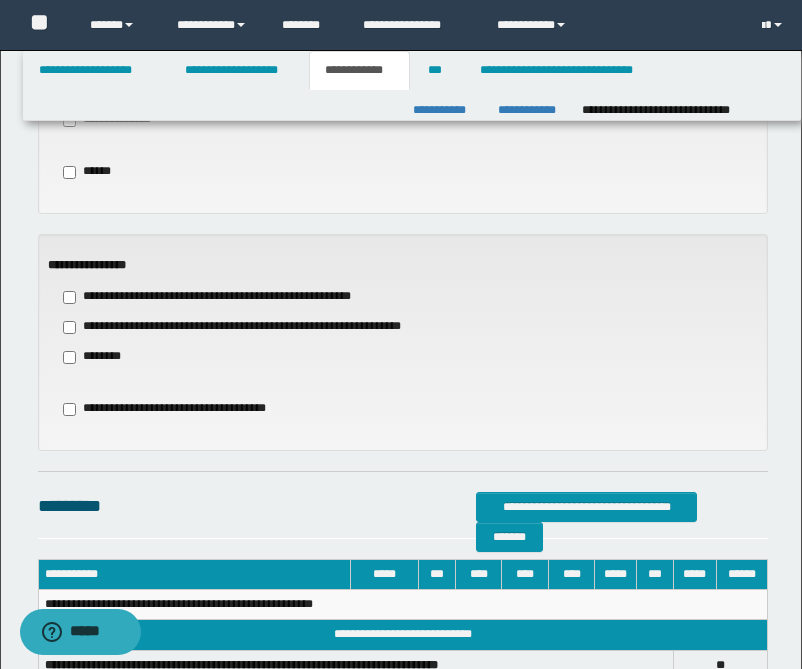 scroll, scrollTop: 844, scrollLeft: 0, axis: vertical 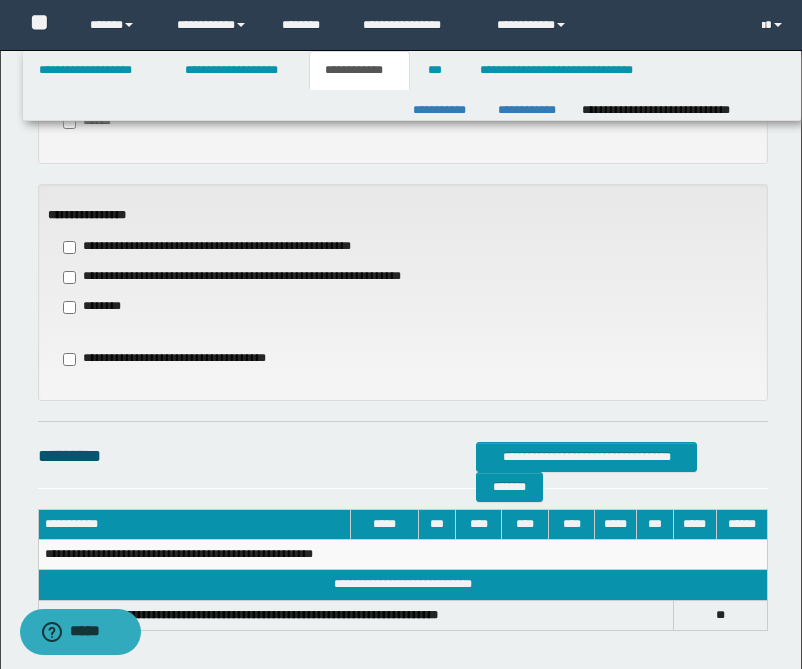 click on "**********" at bounding box center (257, 277) 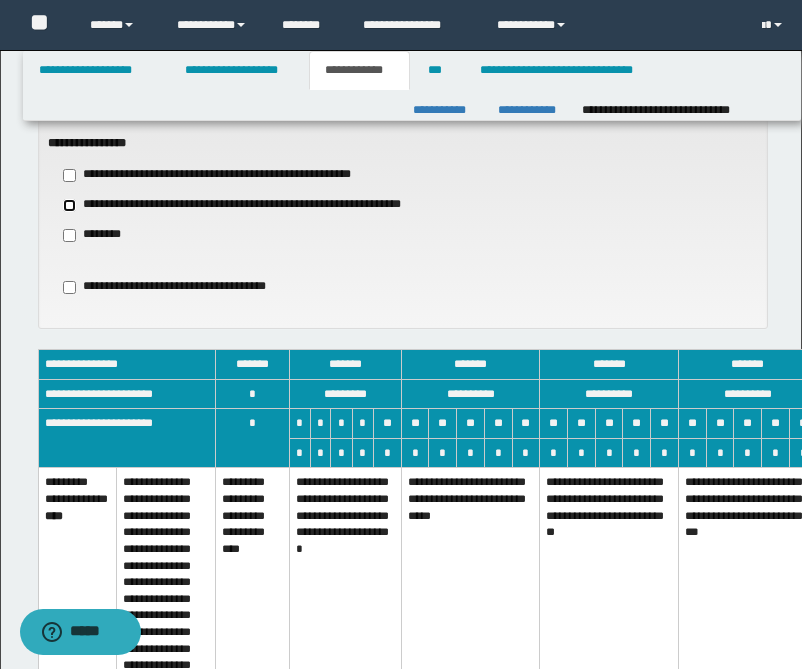 scroll, scrollTop: 1091, scrollLeft: 0, axis: vertical 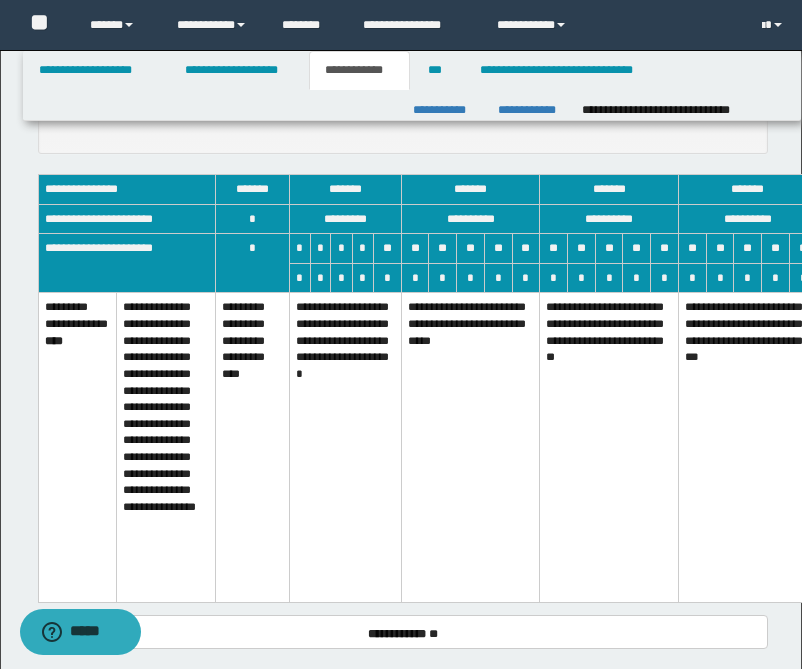 click on "**********" at bounding box center (345, 448) 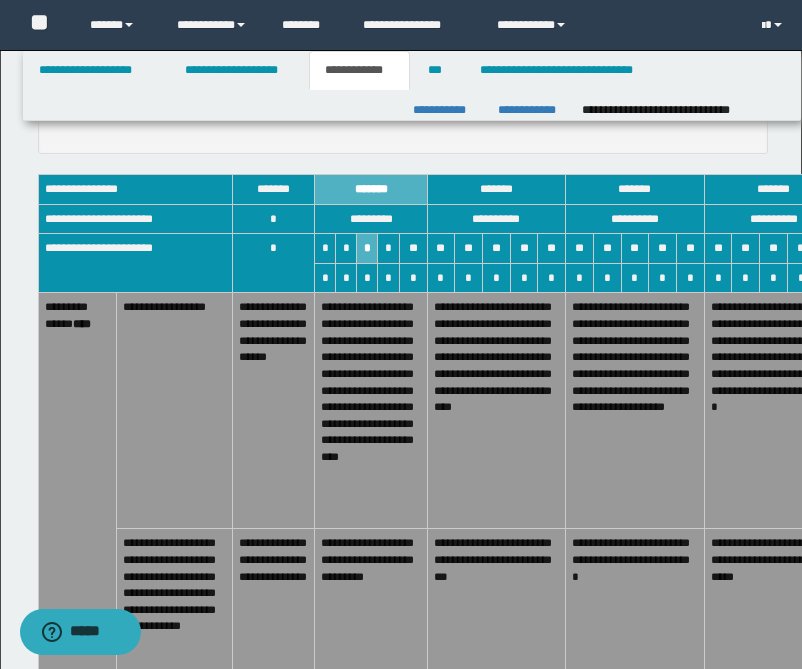 click on "**********" at bounding box center (496, 603) 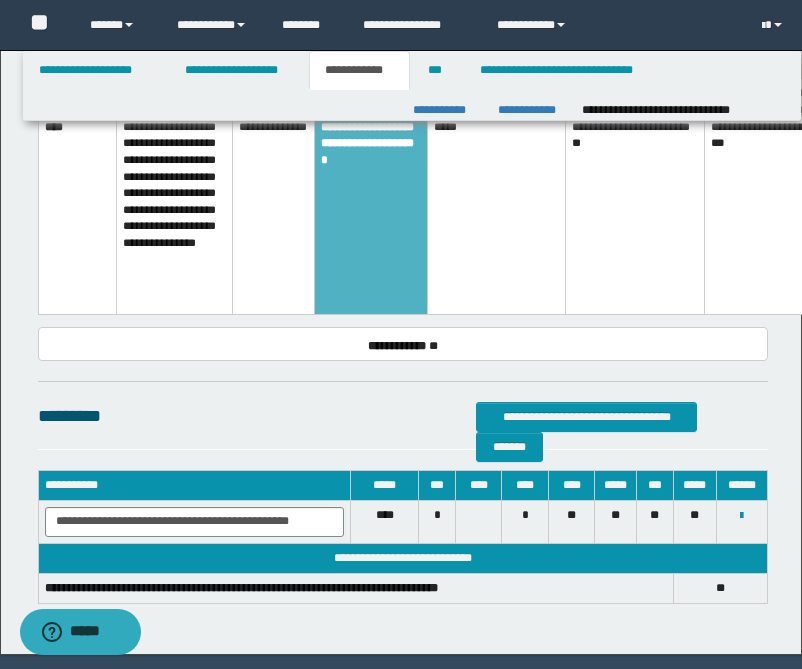 scroll, scrollTop: 1813, scrollLeft: 0, axis: vertical 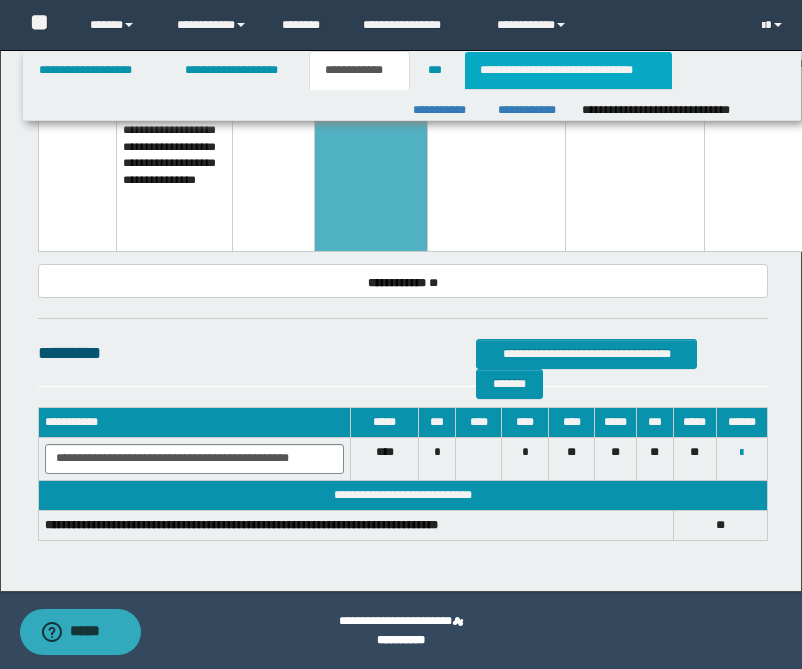 click on "**********" at bounding box center (568, 70) 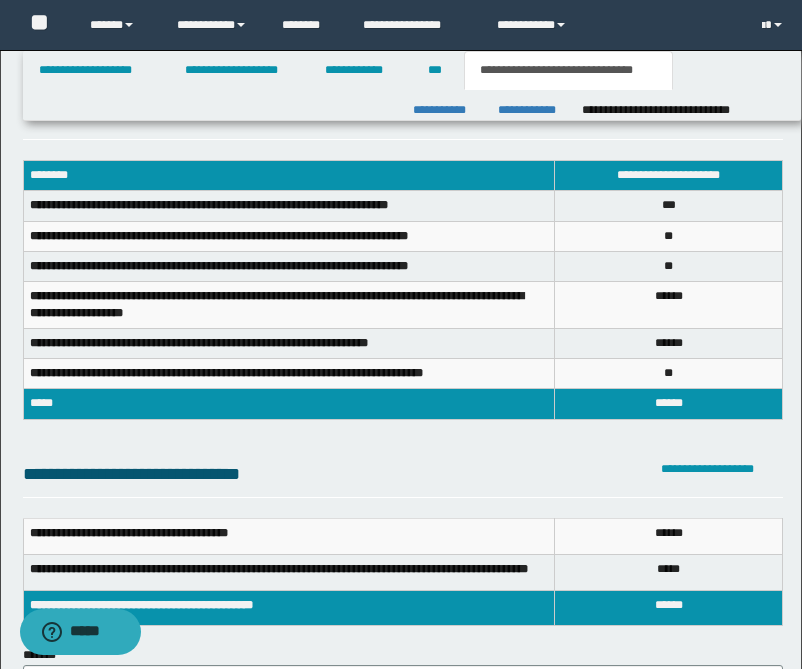 scroll, scrollTop: 0, scrollLeft: 0, axis: both 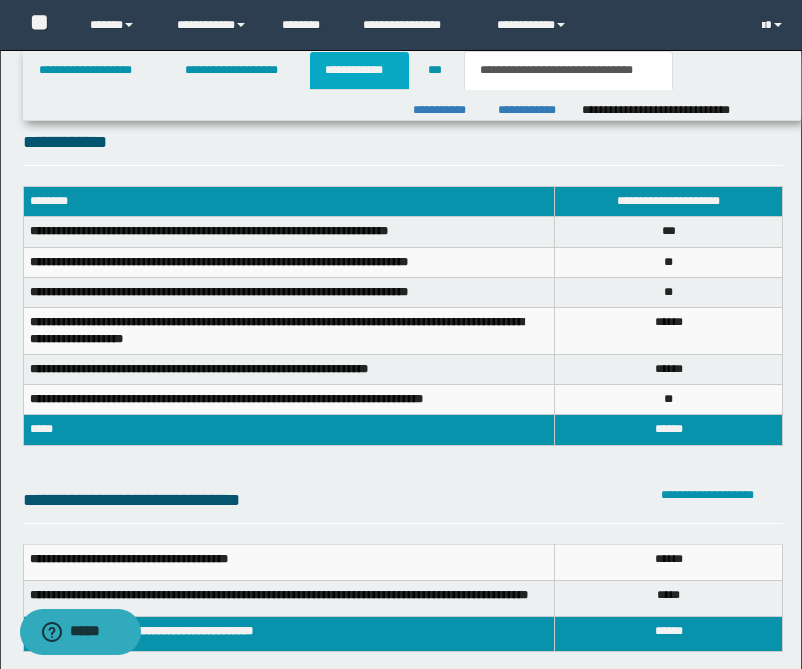 click on "**********" at bounding box center [359, 70] 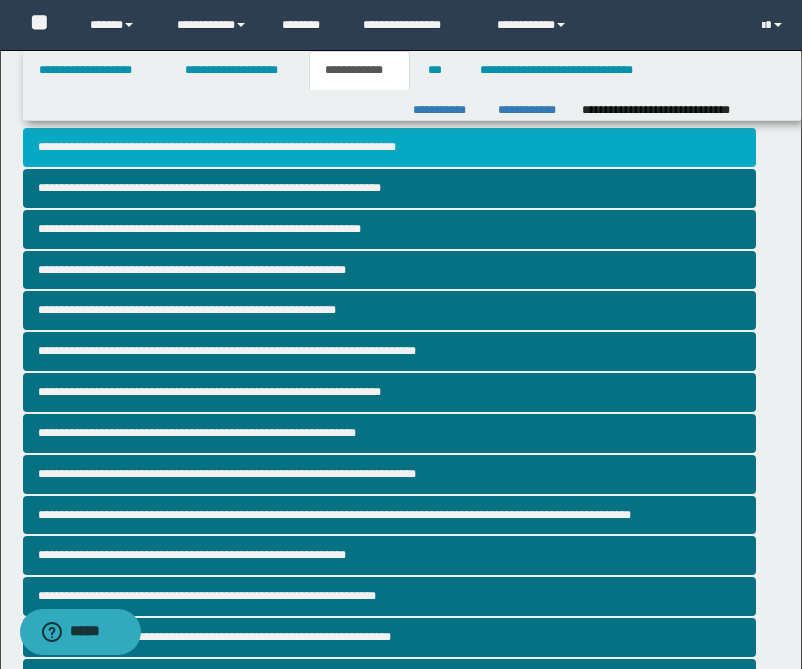click on "**********" at bounding box center [389, 147] 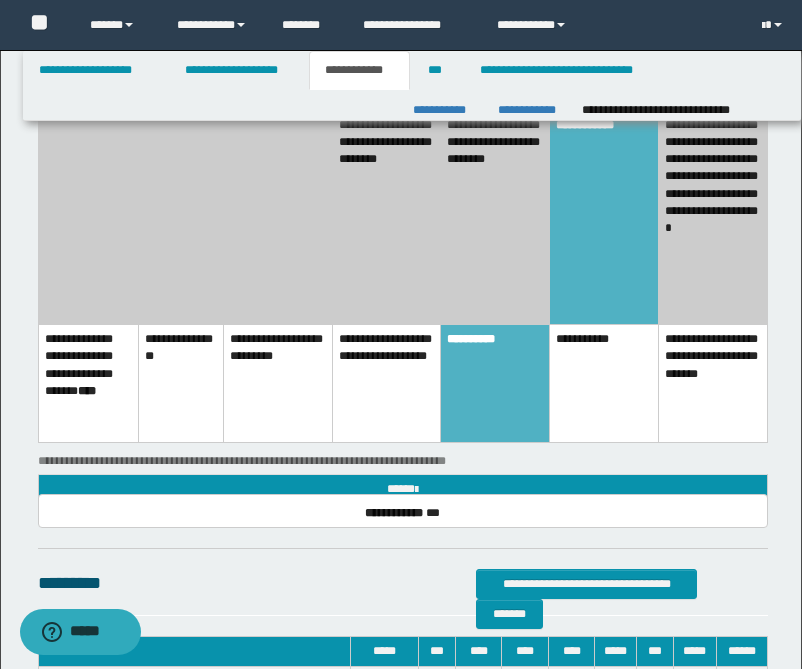 click on "**********" at bounding box center (495, 384) 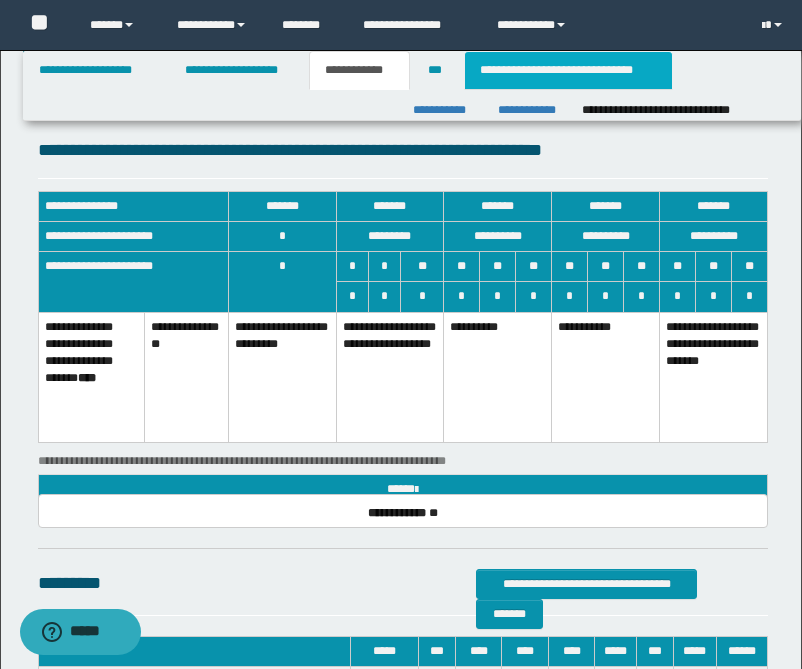click on "**********" at bounding box center (568, 70) 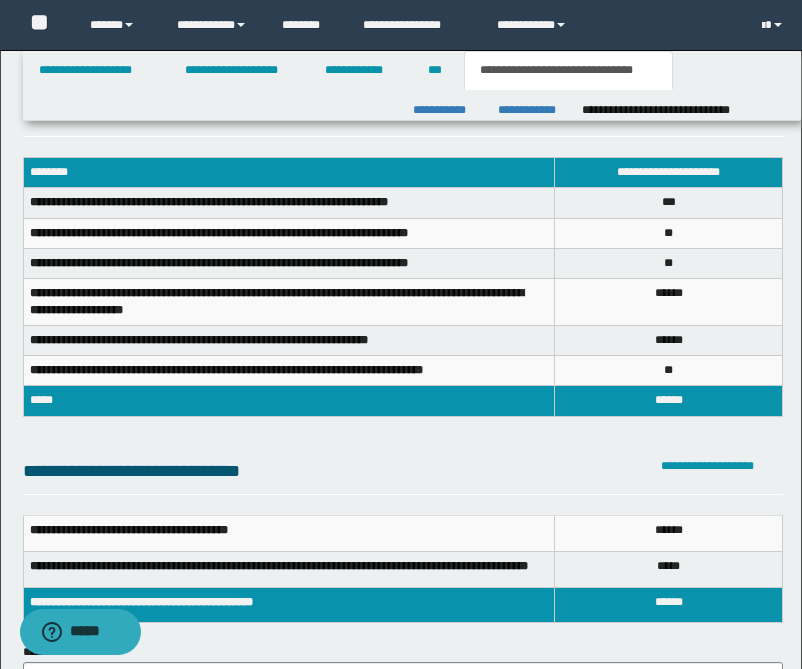 scroll, scrollTop: 0, scrollLeft: 0, axis: both 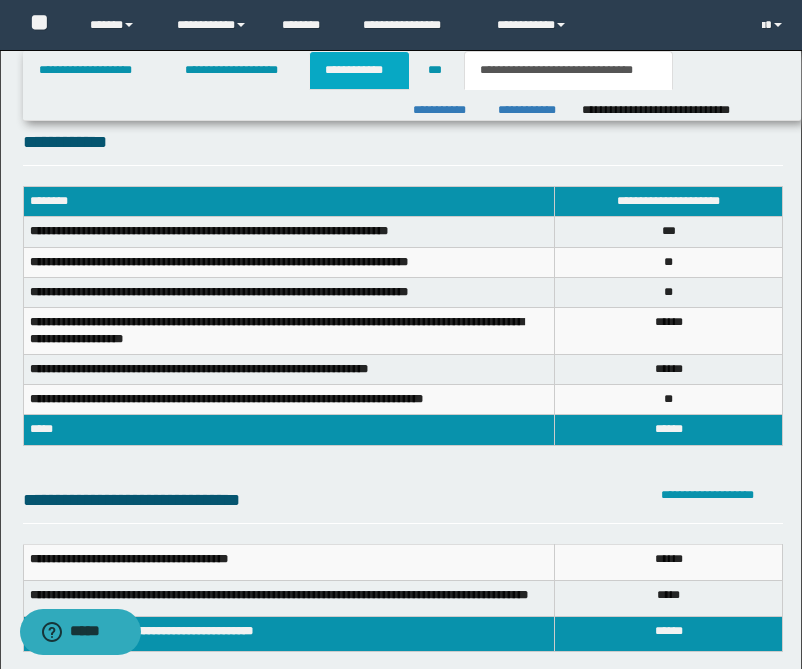 click on "**********" at bounding box center (359, 70) 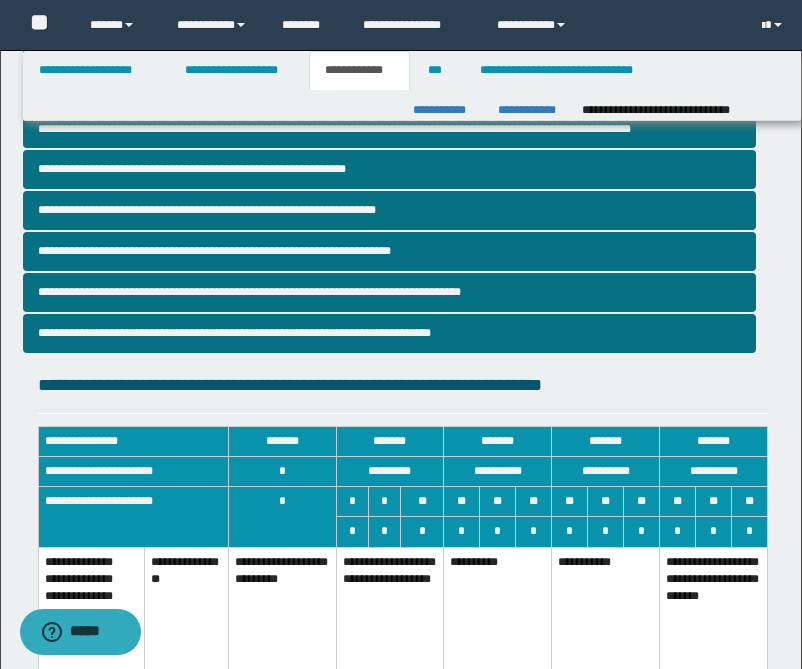 scroll, scrollTop: 838, scrollLeft: 0, axis: vertical 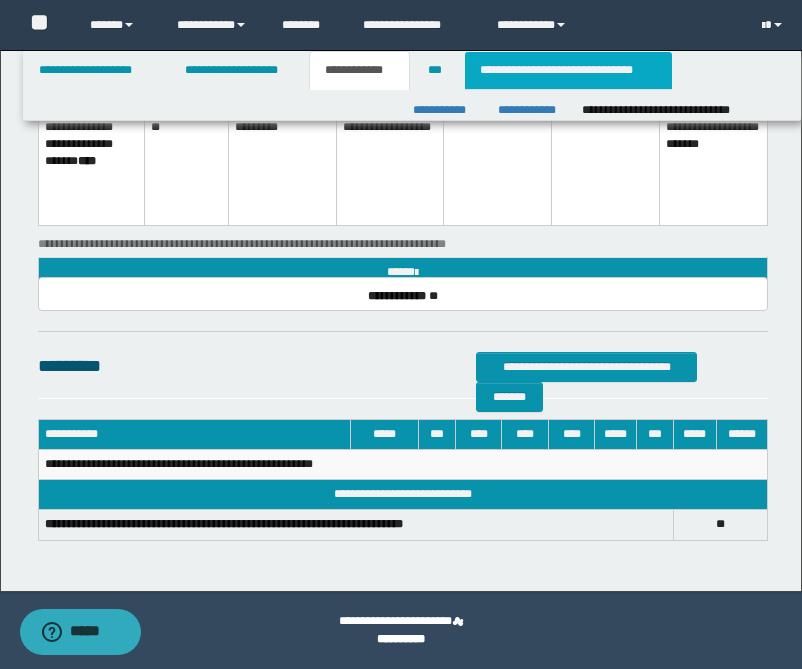 click on "**********" at bounding box center (568, 70) 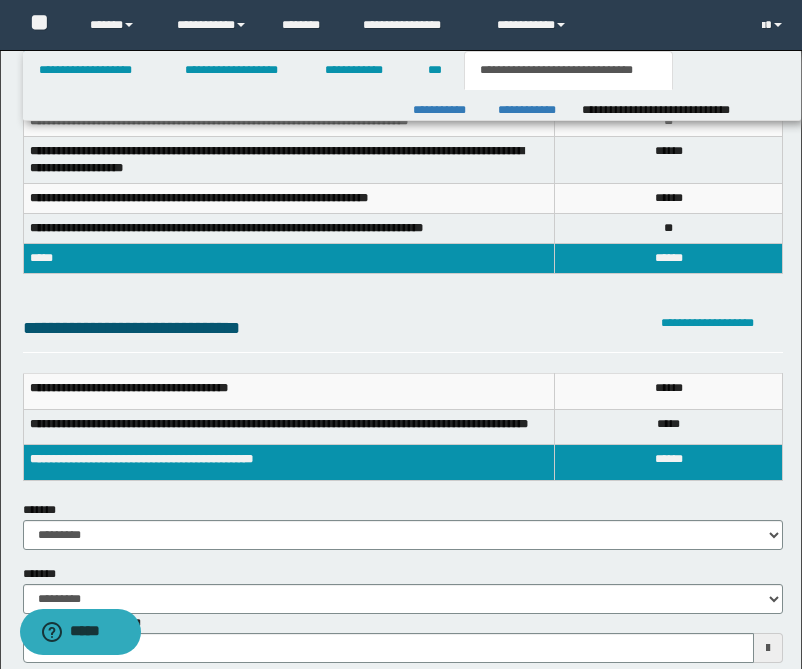 scroll, scrollTop: 162, scrollLeft: 0, axis: vertical 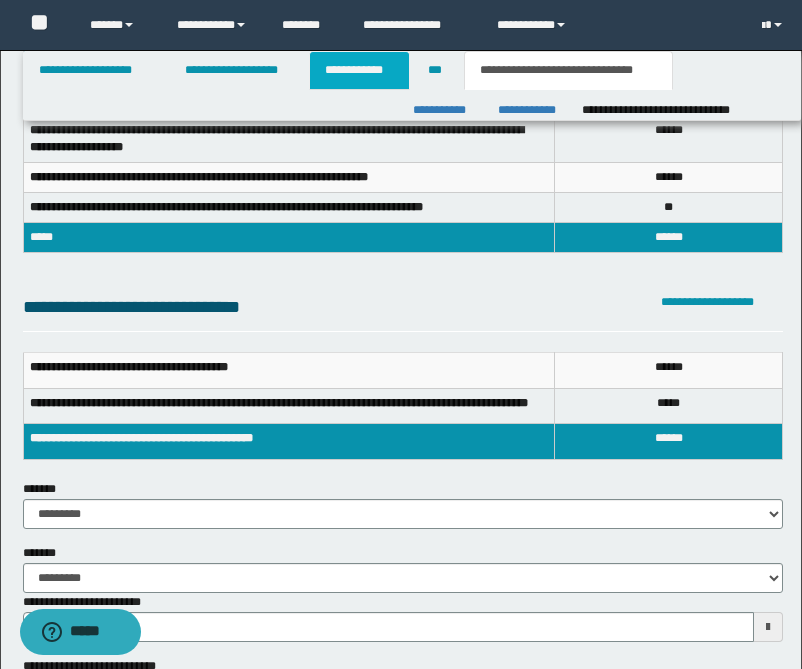 click on "**********" at bounding box center (359, 70) 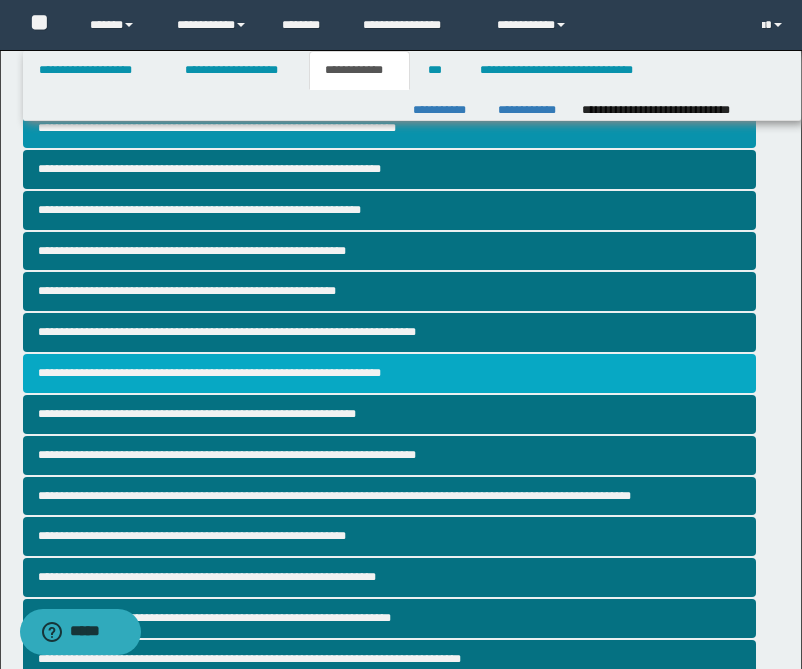 scroll, scrollTop: 0, scrollLeft: 0, axis: both 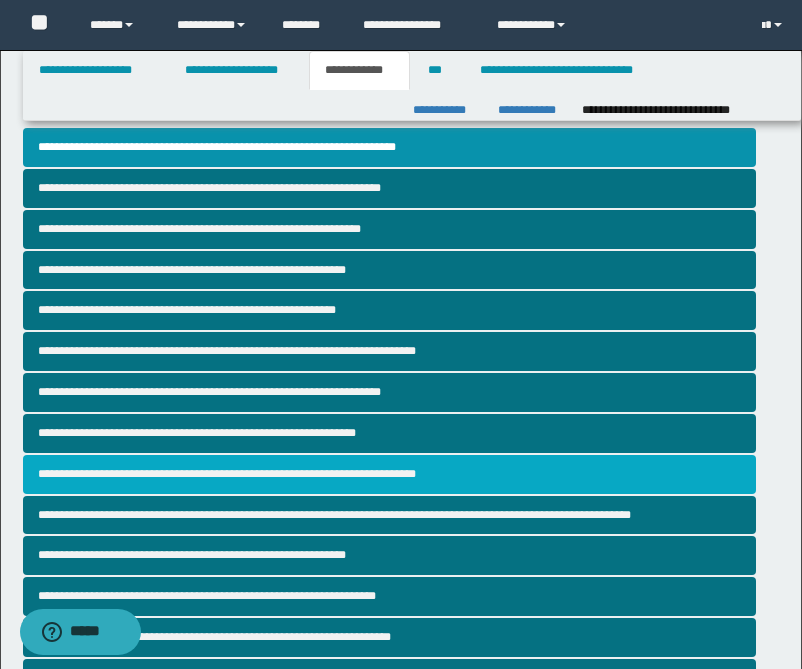 click on "**********" at bounding box center (389, 474) 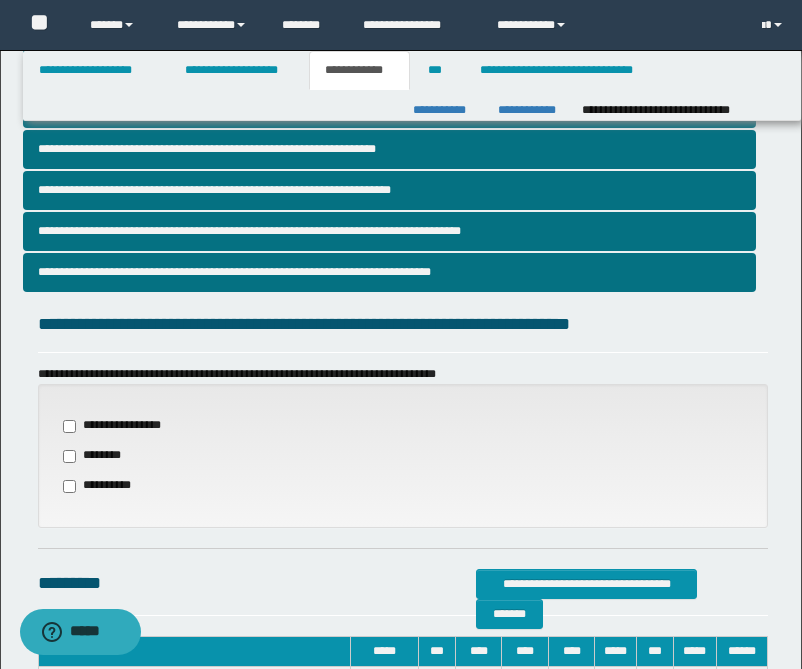 scroll, scrollTop: 681, scrollLeft: 0, axis: vertical 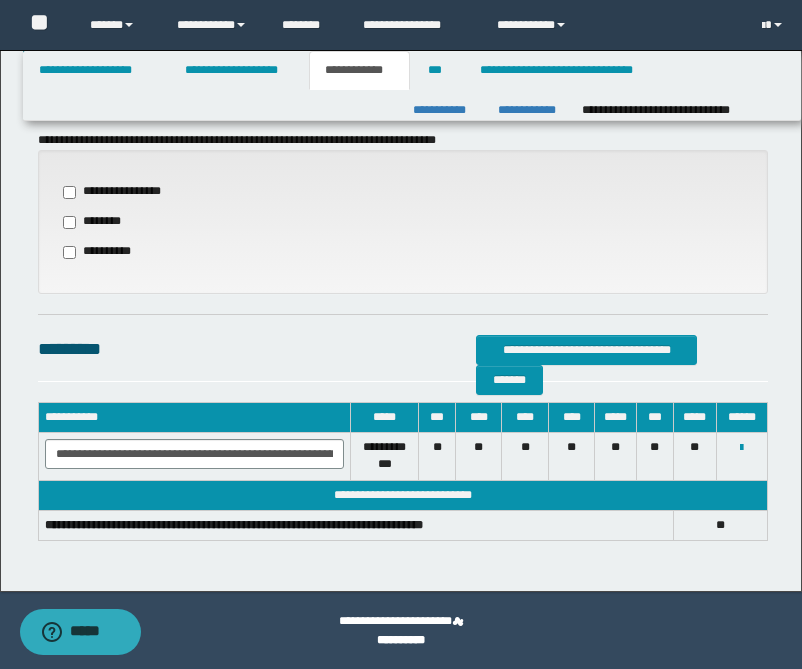 click on "**********" at bounding box center (101, 252) 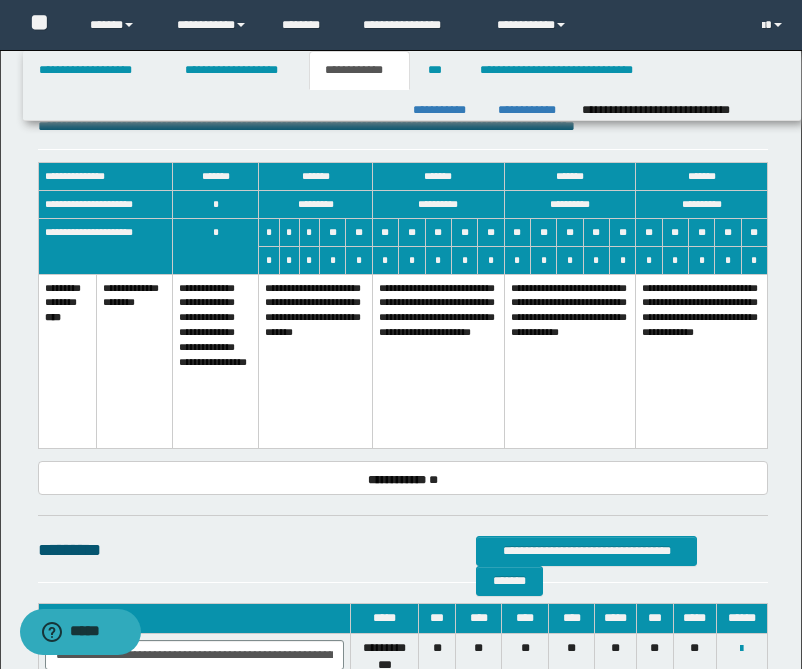 scroll, scrollTop: 883, scrollLeft: 0, axis: vertical 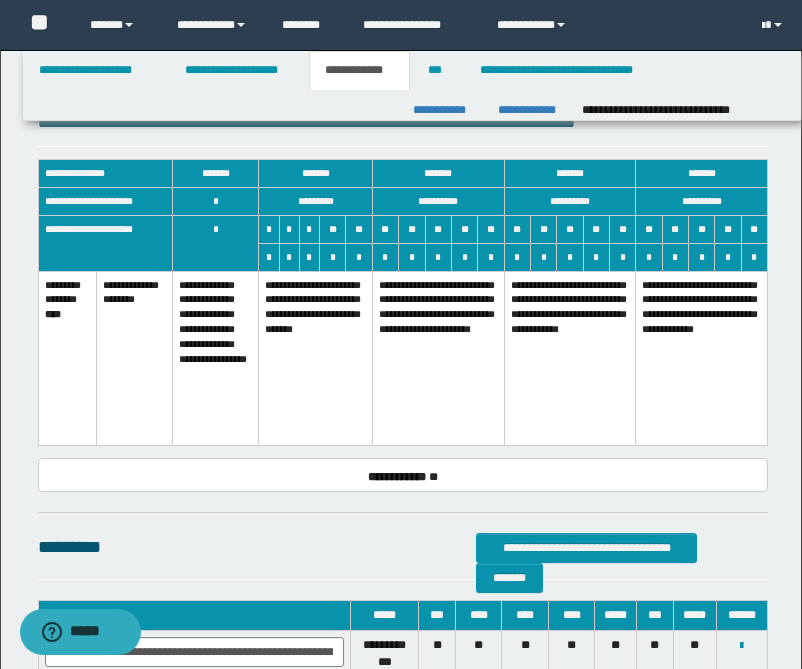 click on "**********" at bounding box center (438, 358) 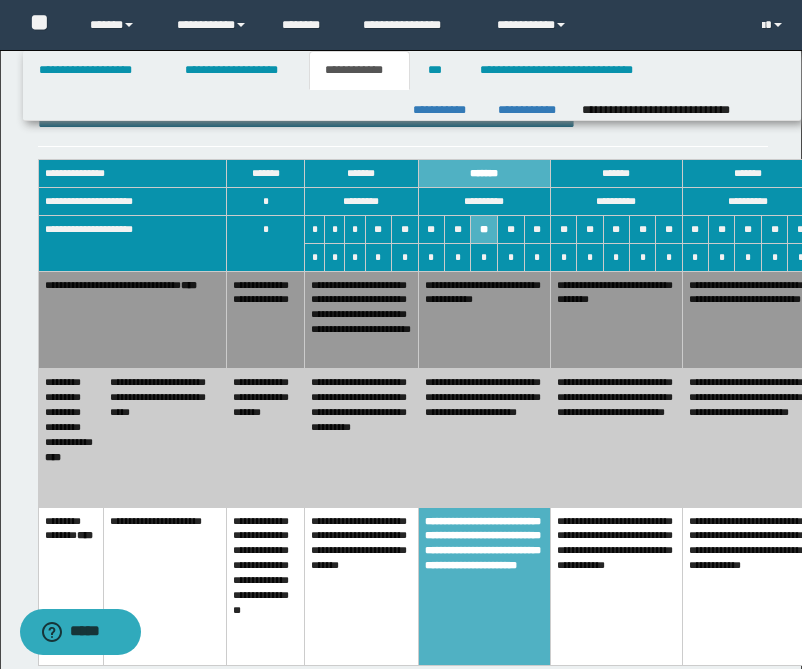 click on "**********" at bounding box center (484, 320) 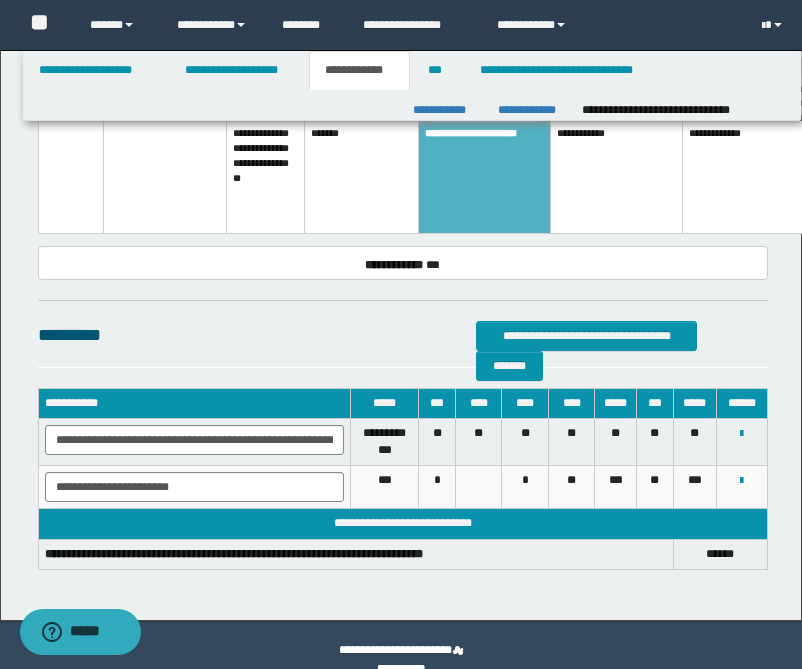 scroll, scrollTop: 1344, scrollLeft: 0, axis: vertical 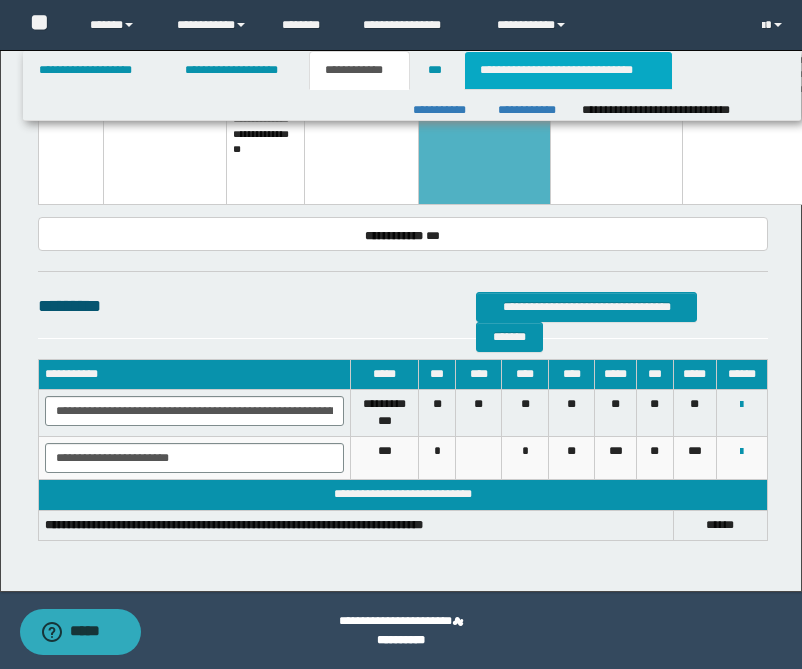 click on "**********" at bounding box center [568, 70] 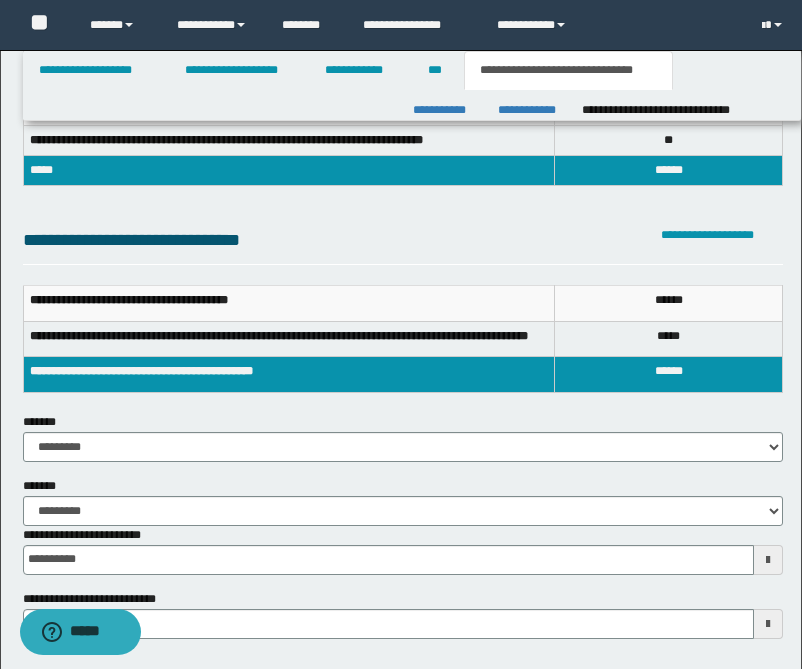 scroll, scrollTop: 0, scrollLeft: 0, axis: both 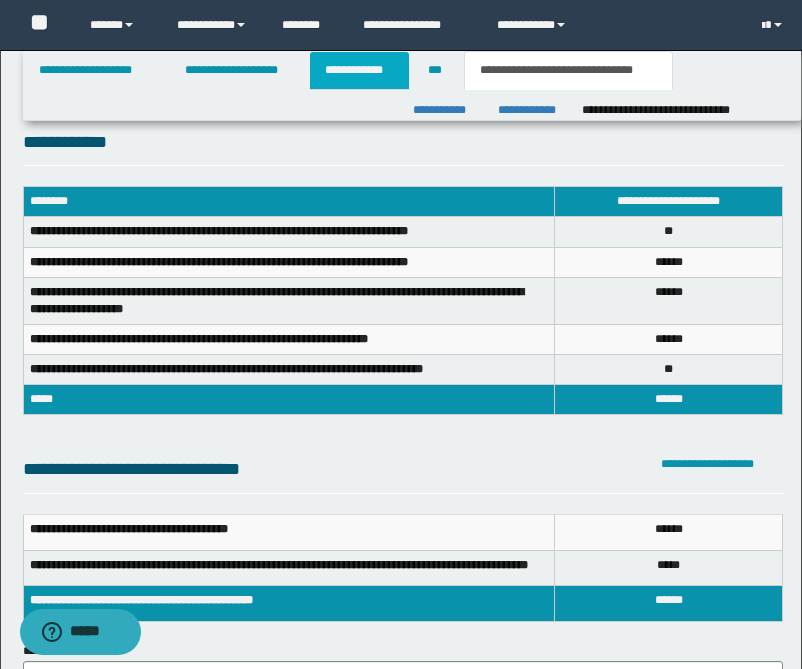 click on "**********" at bounding box center (359, 70) 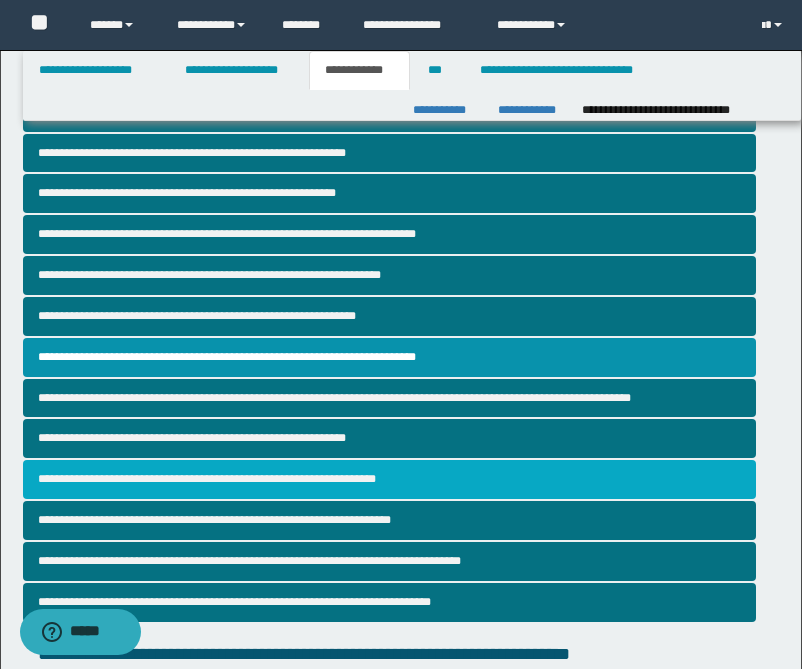 scroll, scrollTop: 175, scrollLeft: 0, axis: vertical 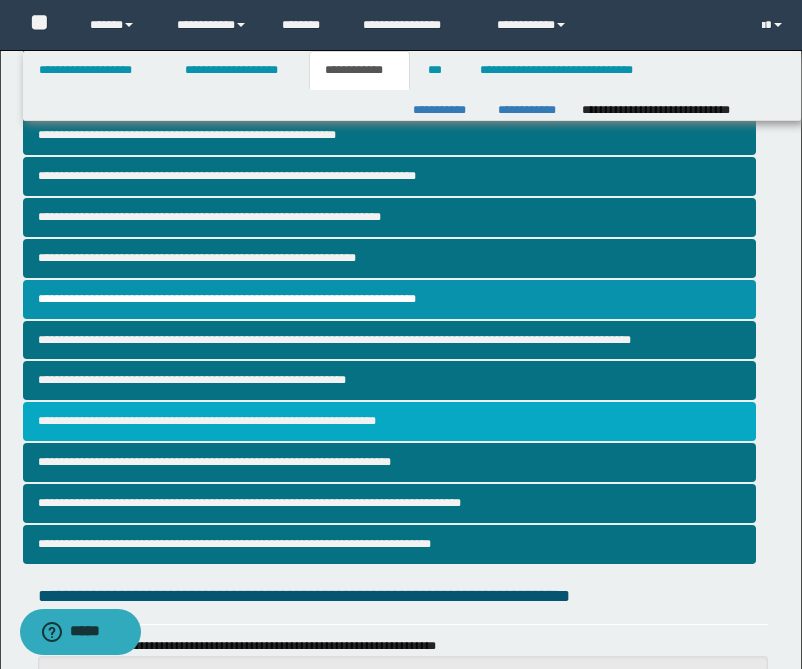 click on "**********" at bounding box center [389, 421] 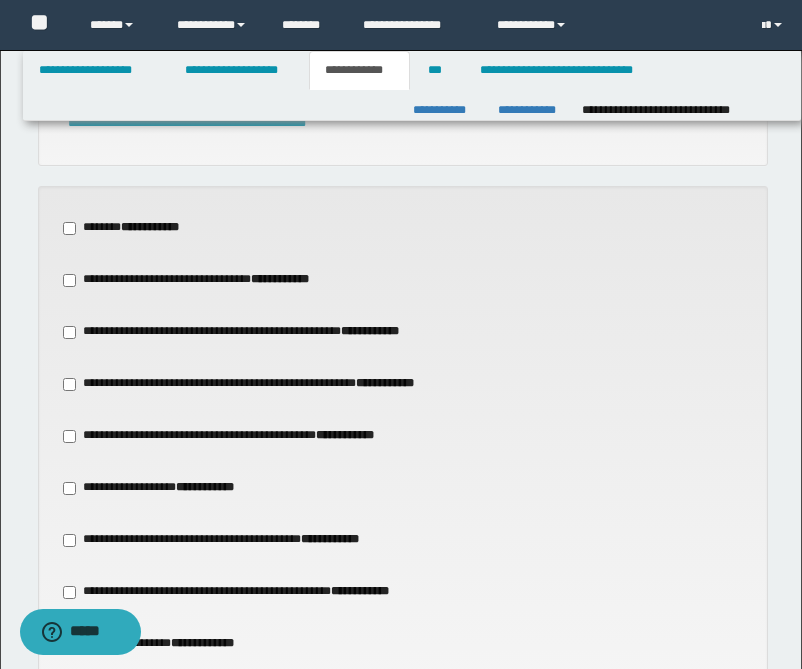 scroll, scrollTop: 818, scrollLeft: 0, axis: vertical 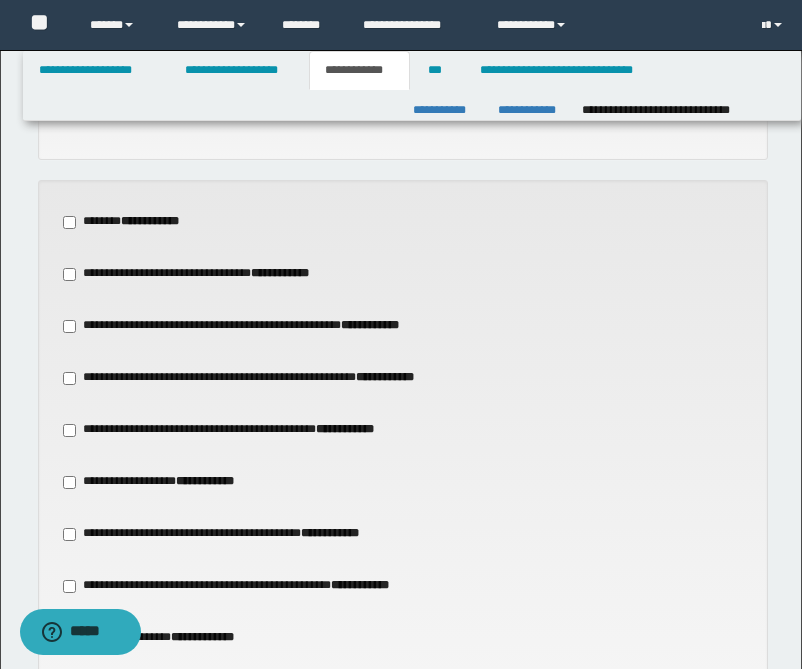 click on "**********" at bounding box center (245, 430) 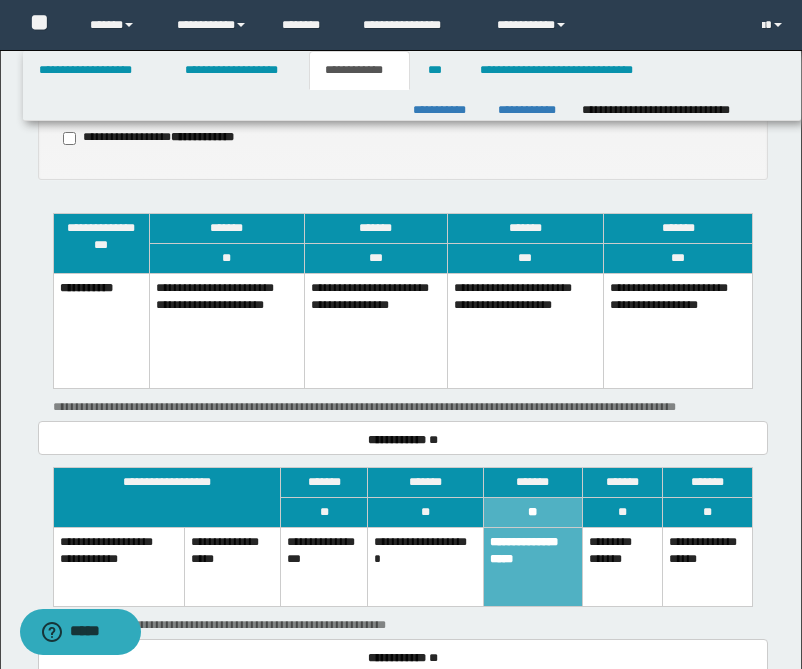 scroll, scrollTop: 1321, scrollLeft: 0, axis: vertical 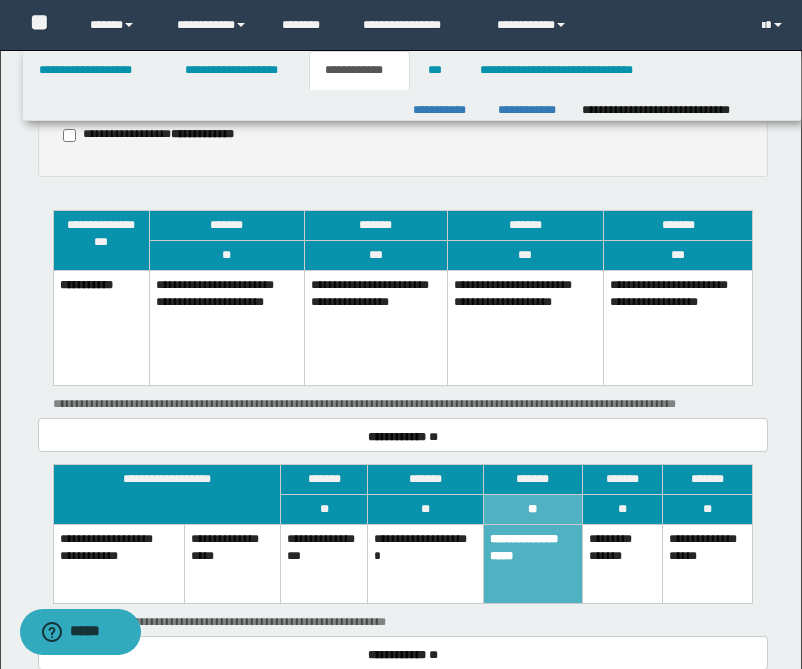 click on "**********" at bounding box center [375, 328] 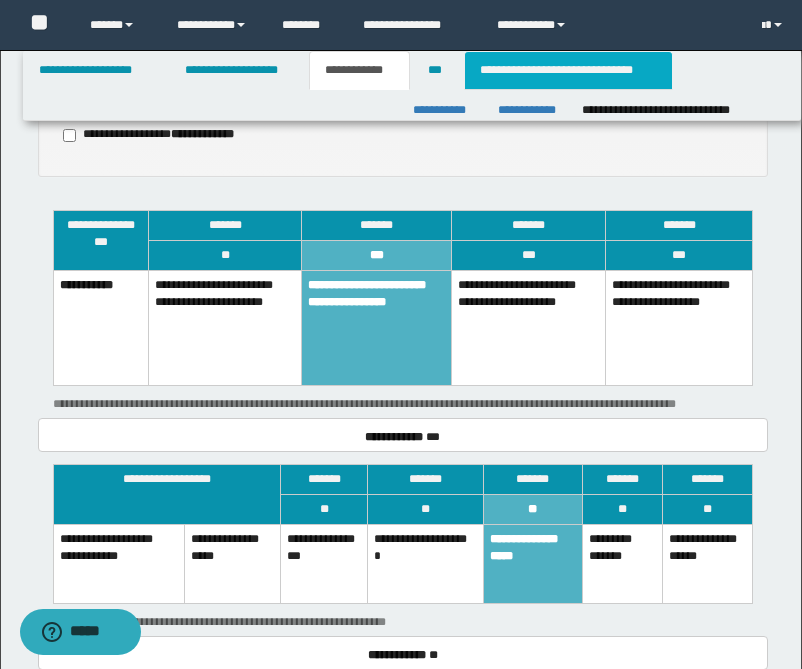 click on "**********" at bounding box center [568, 70] 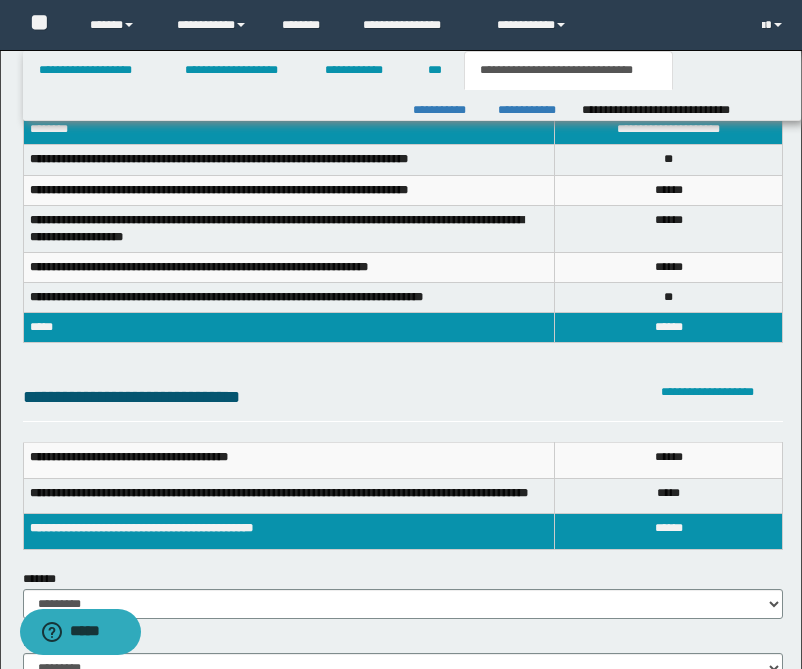 scroll, scrollTop: 0, scrollLeft: 0, axis: both 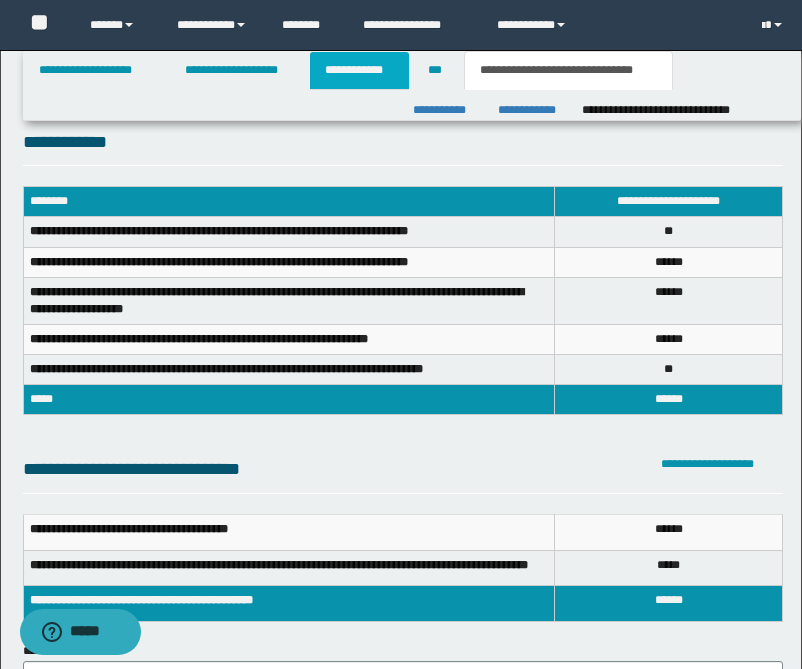 click on "**********" at bounding box center (359, 70) 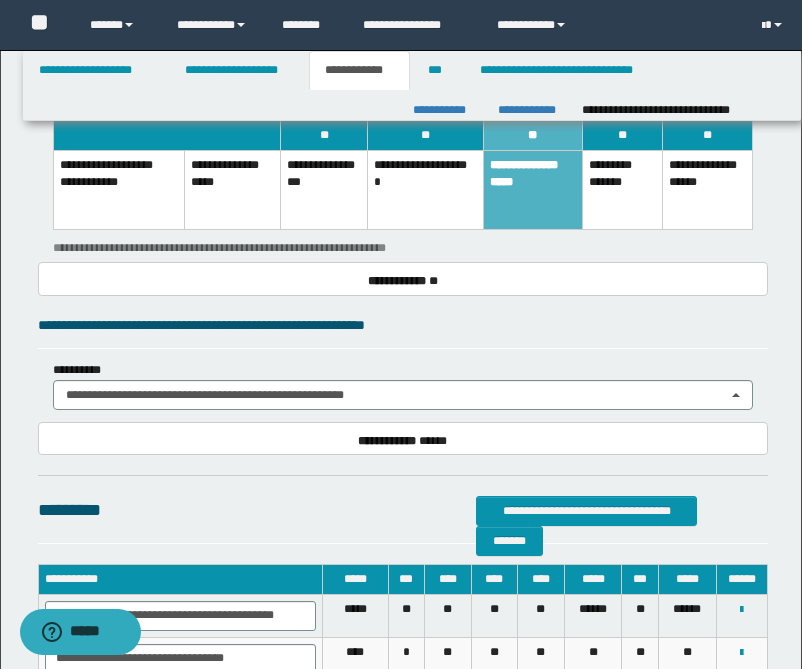 scroll, scrollTop: 1939, scrollLeft: 0, axis: vertical 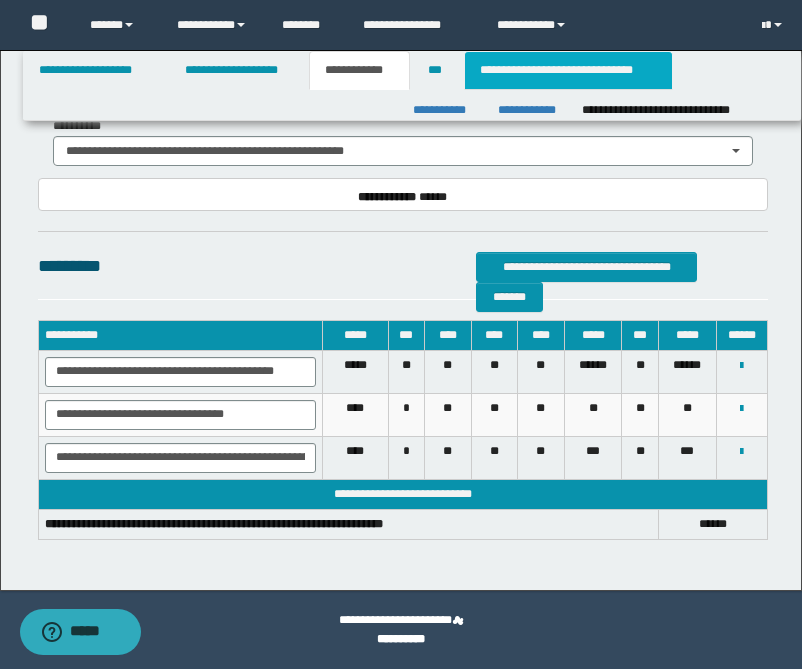click on "**********" at bounding box center (568, 70) 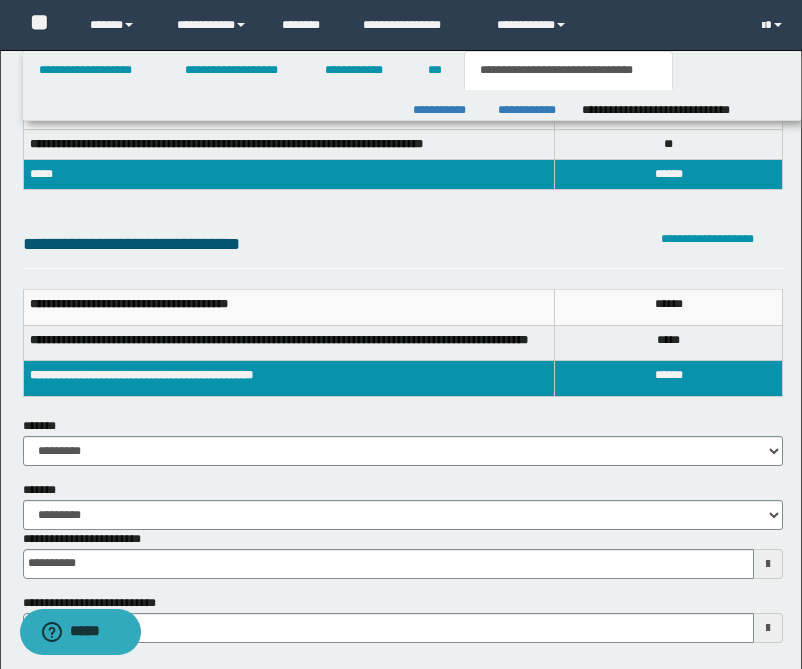 scroll, scrollTop: 0, scrollLeft: 0, axis: both 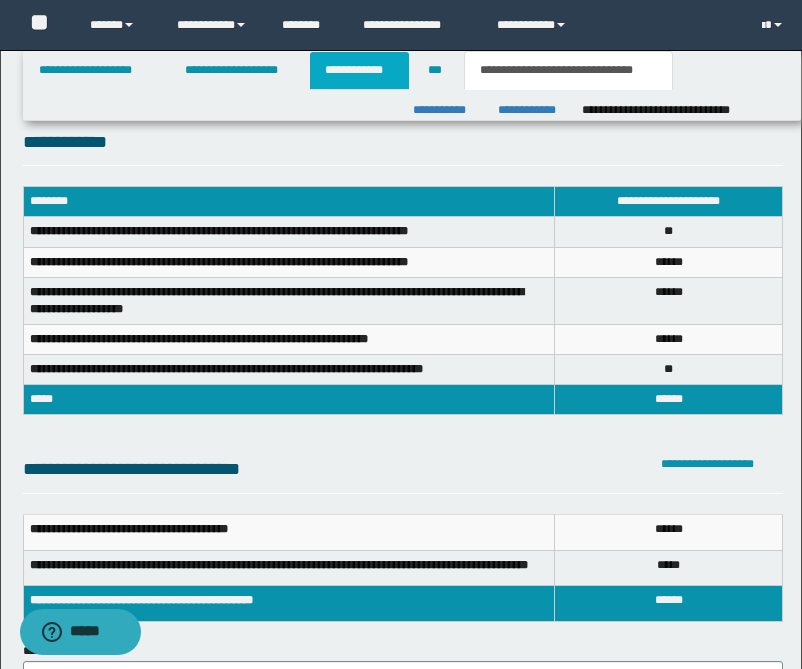 click on "**********" at bounding box center (359, 70) 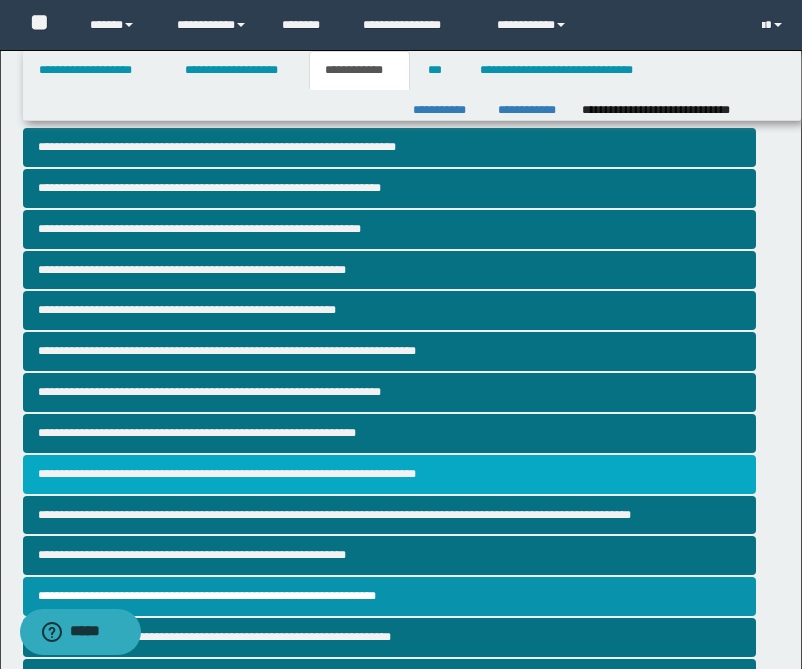 click on "**********" at bounding box center [389, 474] 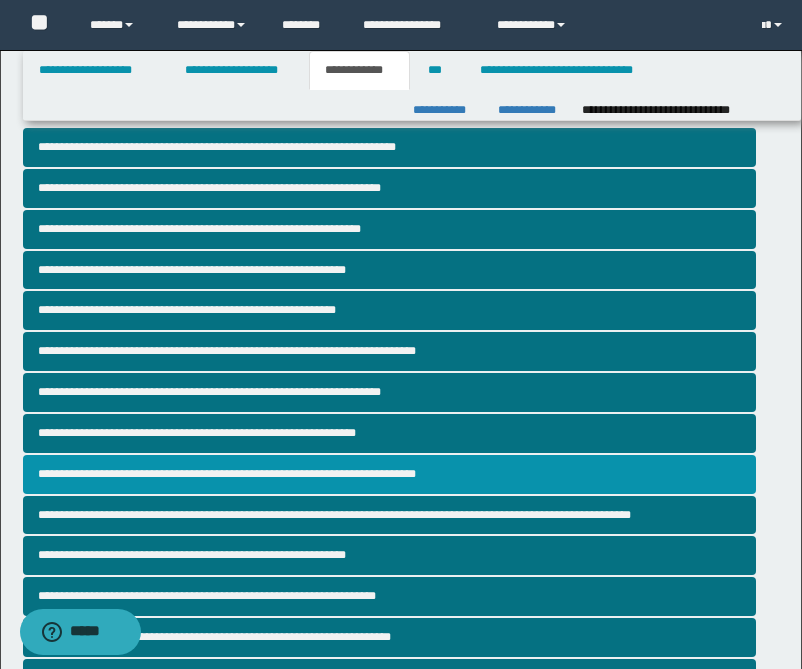 scroll, scrollTop: 679, scrollLeft: 0, axis: vertical 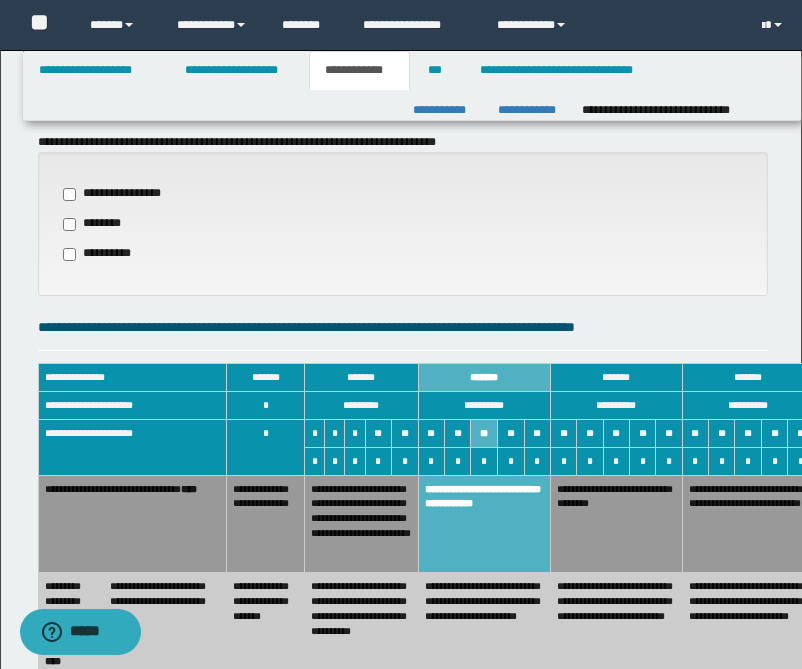 click on "*" at bounding box center [335, 461] 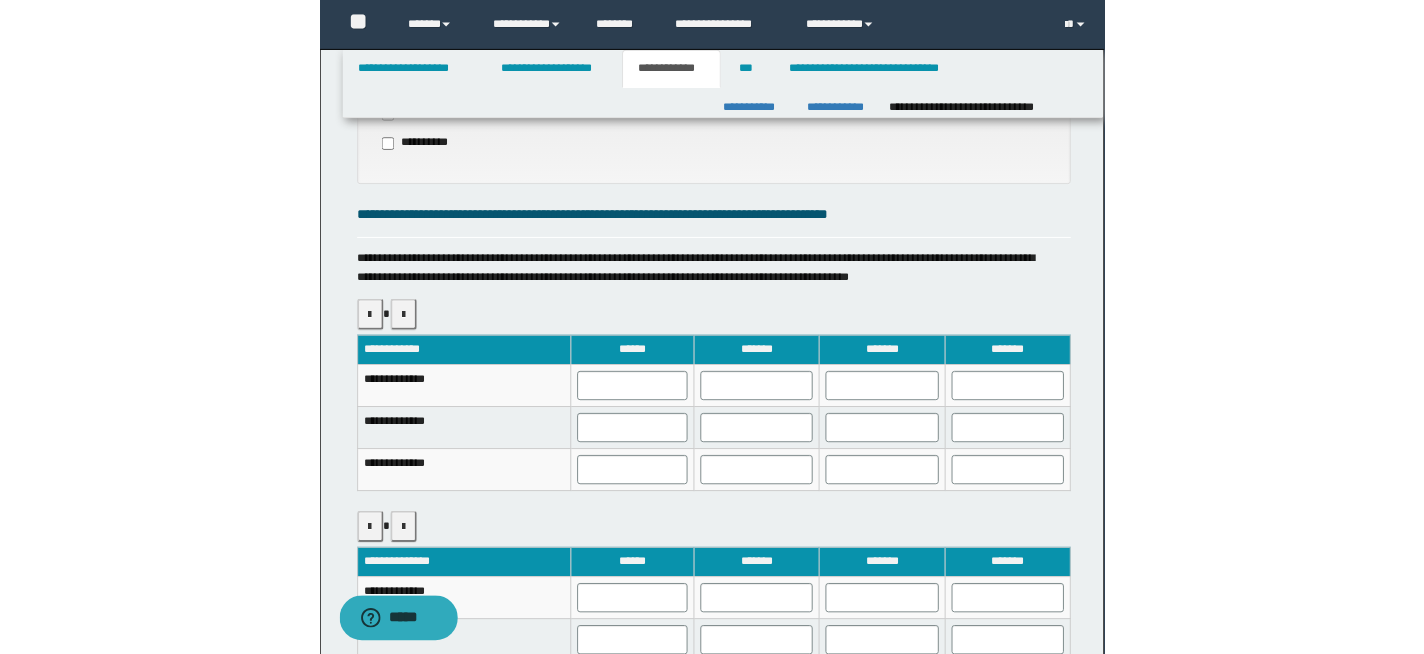 scroll, scrollTop: 907, scrollLeft: 0, axis: vertical 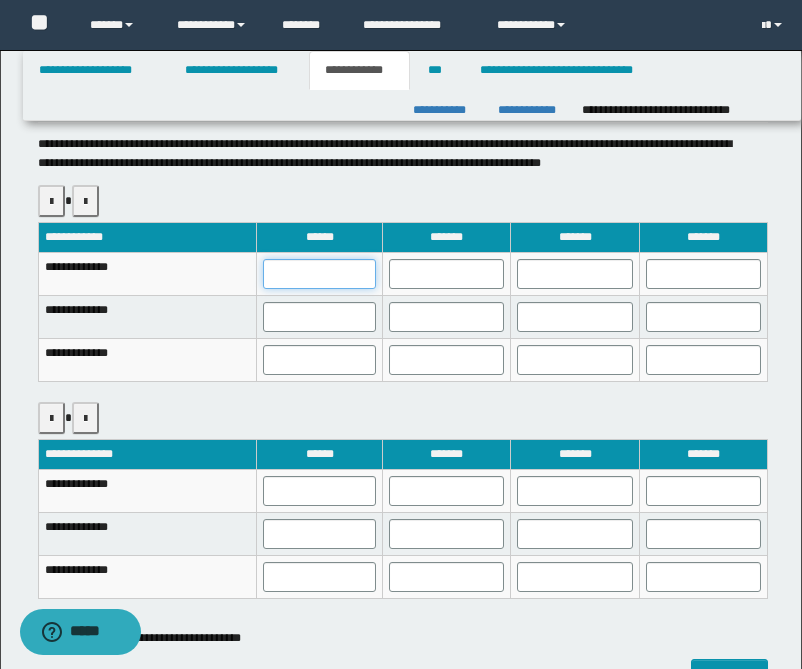 click at bounding box center [319, 274] 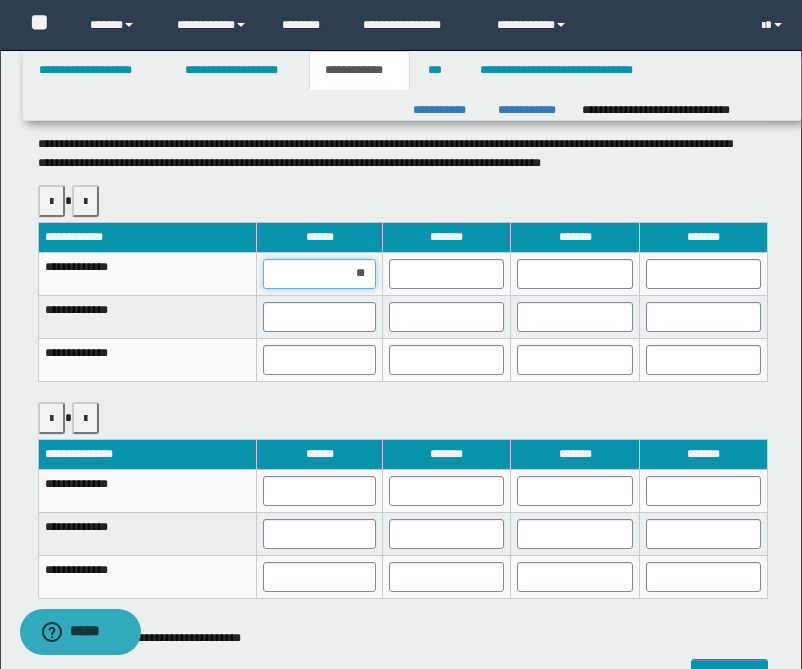 type on "***" 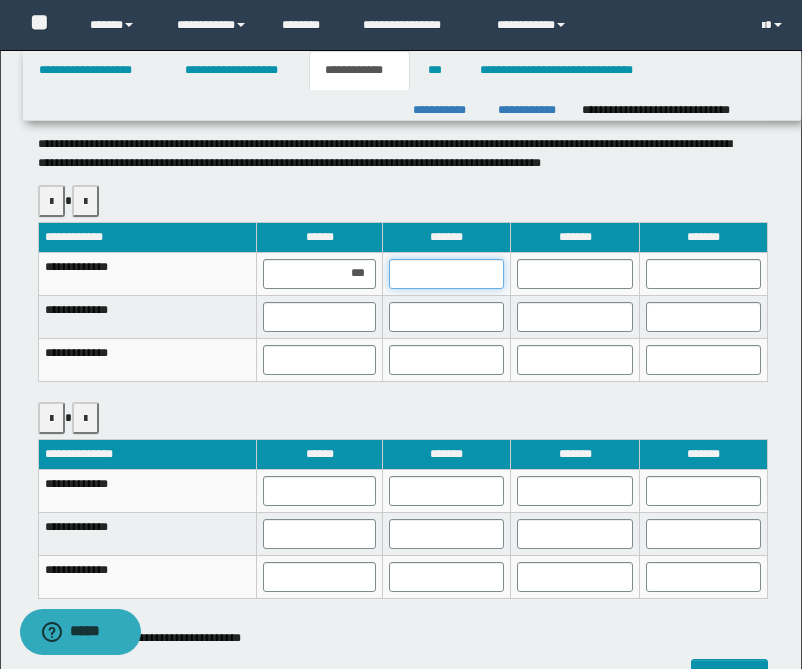 click at bounding box center [446, 274] 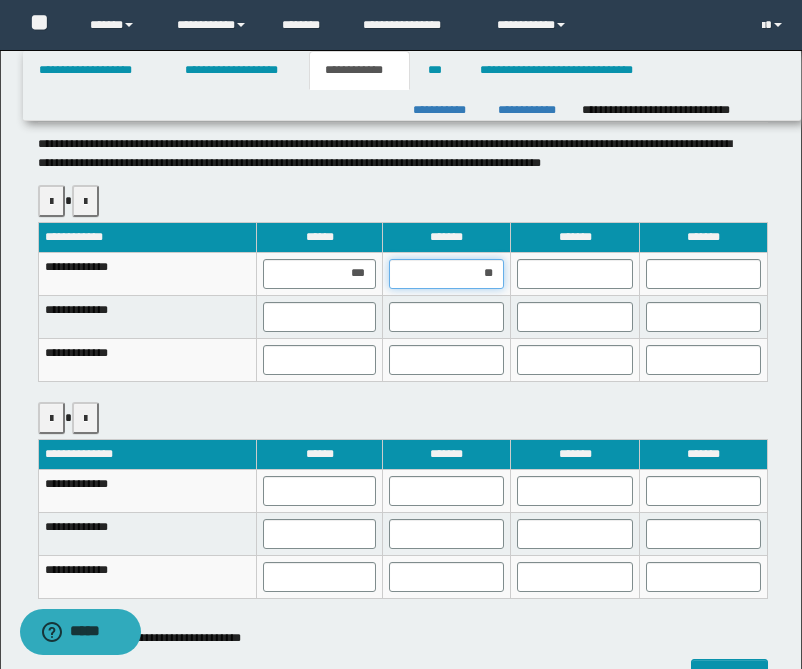 type on "***" 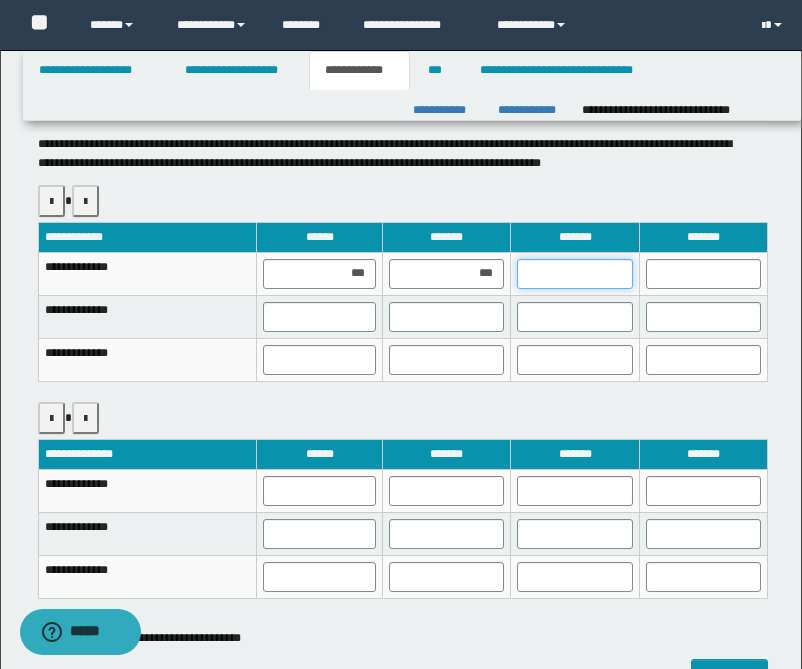 click at bounding box center [574, 274] 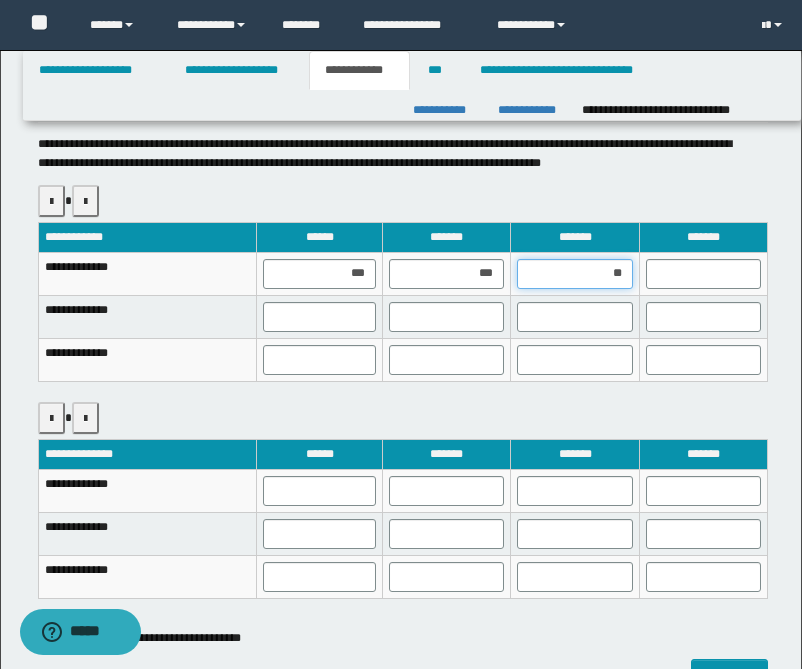 type on "***" 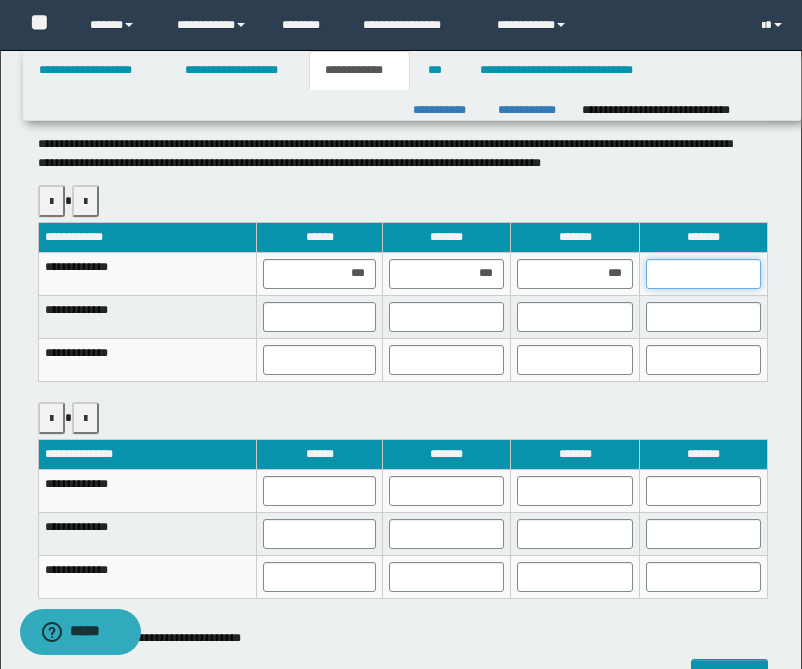click at bounding box center (703, 274) 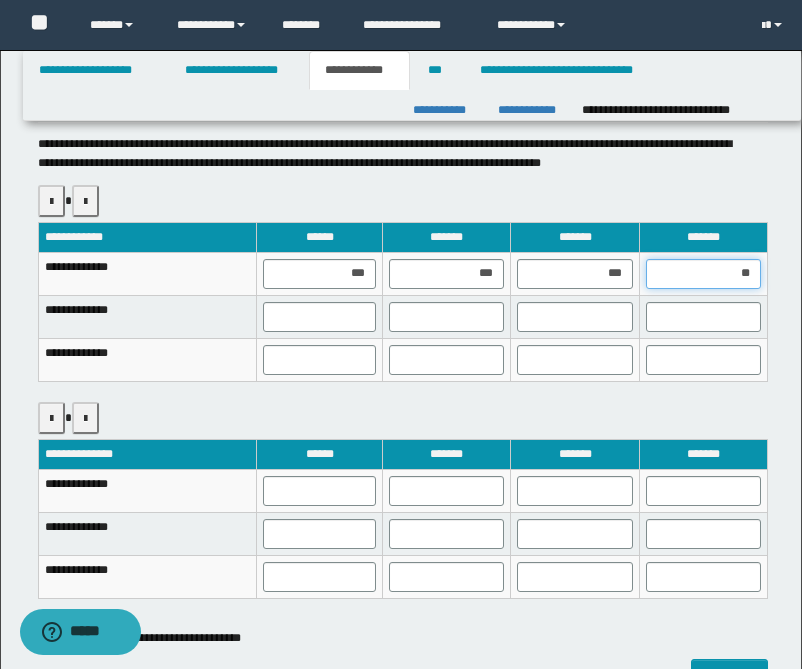 type on "***" 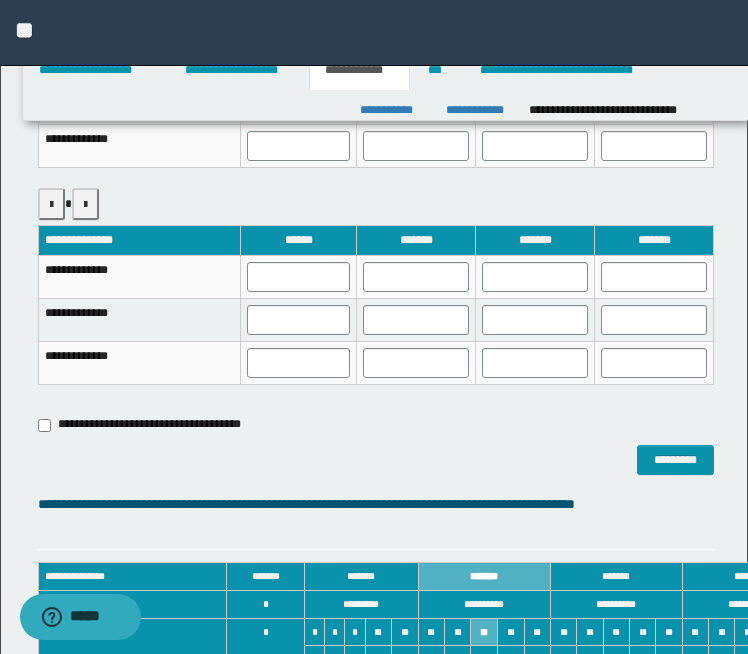scroll, scrollTop: 1143, scrollLeft: 0, axis: vertical 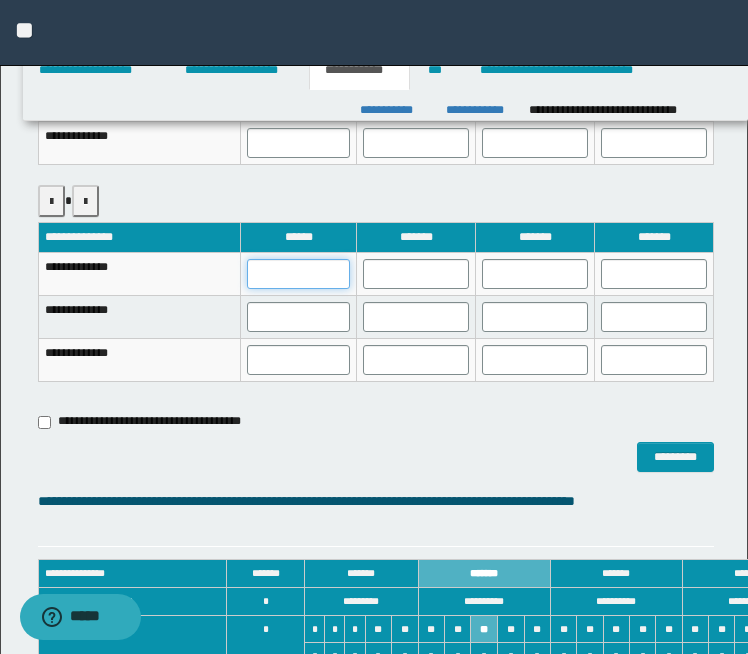 click at bounding box center [298, 274] 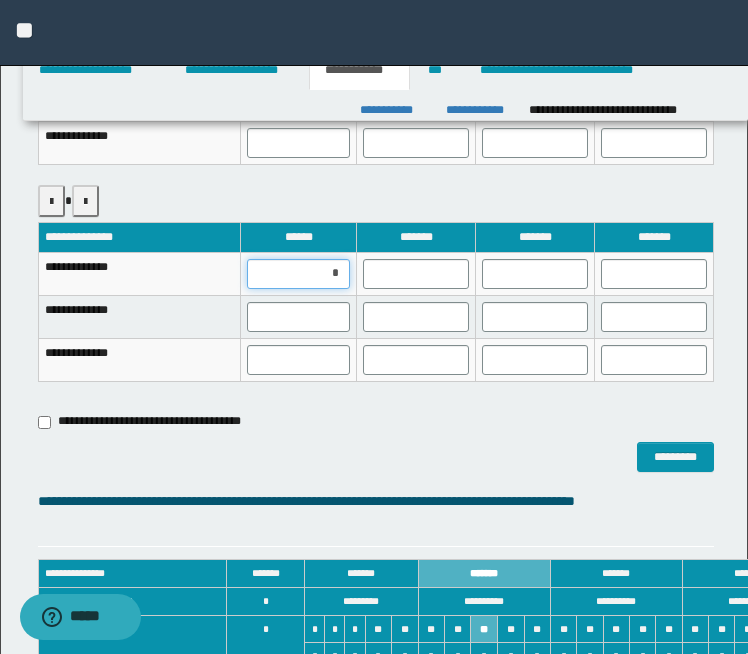 type on "**" 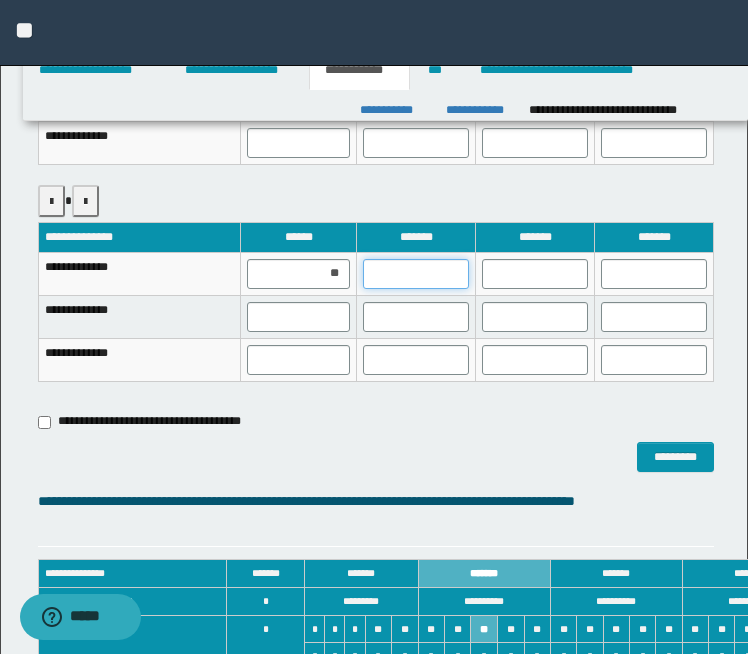 click at bounding box center [416, 274] 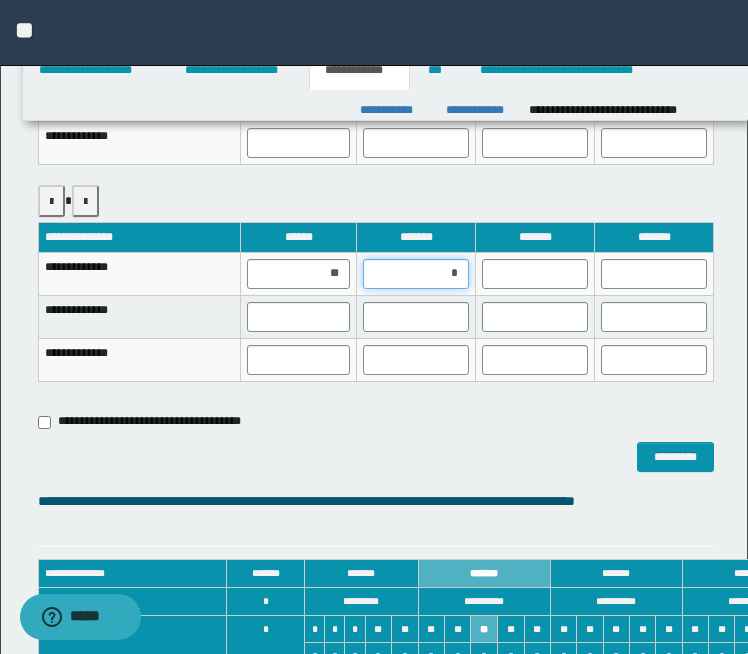 type on "**" 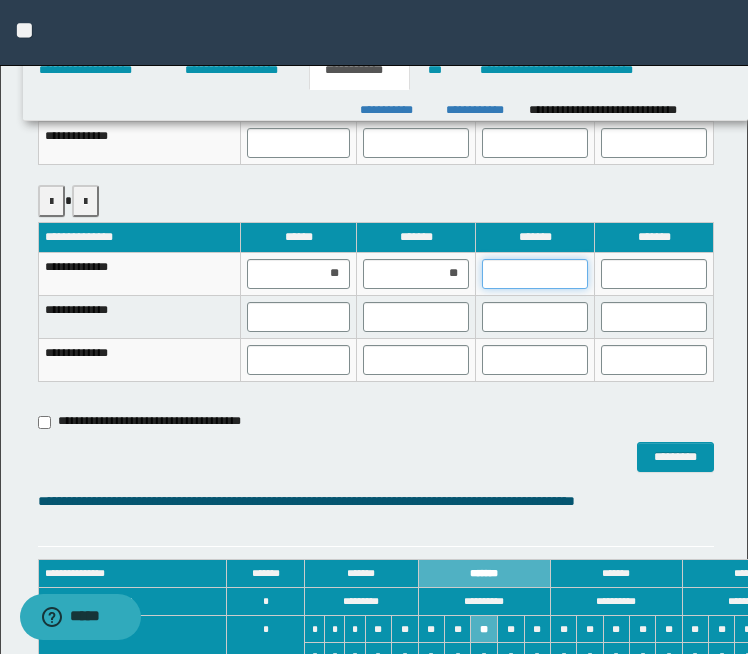 click at bounding box center [535, 274] 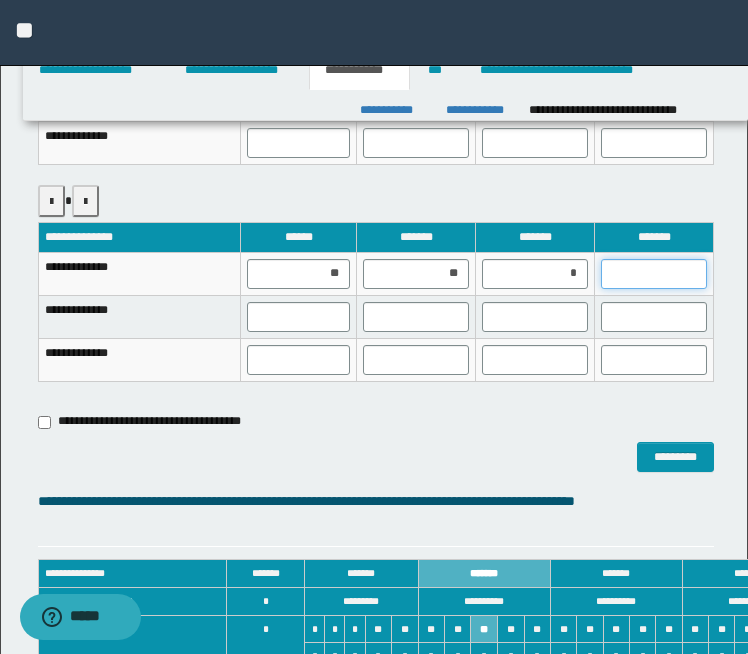 click at bounding box center [654, 274] 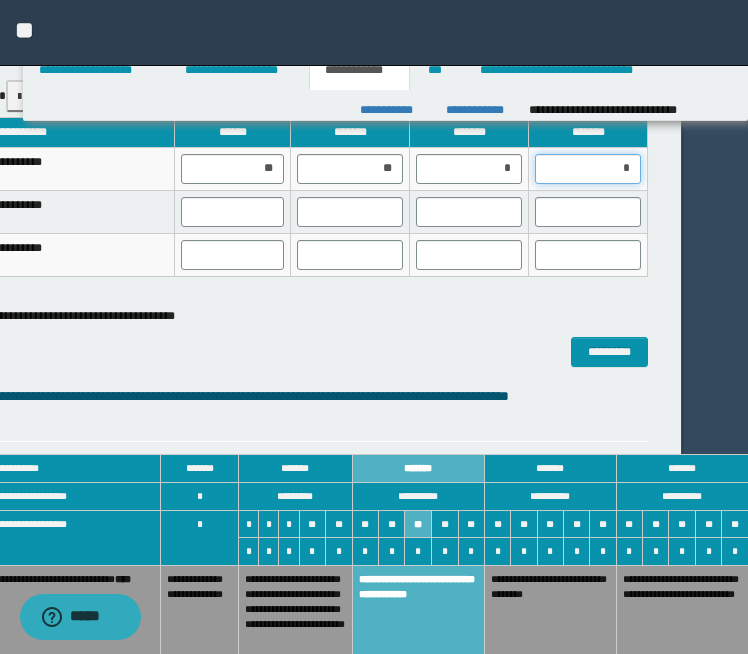 scroll, scrollTop: 1245, scrollLeft: 66, axis: both 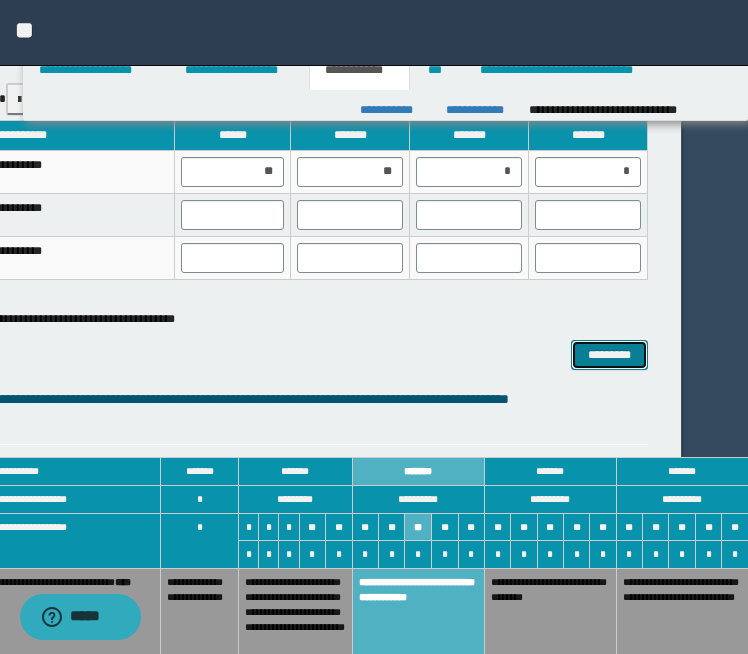 click on "*********" at bounding box center (609, 355) 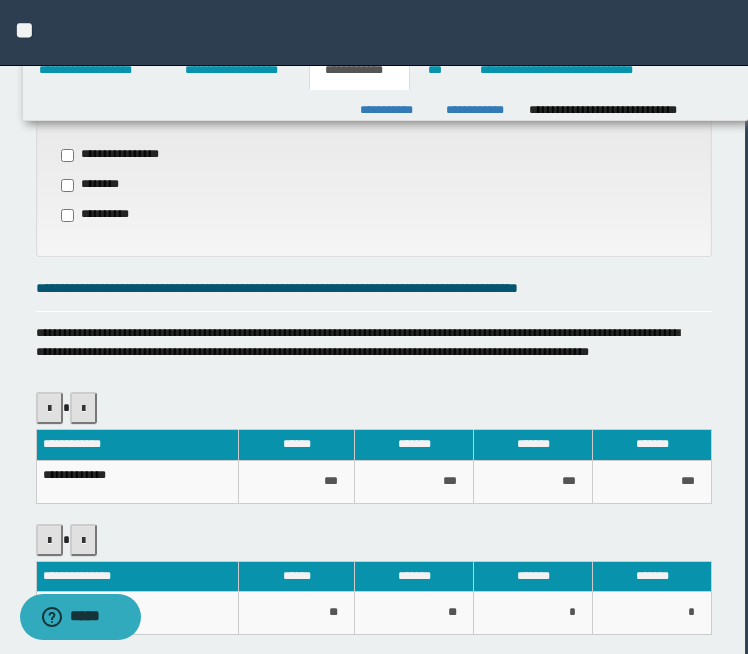 scroll, scrollTop: 1921, scrollLeft: 2, axis: both 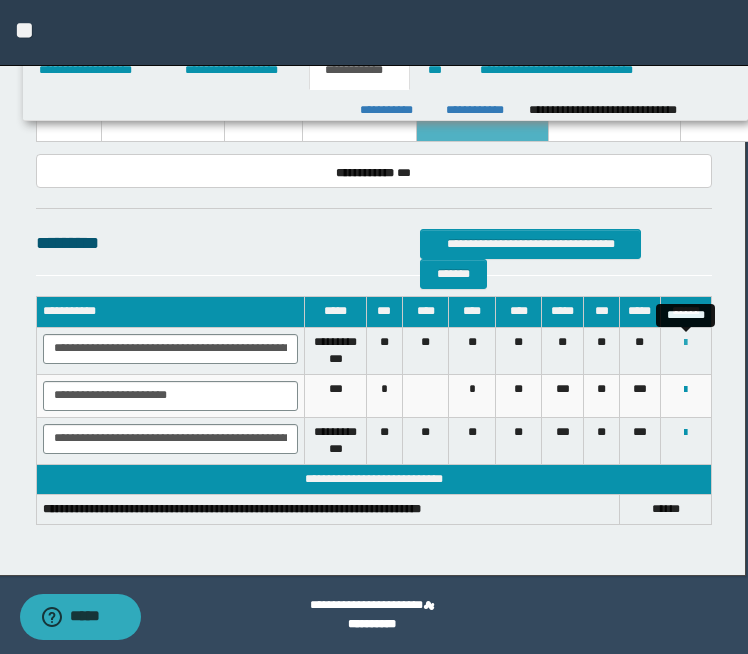 click at bounding box center [685, 343] 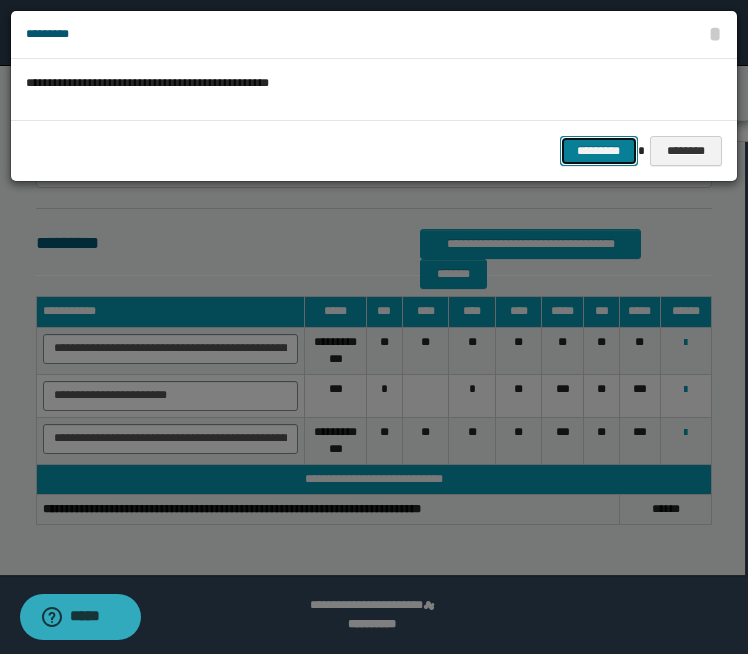 click on "*********" at bounding box center [599, 151] 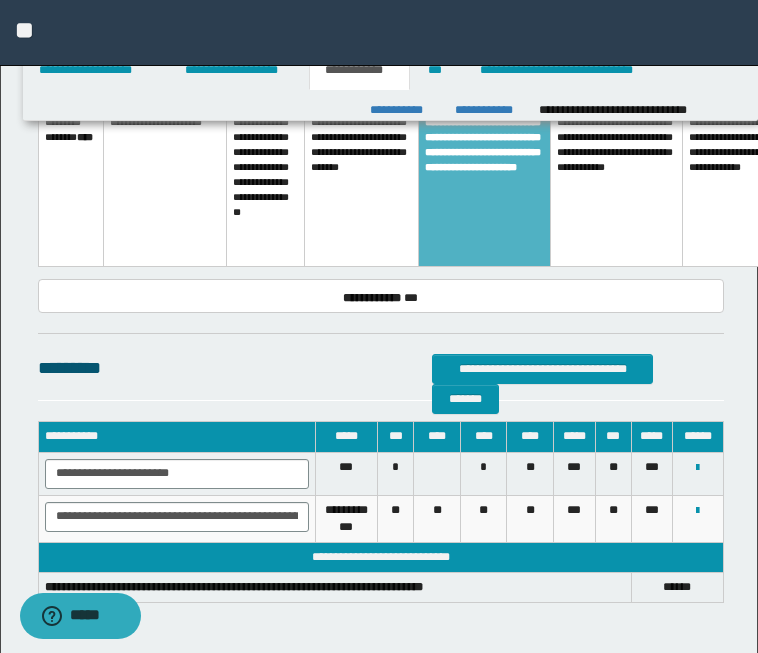 scroll, scrollTop: 1853, scrollLeft: 0, axis: vertical 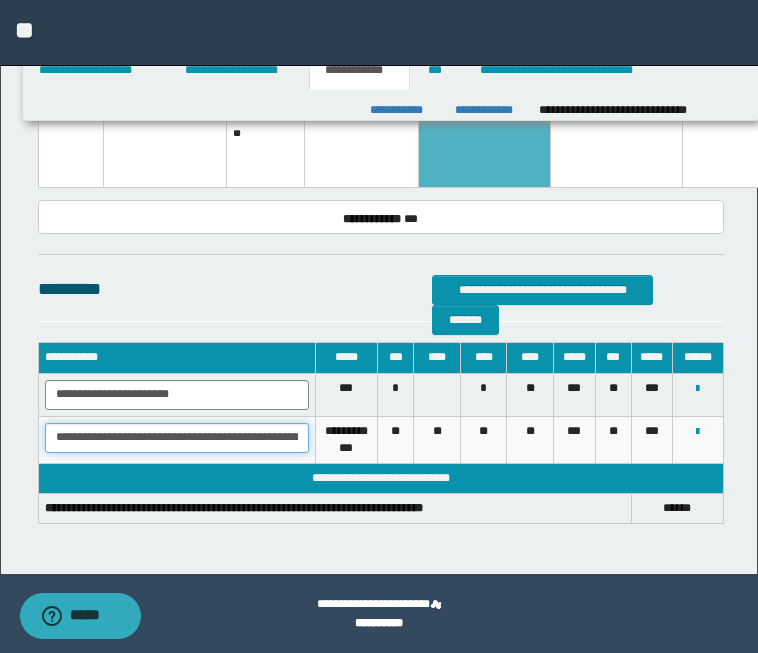 click on "**********" at bounding box center (177, 438) 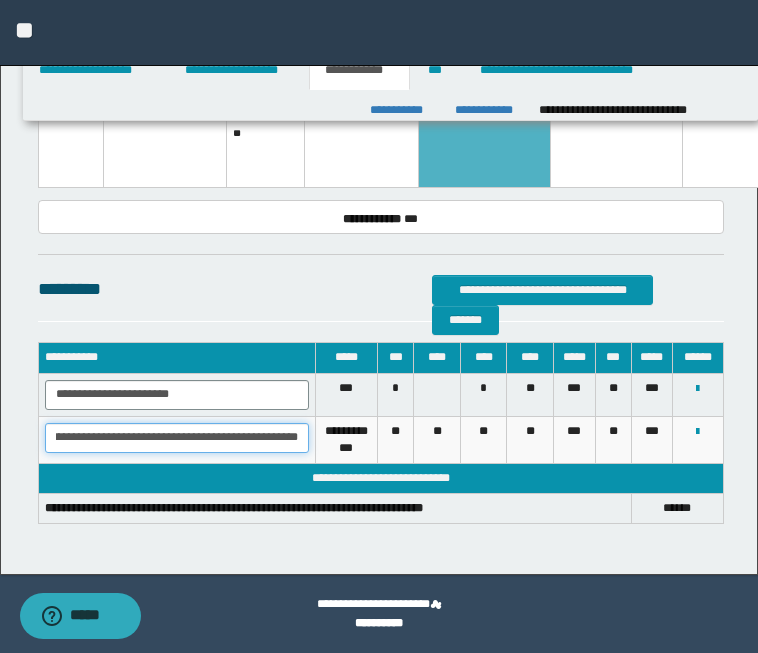 drag, startPoint x: 55, startPoint y: 435, endPoint x: 383, endPoint y: 453, distance: 328.49353 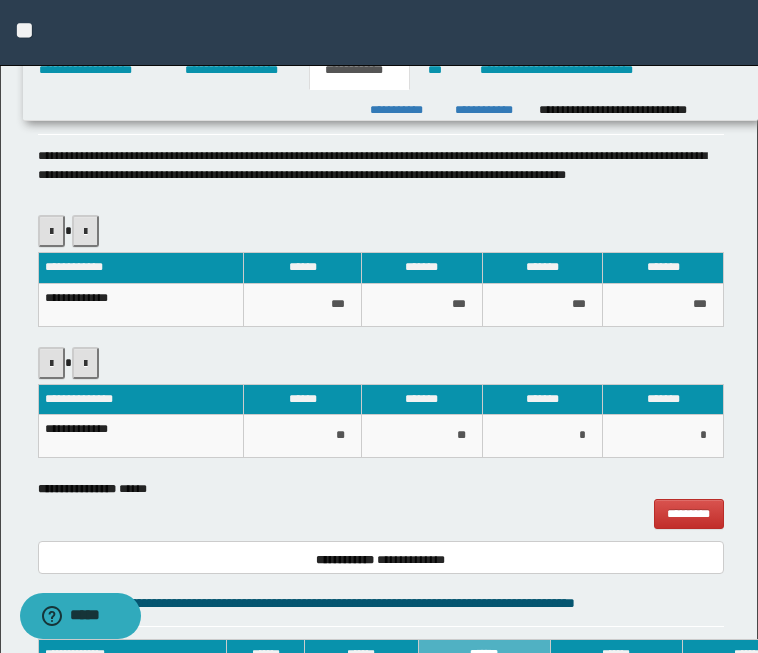 scroll, scrollTop: 783, scrollLeft: 0, axis: vertical 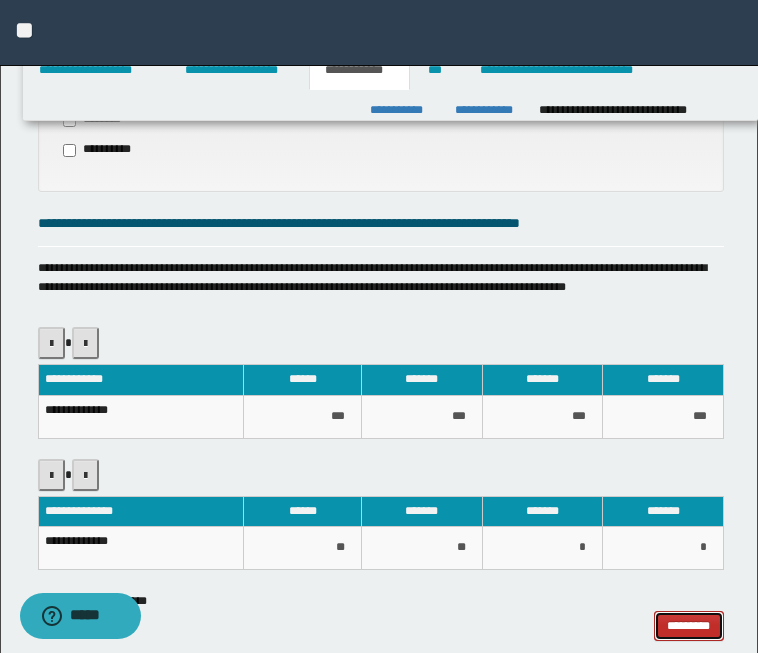 click on "*********" at bounding box center [689, 626] 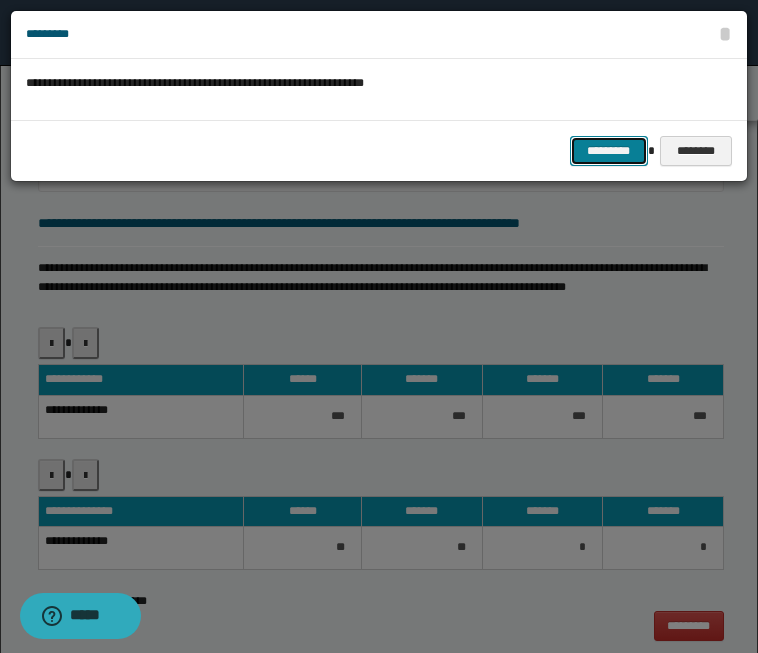 click on "*********" at bounding box center (609, 151) 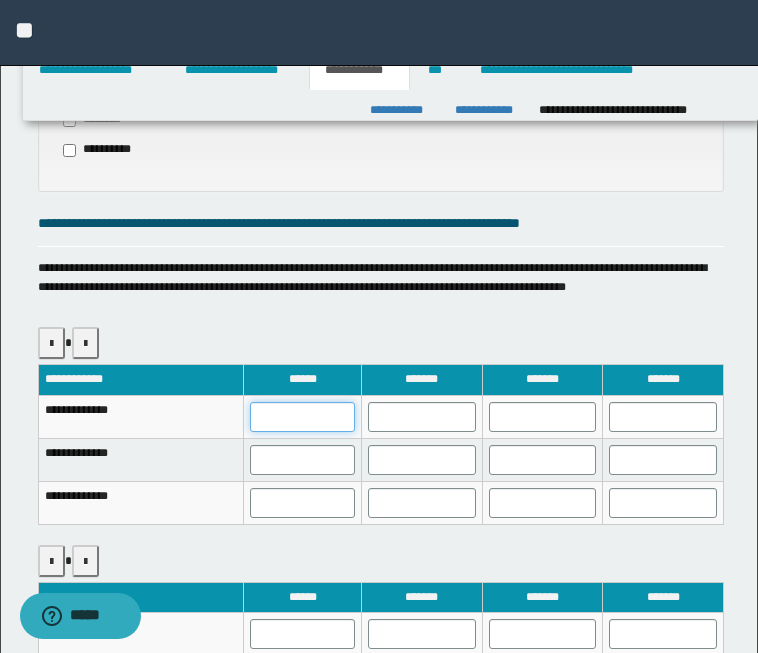 click at bounding box center (302, 417) 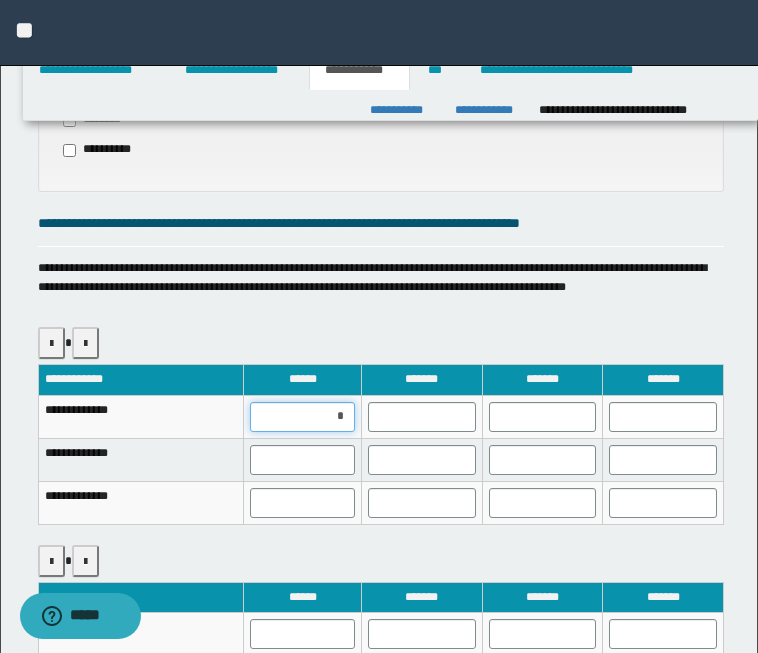 type on "**" 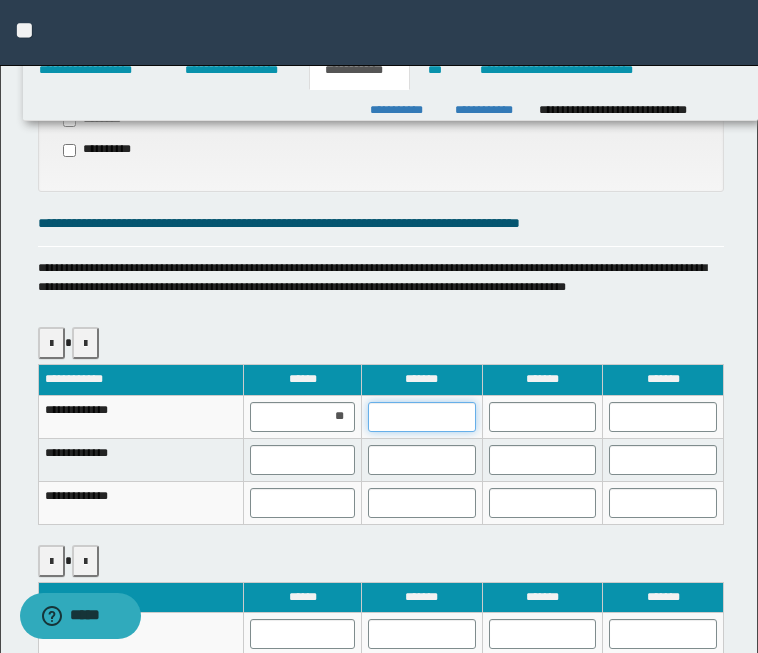 click at bounding box center (422, 417) 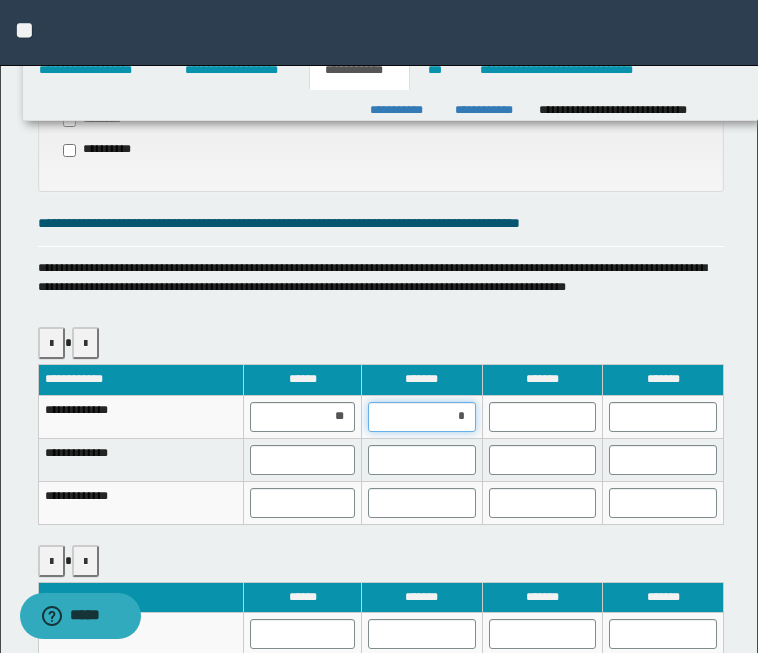 type on "**" 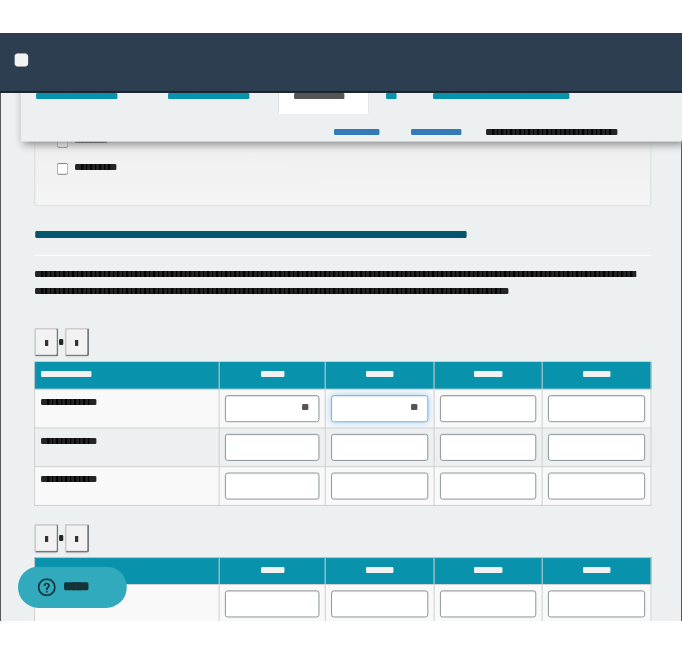 scroll, scrollTop: 801, scrollLeft: 0, axis: vertical 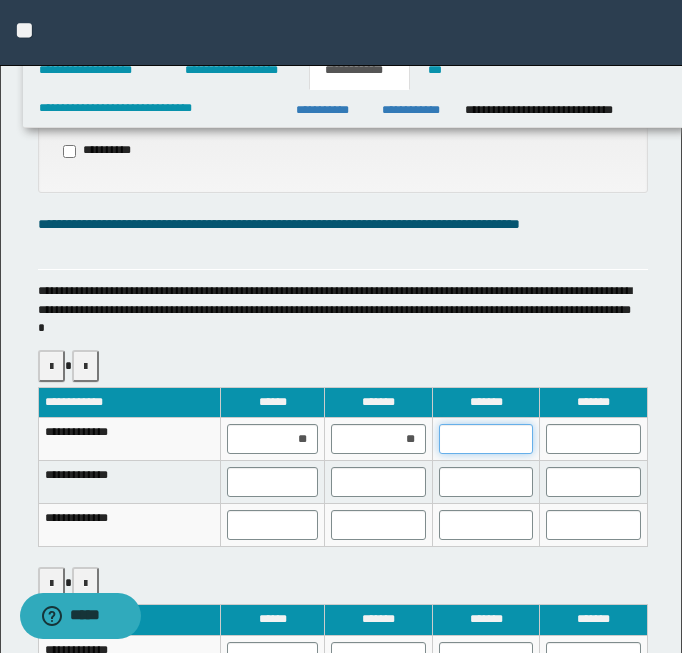 click at bounding box center [486, 439] 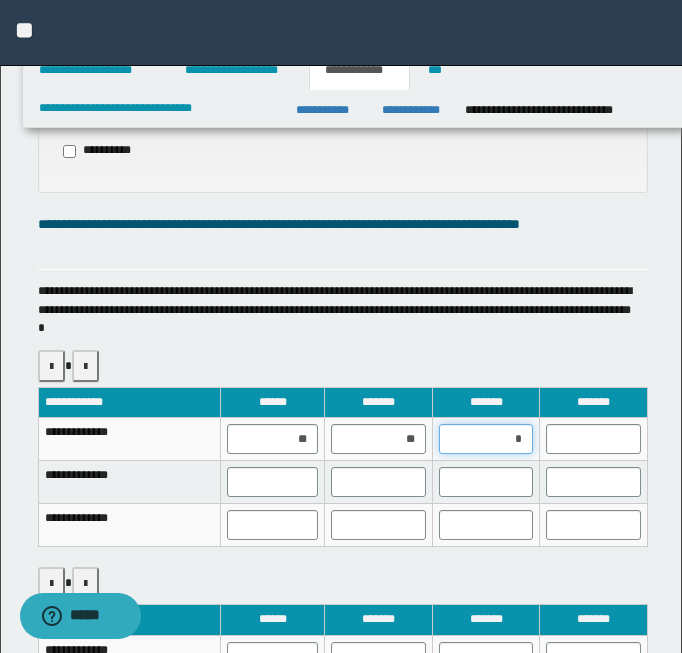 type on "**" 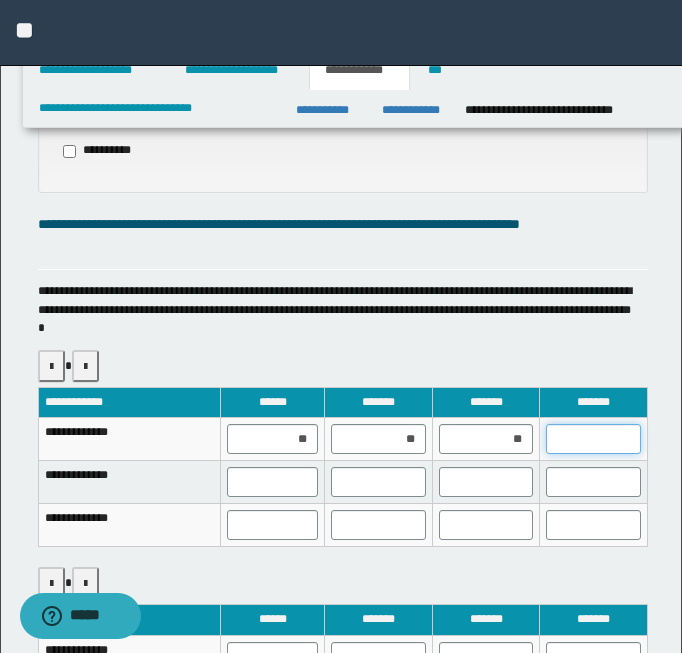 click at bounding box center [593, 439] 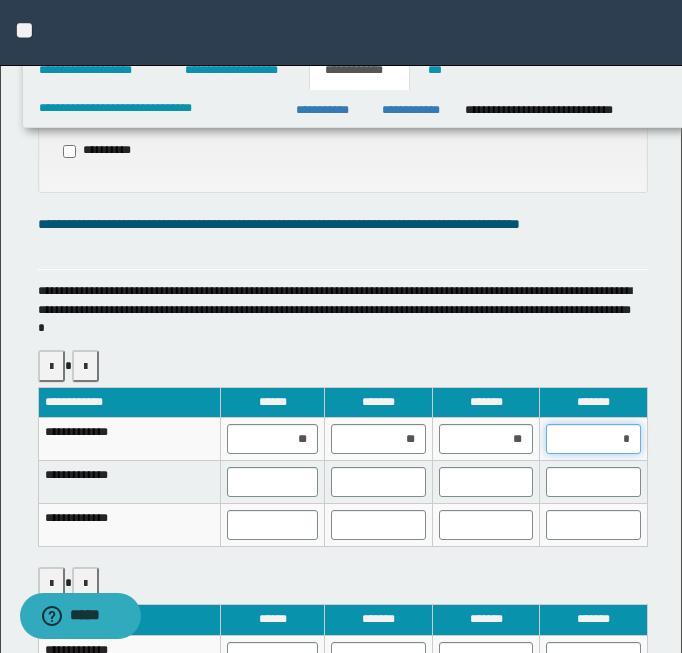 type on "**" 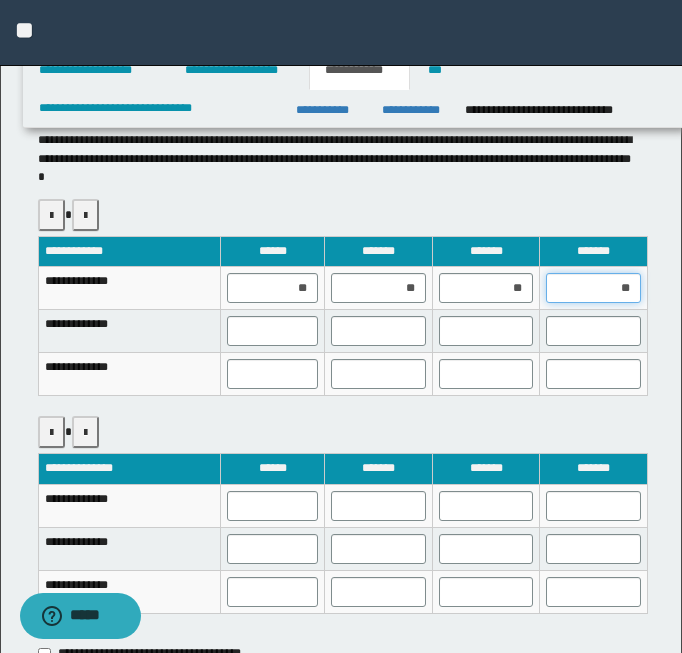 scroll, scrollTop: 951, scrollLeft: 0, axis: vertical 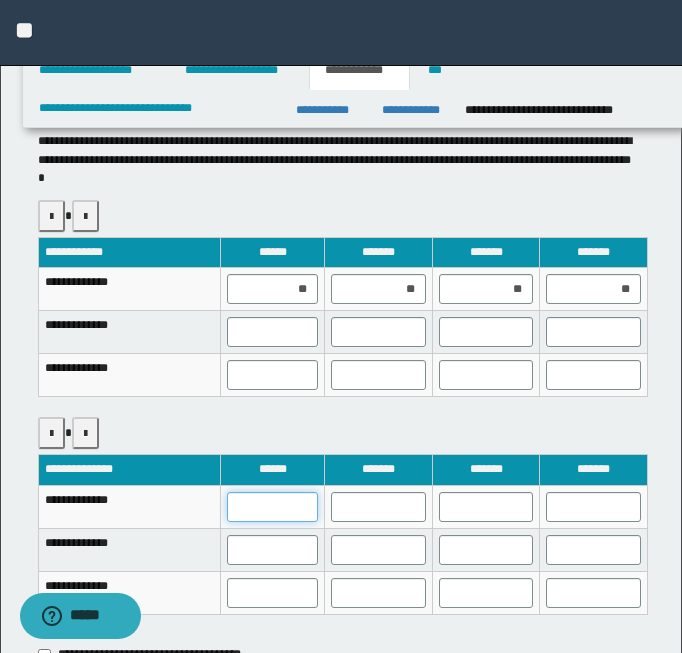 click at bounding box center [272, 507] 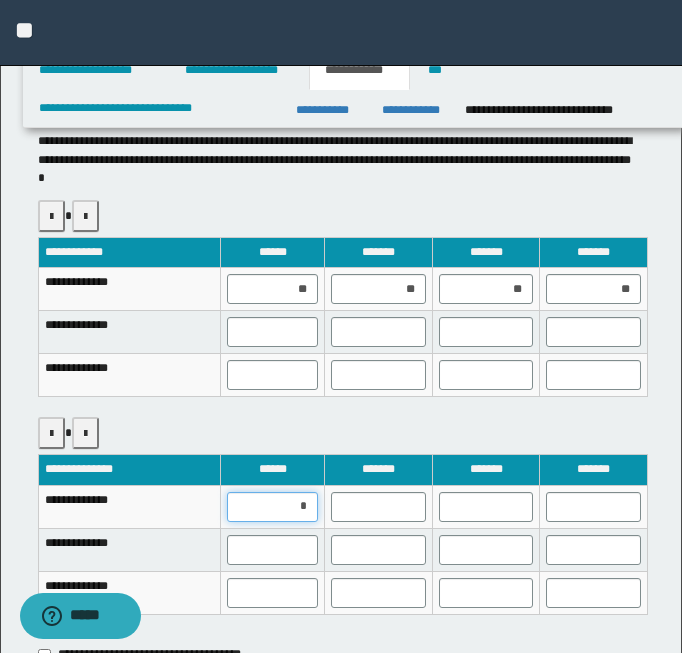 type on "**" 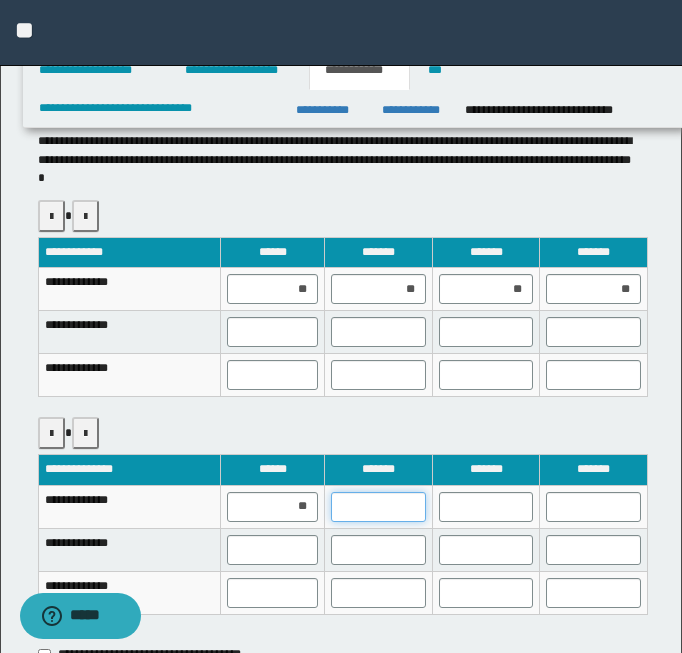click at bounding box center (378, 507) 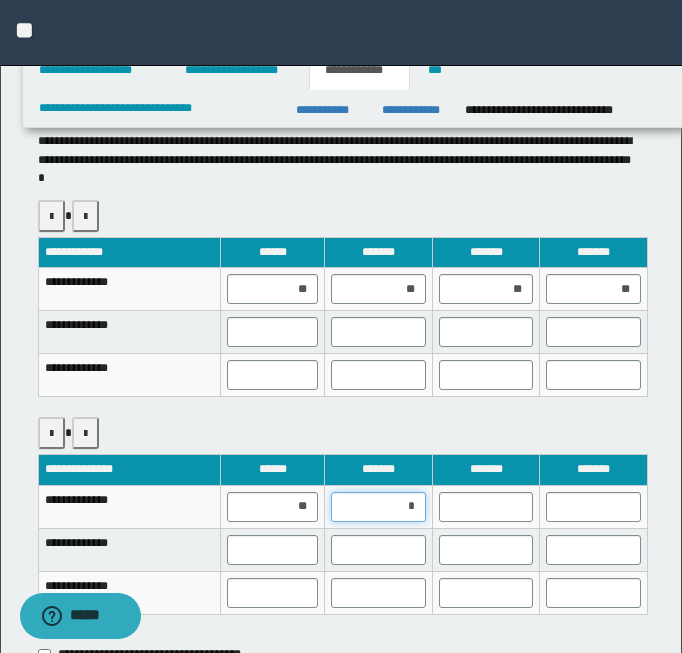 type on "**" 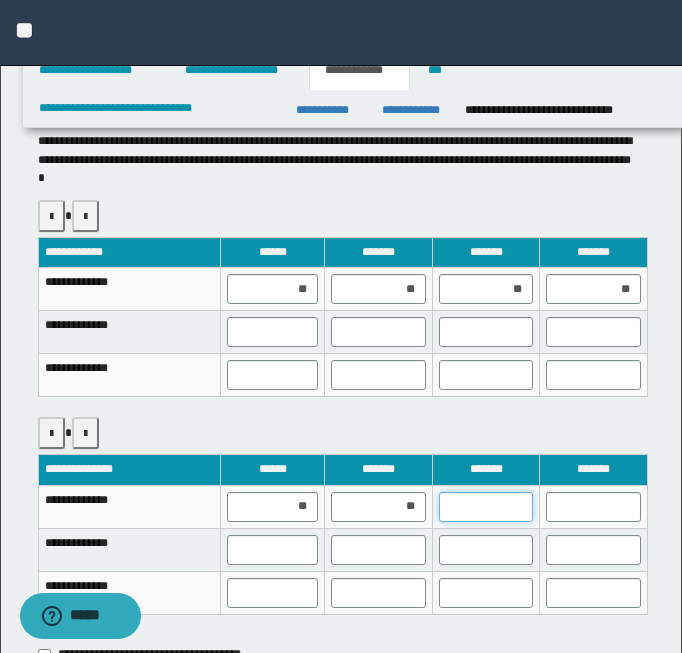 click at bounding box center (486, 507) 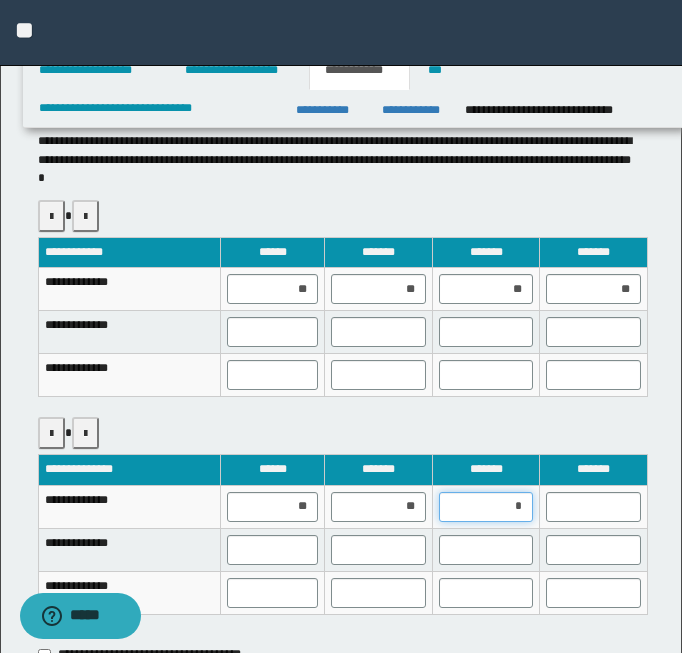 type on "**" 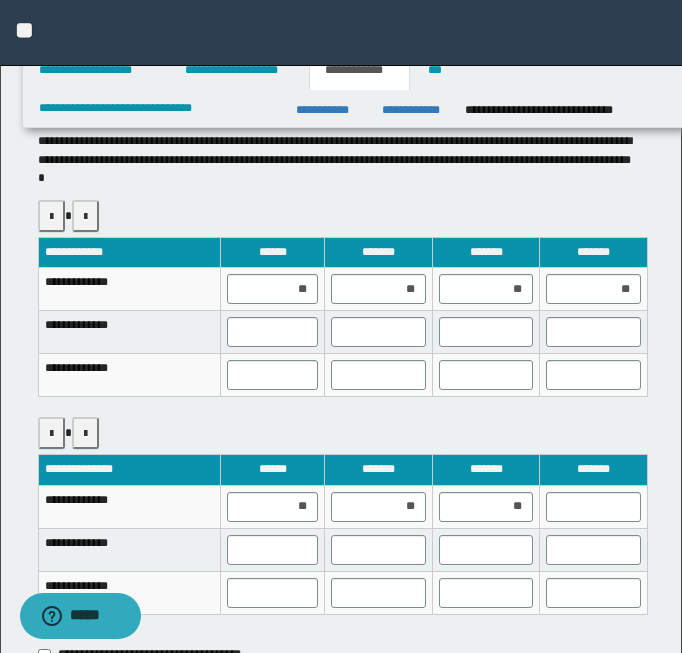 click at bounding box center [594, 506] 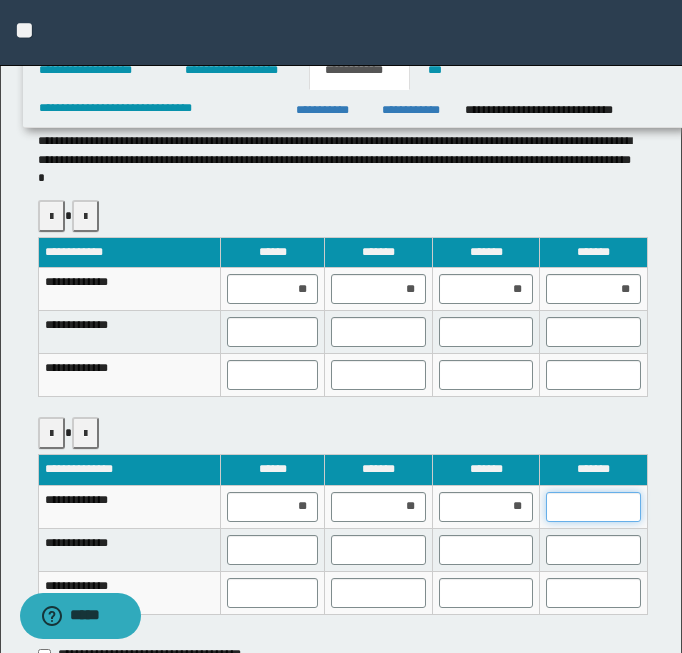 click at bounding box center (593, 507) 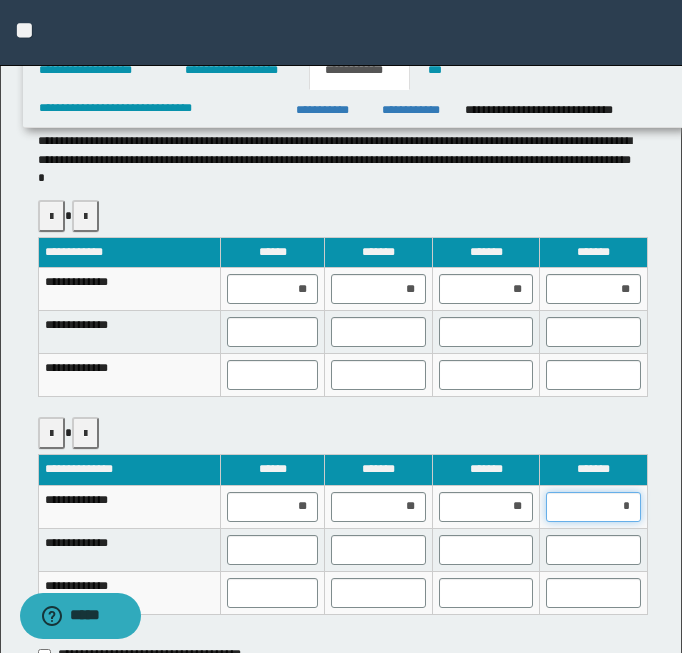 type on "**" 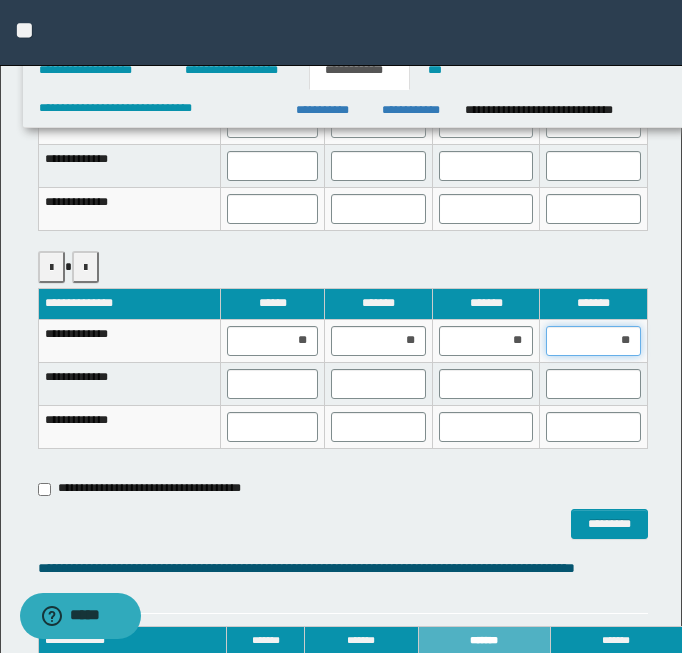 scroll, scrollTop: 1227, scrollLeft: 0, axis: vertical 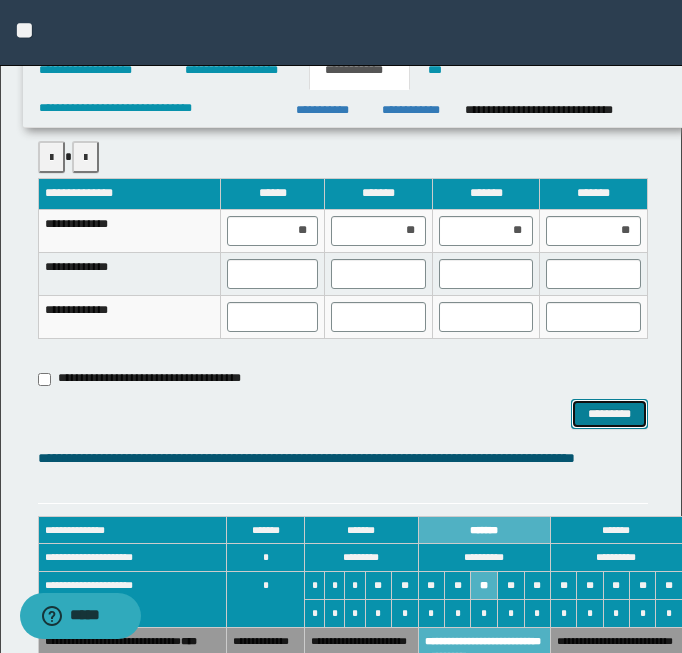 click on "*********" at bounding box center (609, 414) 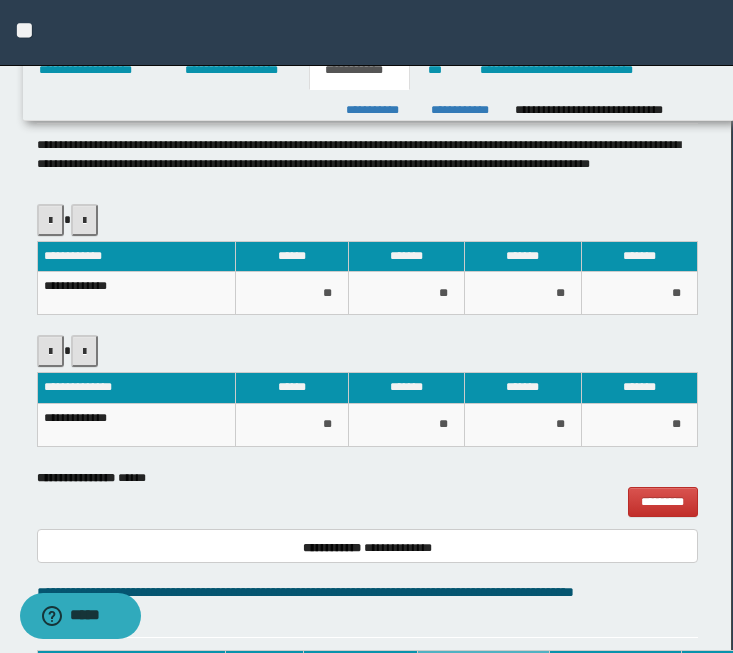 scroll, scrollTop: 0, scrollLeft: 1, axis: horizontal 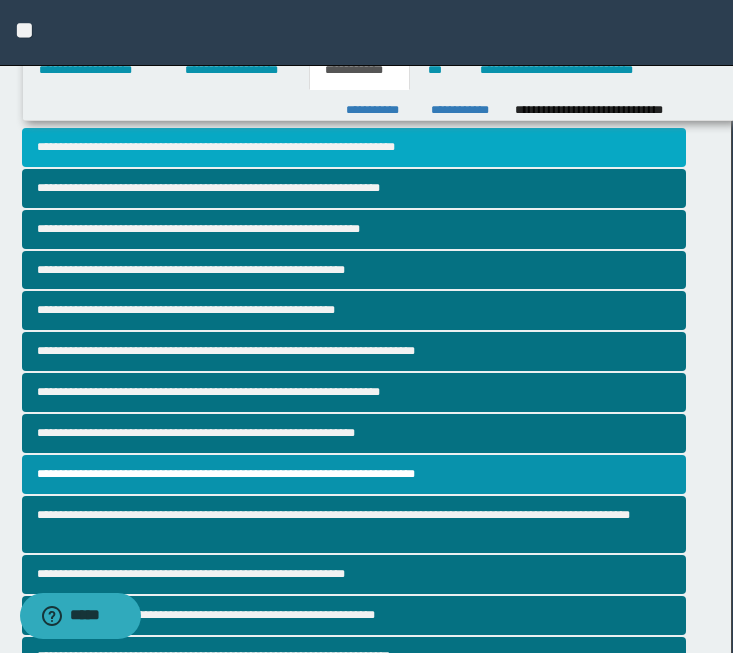 click on "**********" at bounding box center [354, 147] 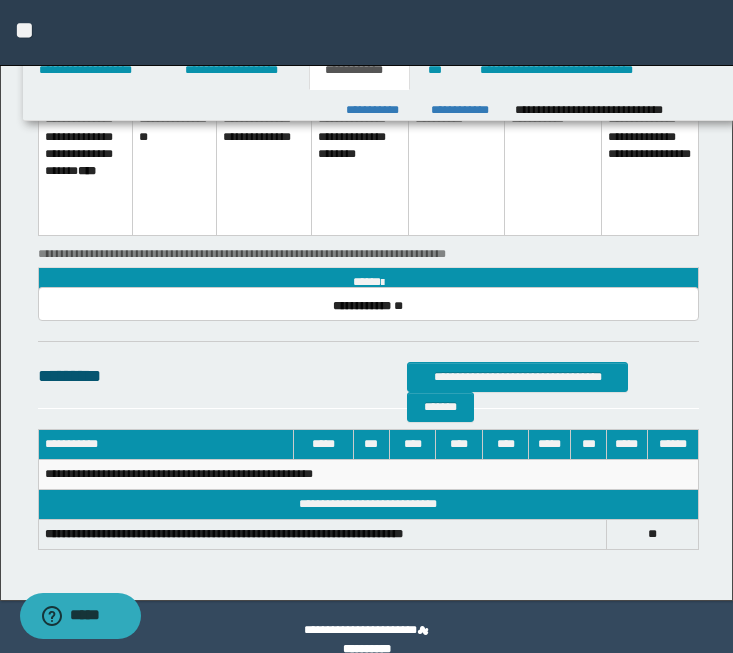 scroll, scrollTop: 873, scrollLeft: 0, axis: vertical 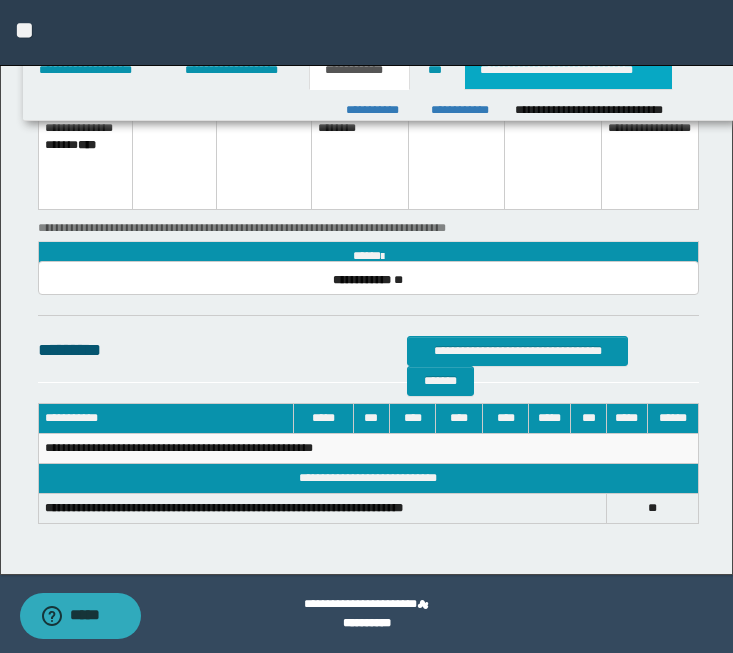 click on "**********" at bounding box center [568, 70] 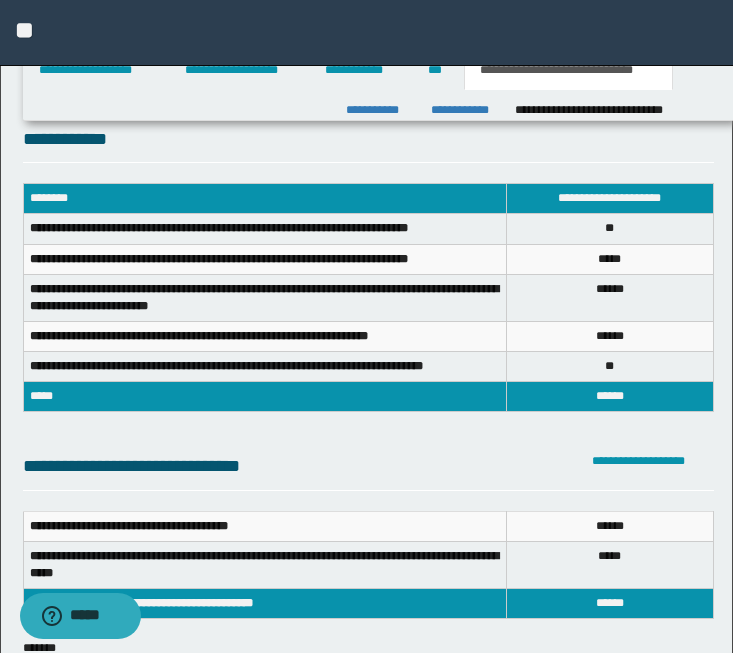 scroll, scrollTop: 2, scrollLeft: 0, axis: vertical 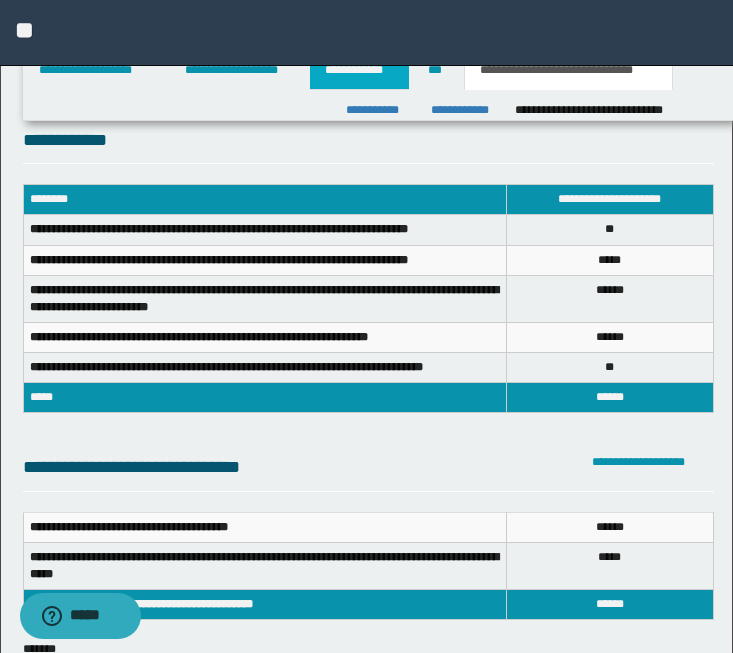 click on "**********" at bounding box center (359, 70) 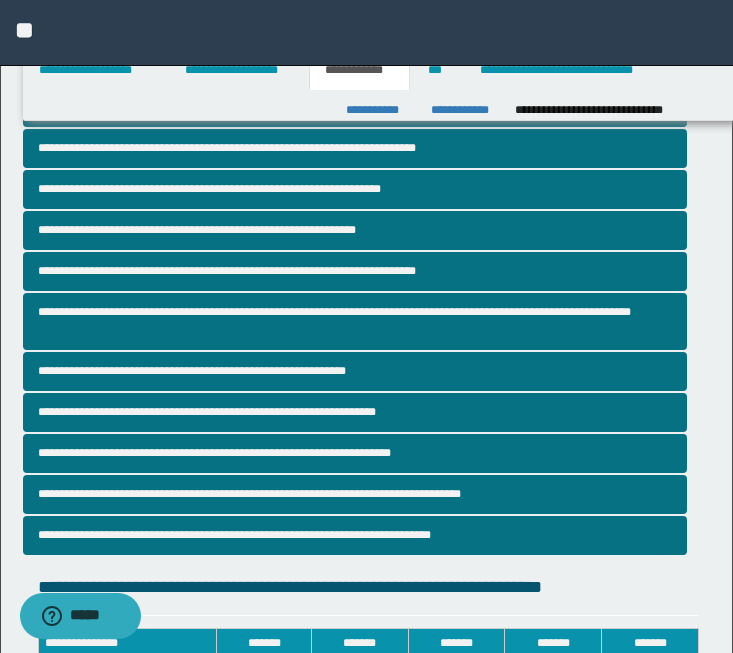 scroll, scrollTop: 626, scrollLeft: 0, axis: vertical 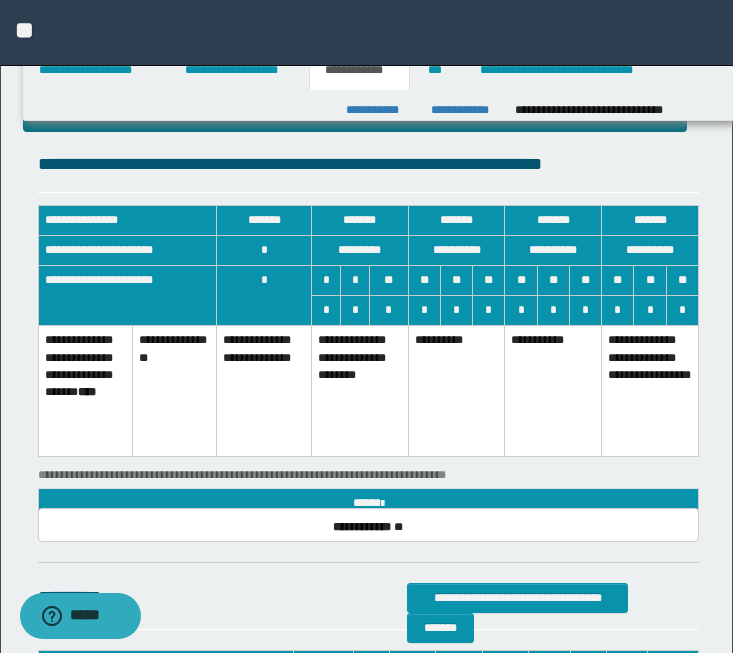 click on "**********" at bounding box center [456, 391] 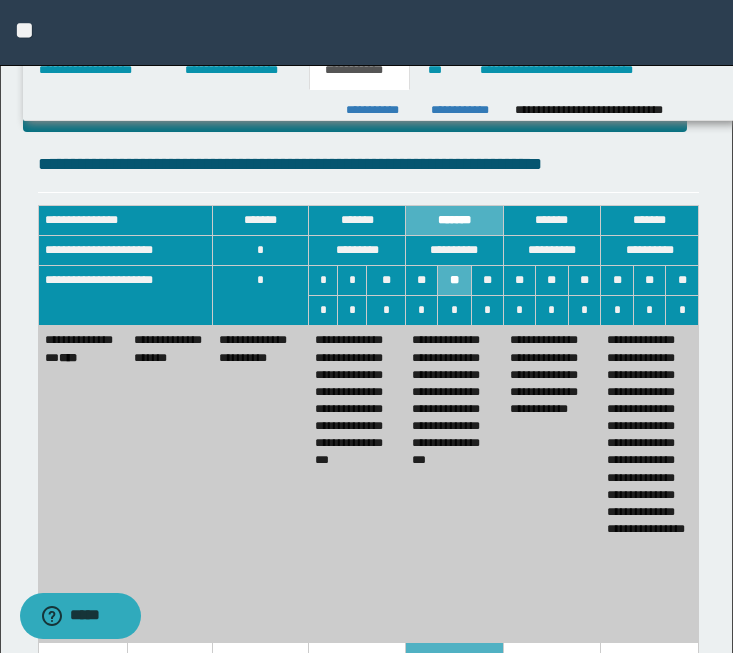 click on "**********" at bounding box center (357, 484) 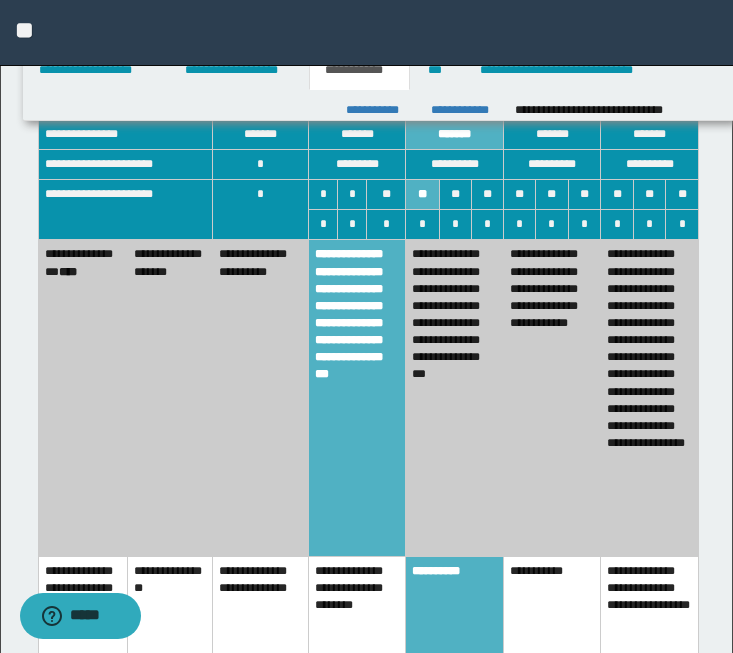 scroll, scrollTop: 683, scrollLeft: 0, axis: vertical 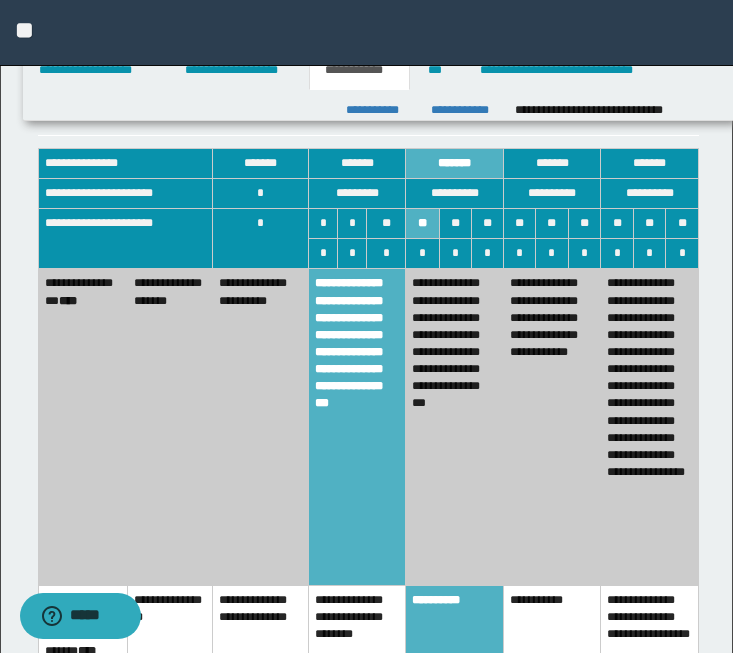 click on "**********" at bounding box center (552, 427) 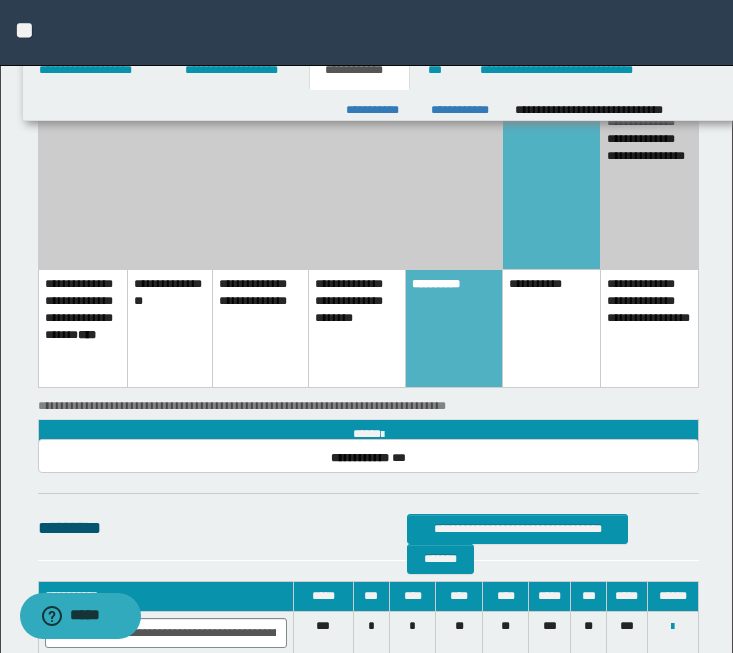 scroll, scrollTop: 1190, scrollLeft: 0, axis: vertical 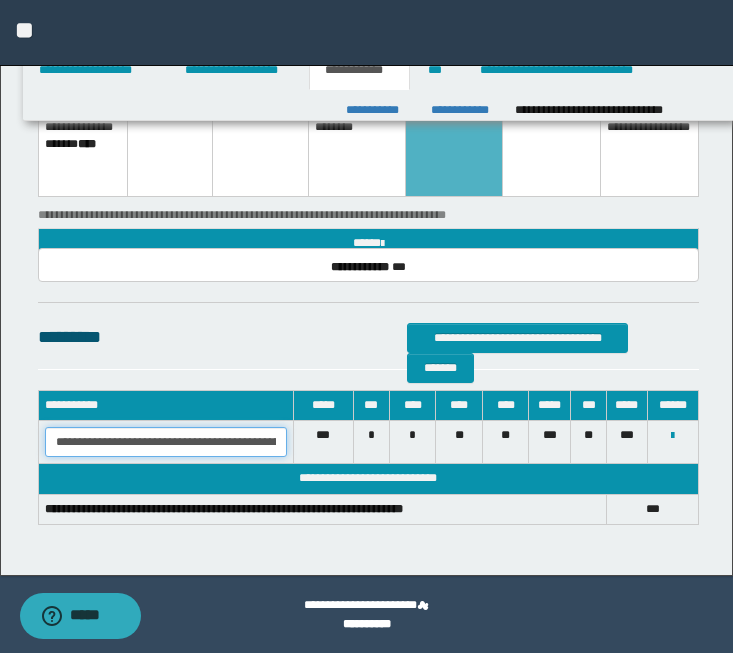 drag, startPoint x: 54, startPoint y: 443, endPoint x: 435, endPoint y: 438, distance: 381.0328 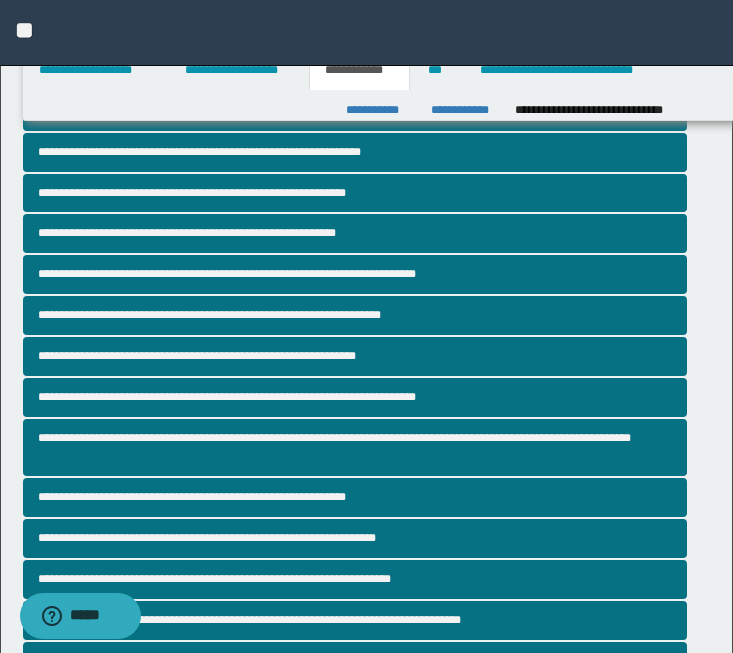 scroll, scrollTop: 0, scrollLeft: 0, axis: both 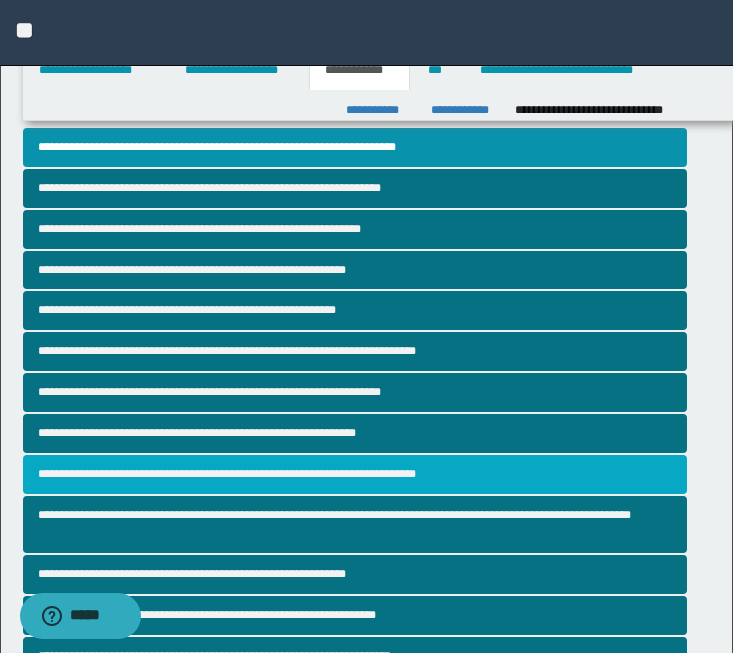 click on "**********" at bounding box center [355, 474] 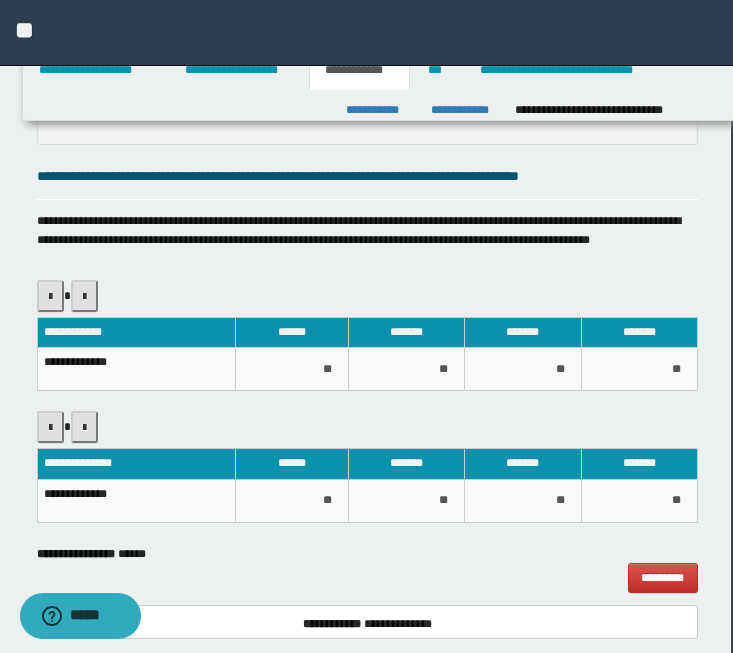 scroll, scrollTop: 825, scrollLeft: 1, axis: both 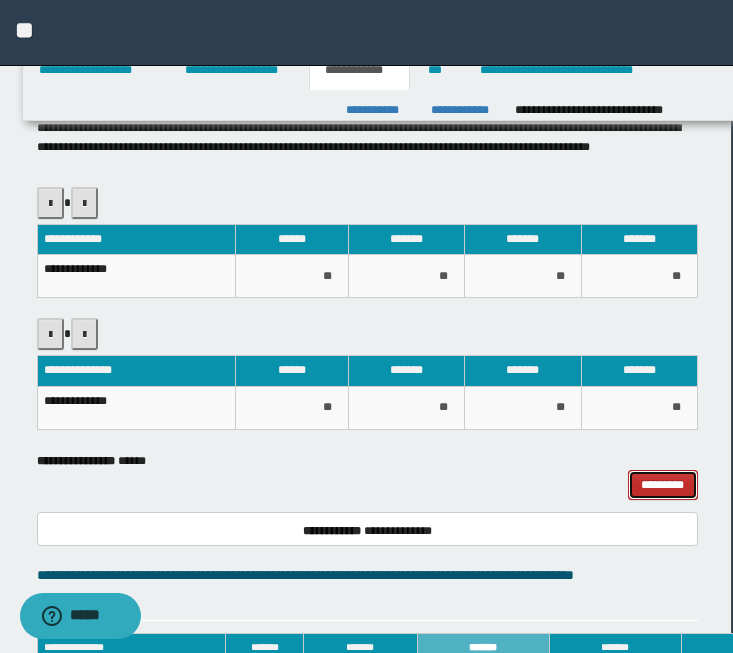click on "*********" at bounding box center (663, 485) 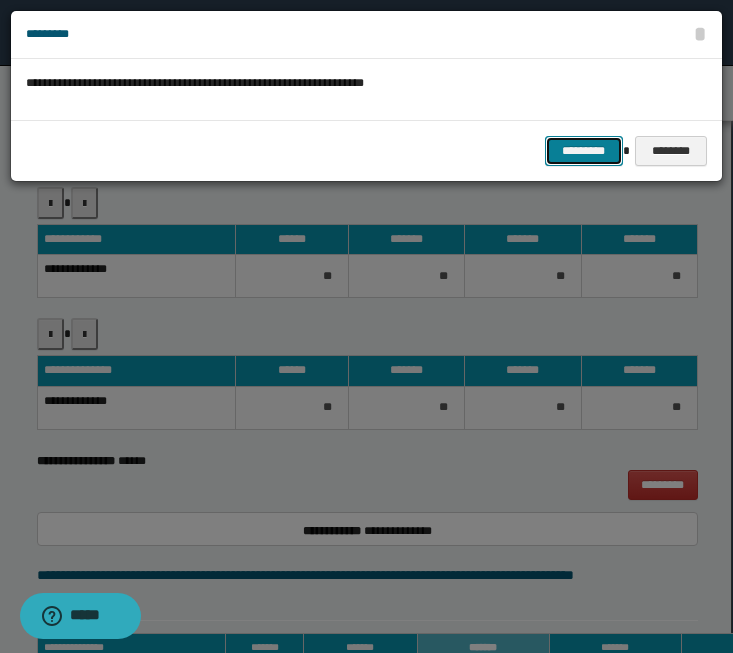 click on "*********" at bounding box center [584, 151] 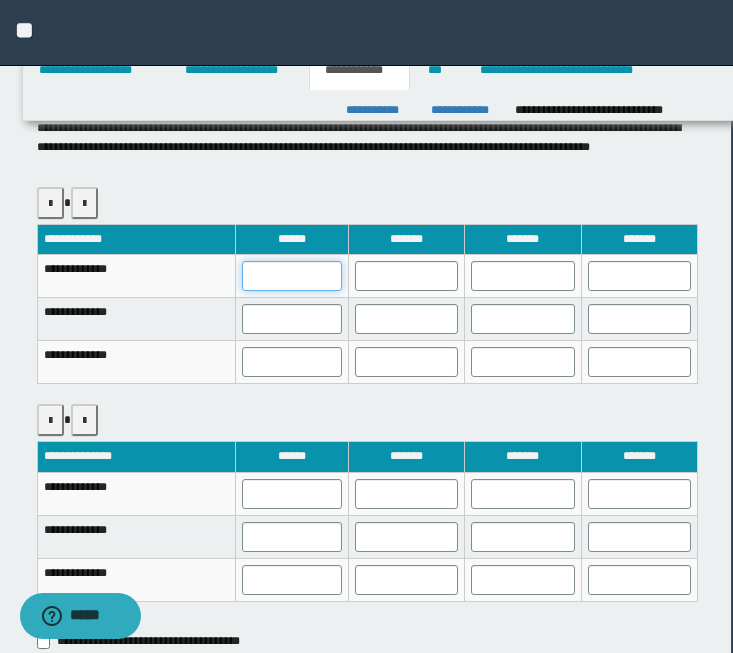 click at bounding box center [292, 276] 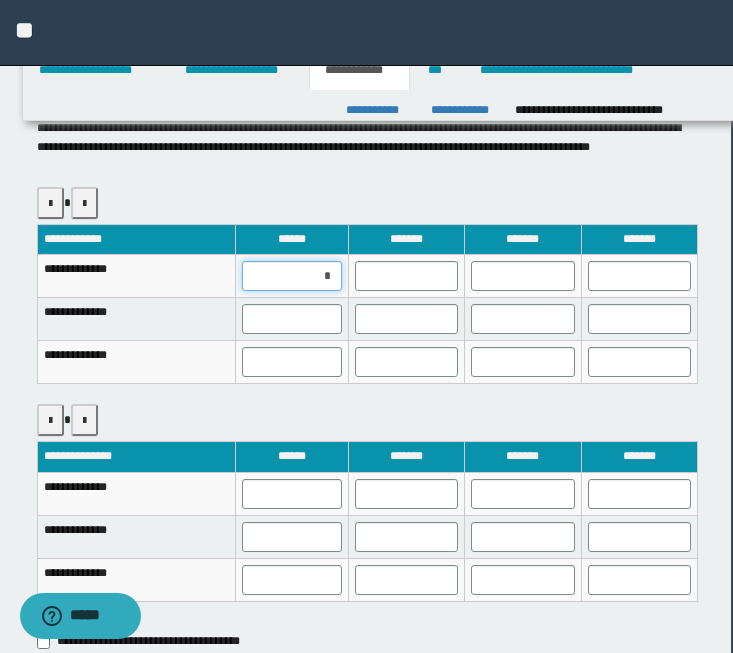 type on "**" 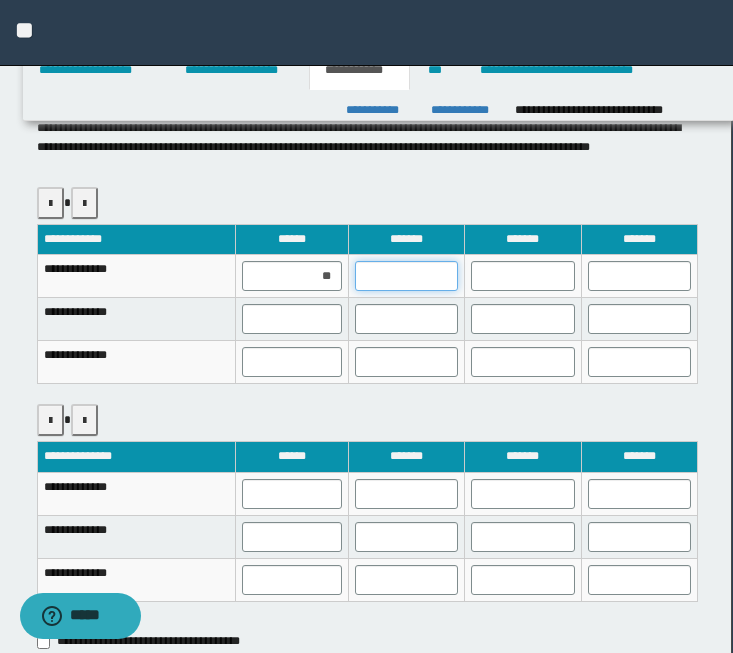 click at bounding box center [406, 276] 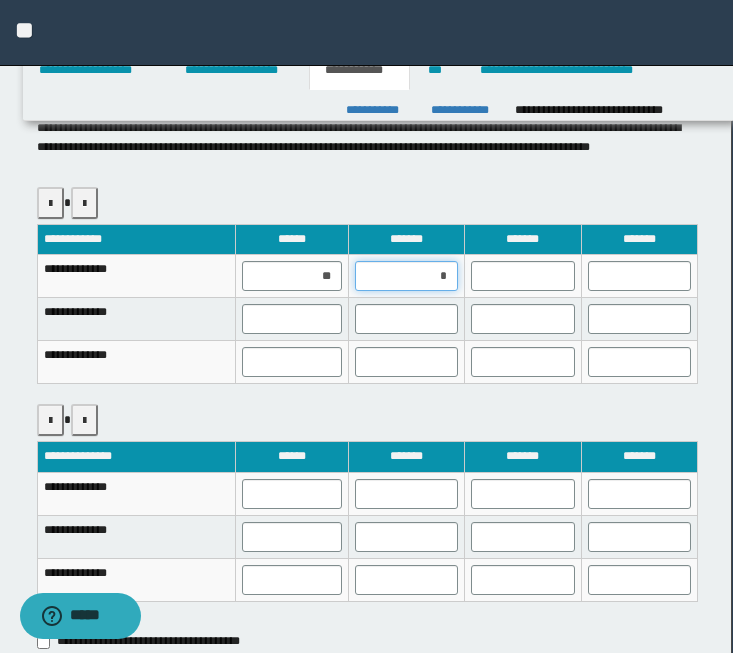 type on "**" 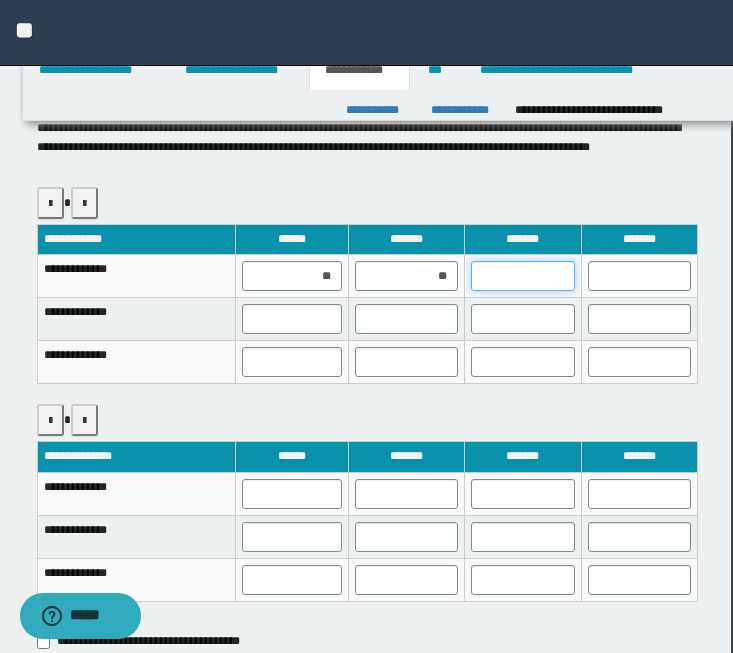 click at bounding box center (522, 276) 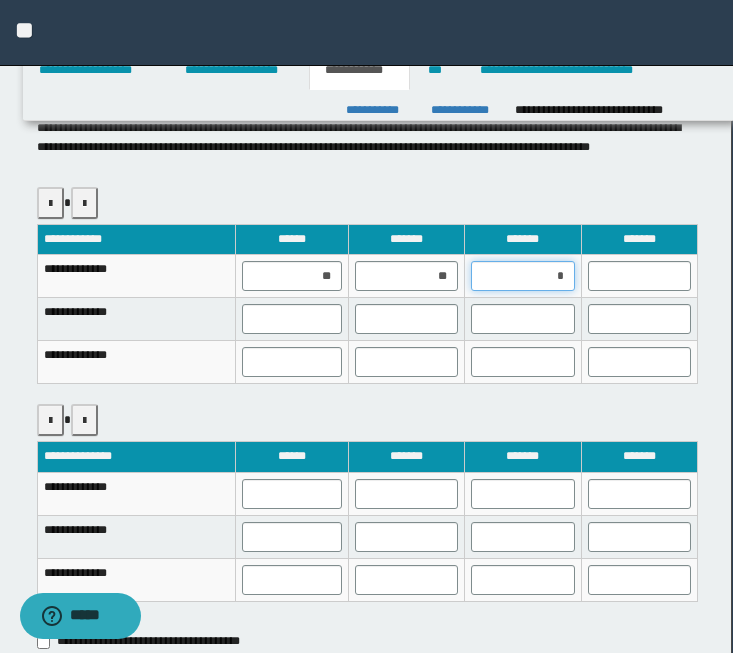 type on "**" 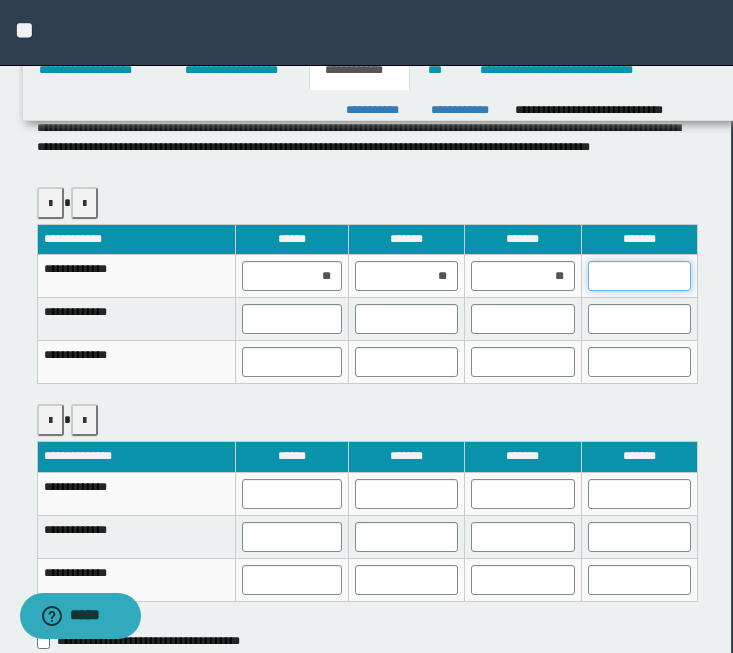 click at bounding box center (639, 276) 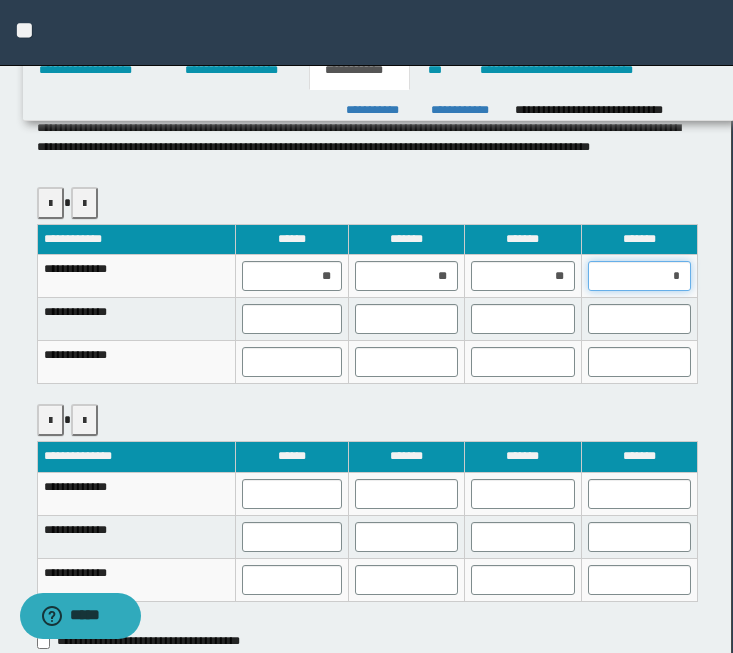 type on "**" 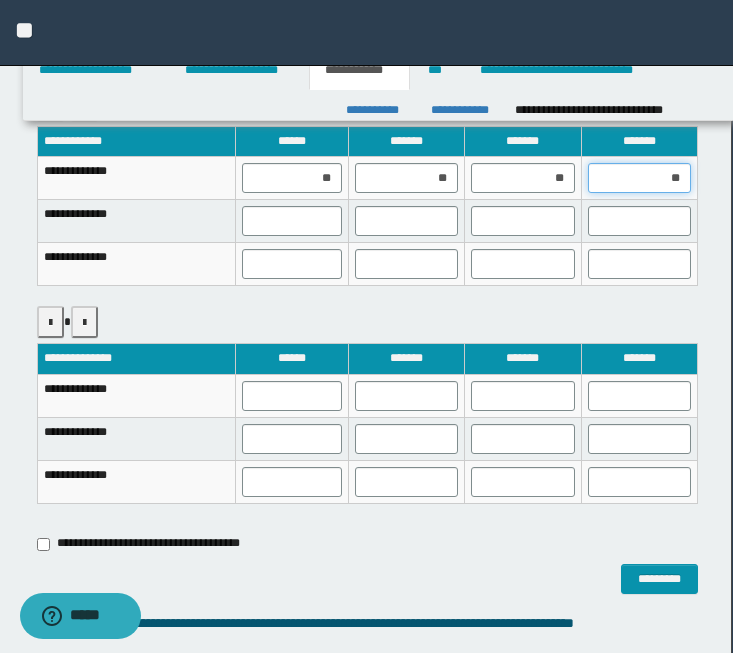 scroll, scrollTop: 1107, scrollLeft: 1, axis: both 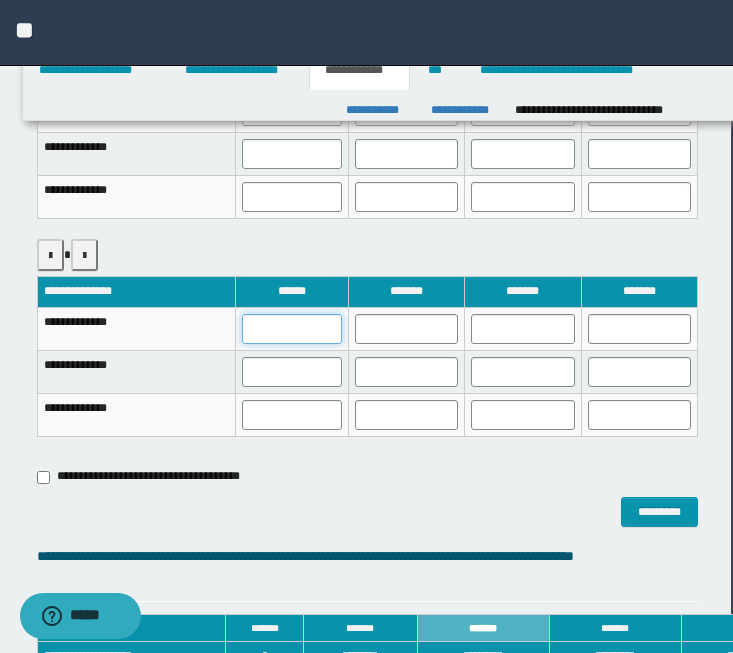 click at bounding box center [292, 329] 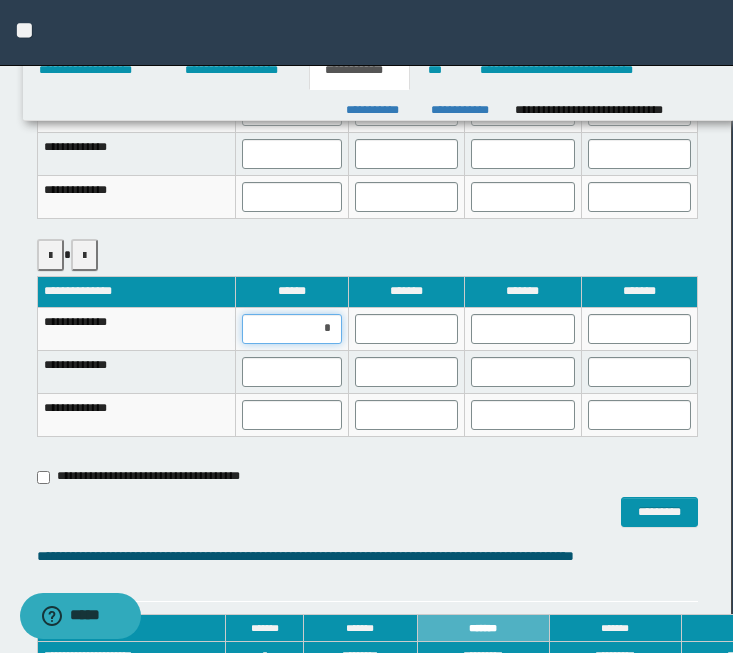 type on "**" 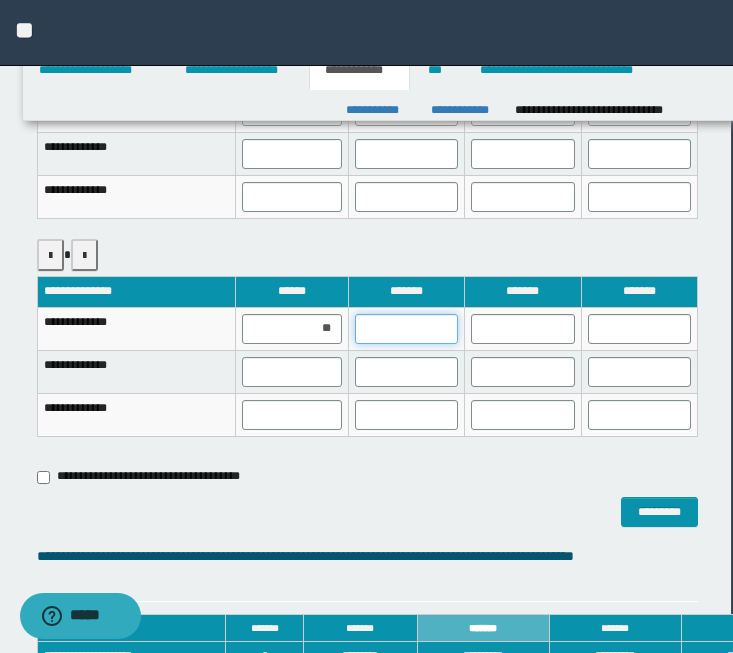 click at bounding box center (406, 329) 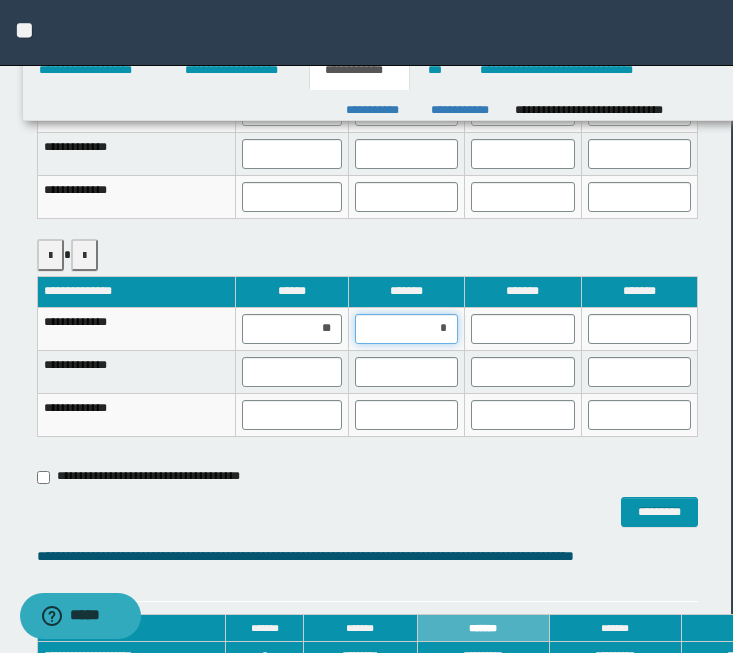 type on "**" 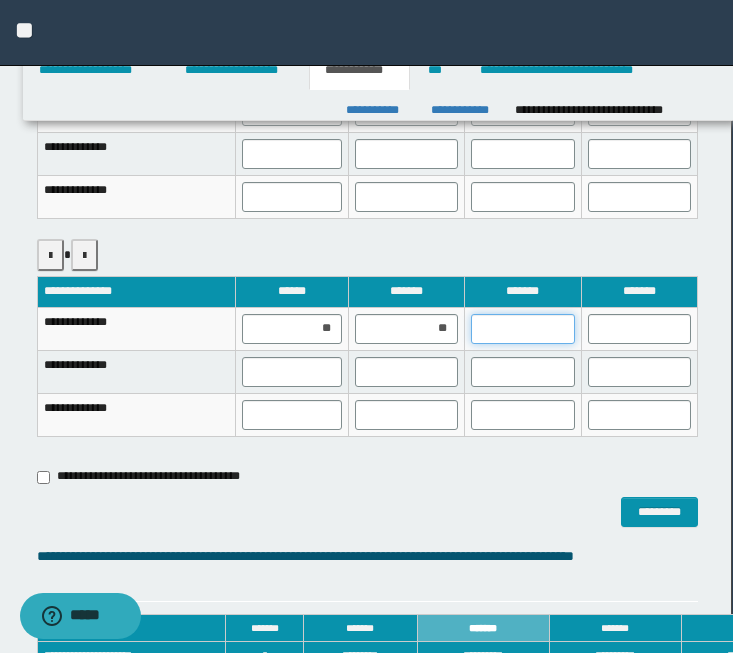 click at bounding box center [522, 329] 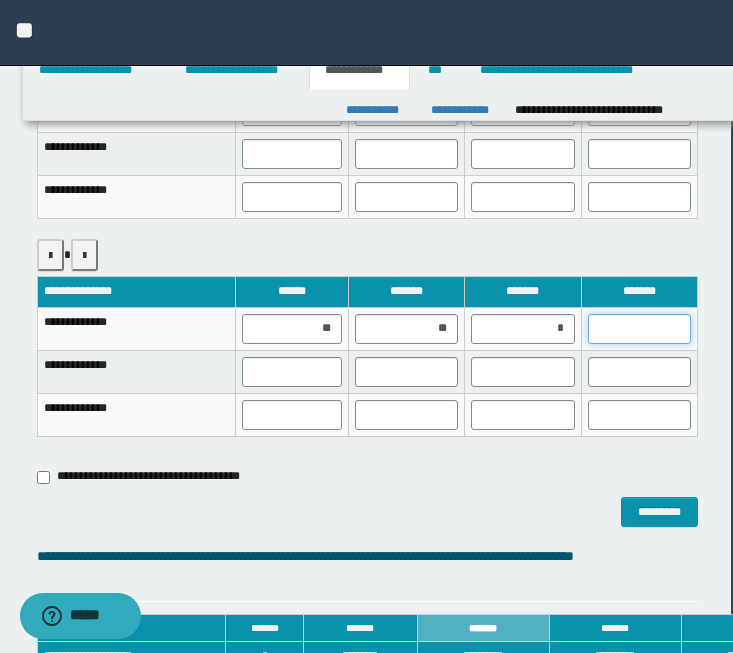 click at bounding box center (639, 329) 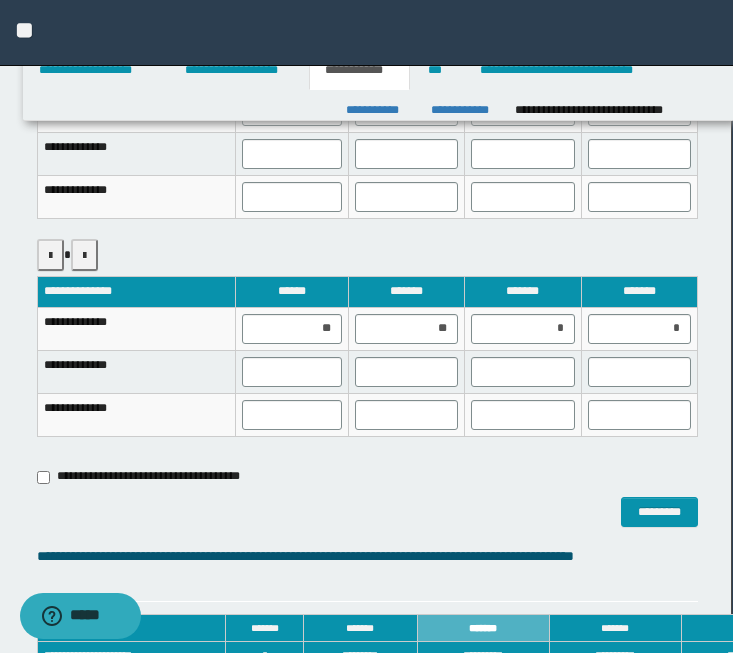 click on "**********" at bounding box center [367, 549] 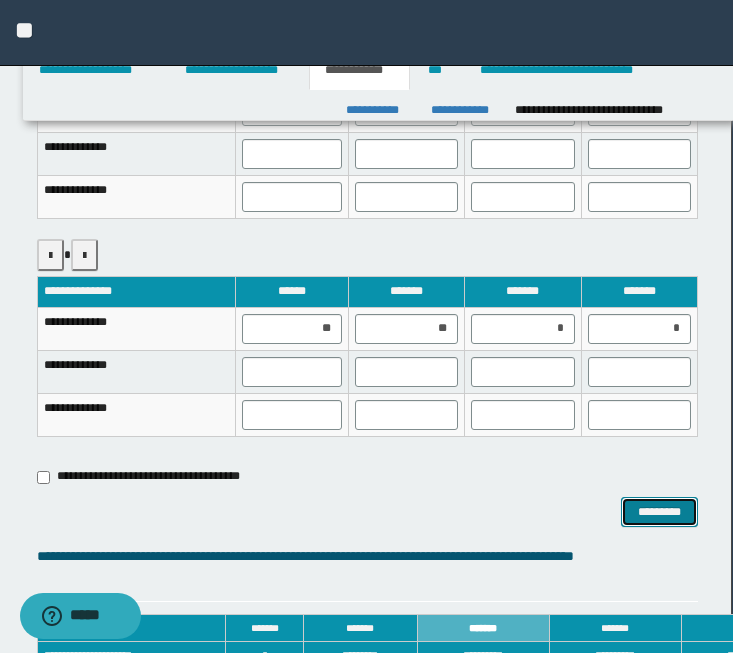 click on "*********" at bounding box center (659, 512) 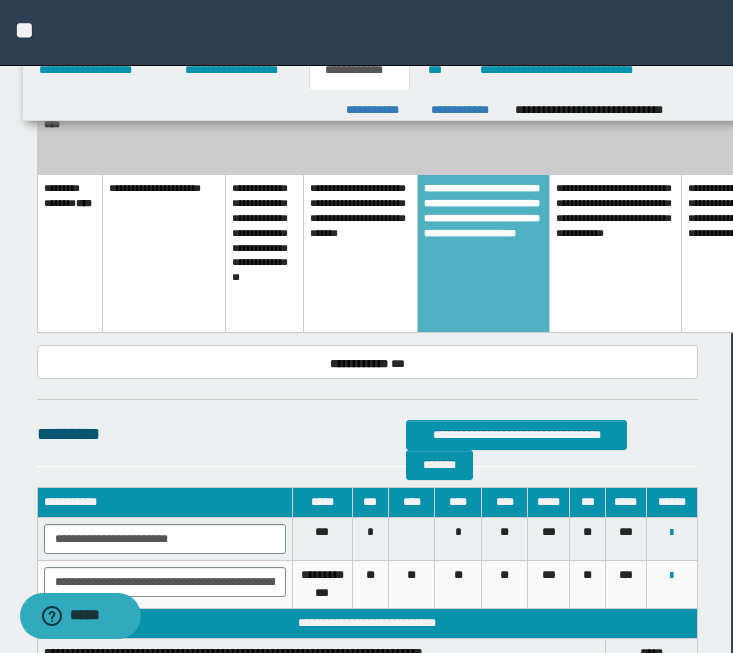 scroll, scrollTop: 1894, scrollLeft: 1, axis: both 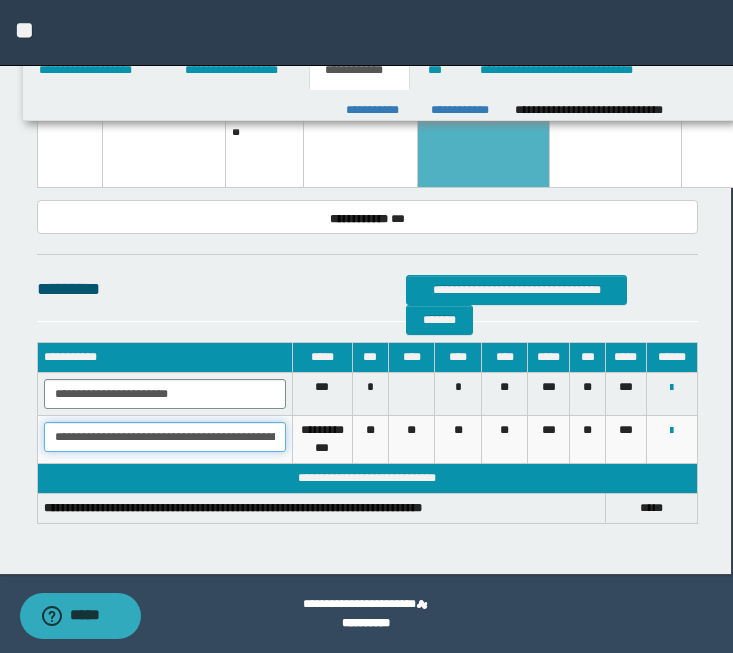 click on "**********" at bounding box center [165, 437] 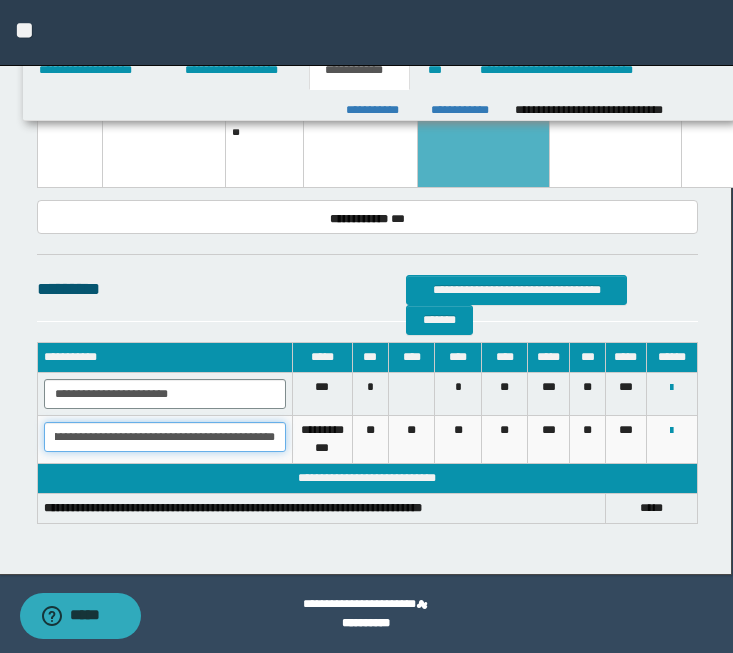 drag, startPoint x: 55, startPoint y: 439, endPoint x: 324, endPoint y: 442, distance: 269.01672 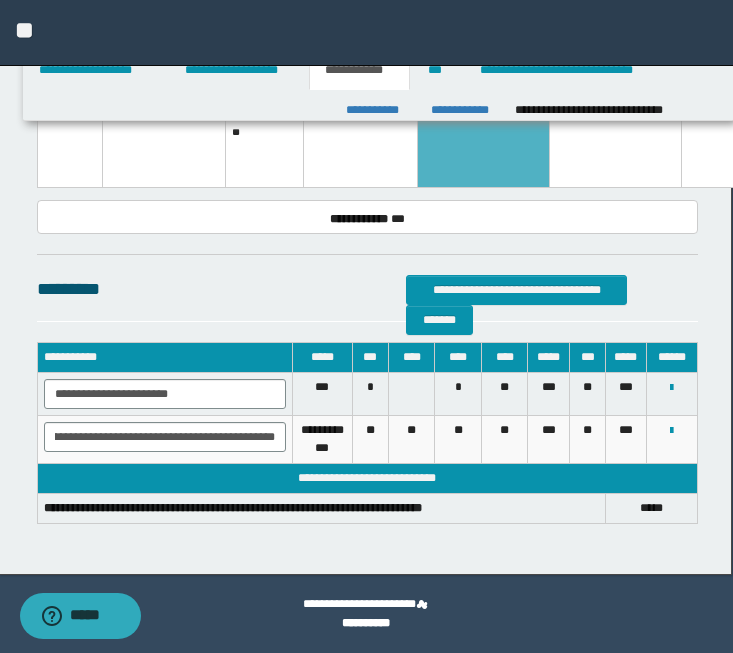 scroll, scrollTop: 0, scrollLeft: 0, axis: both 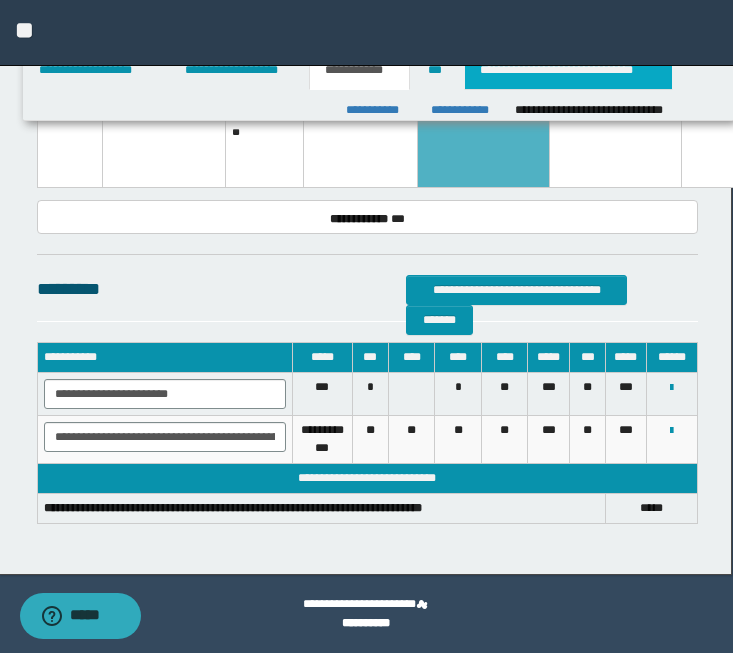click on "**********" at bounding box center (568, 70) 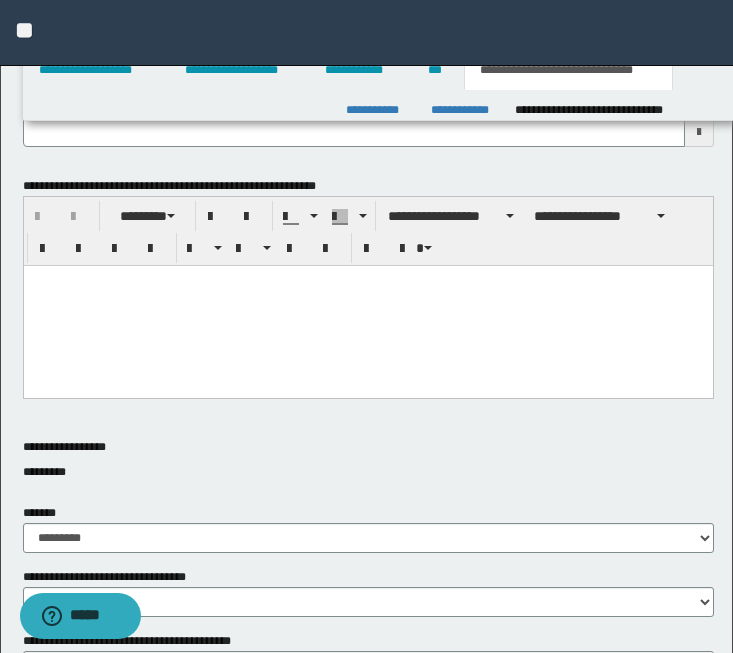 scroll, scrollTop: 0, scrollLeft: 0, axis: both 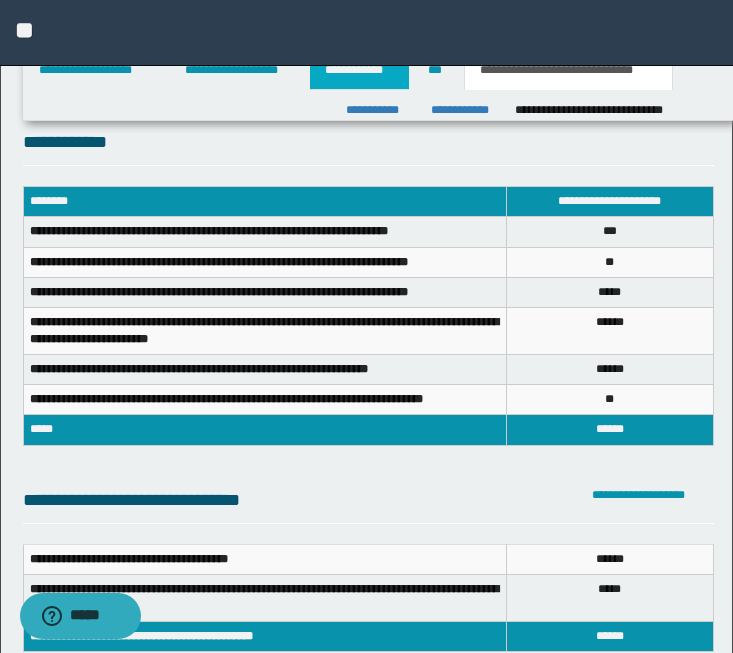 click on "**********" at bounding box center [359, 70] 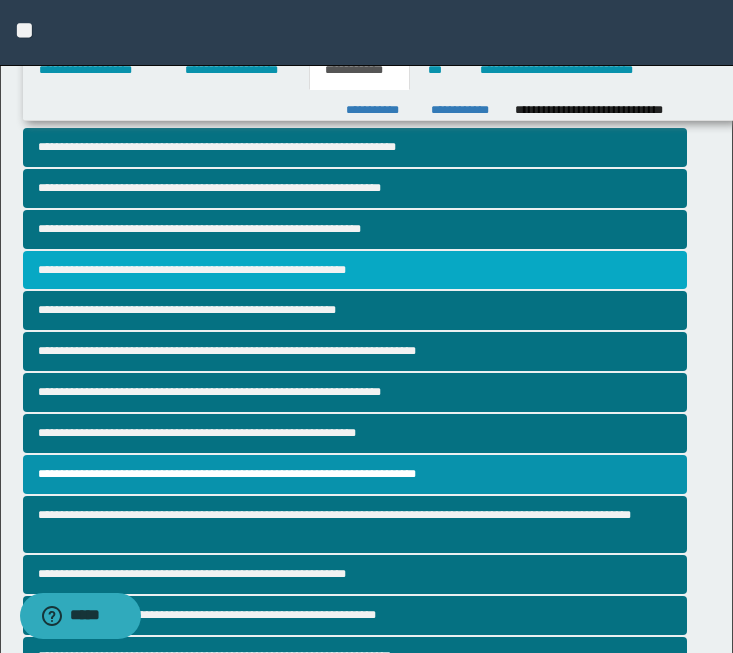 scroll, scrollTop: 205, scrollLeft: 0, axis: vertical 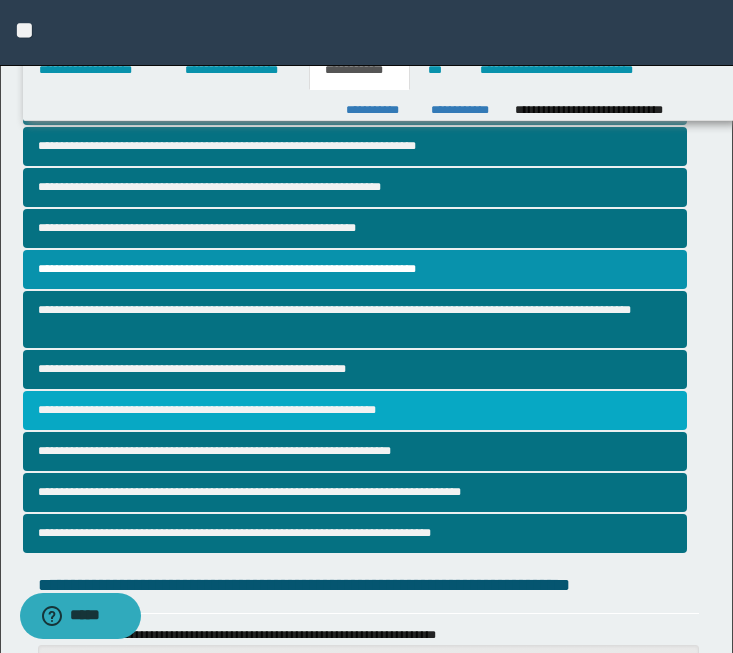 click on "**********" at bounding box center (355, 410) 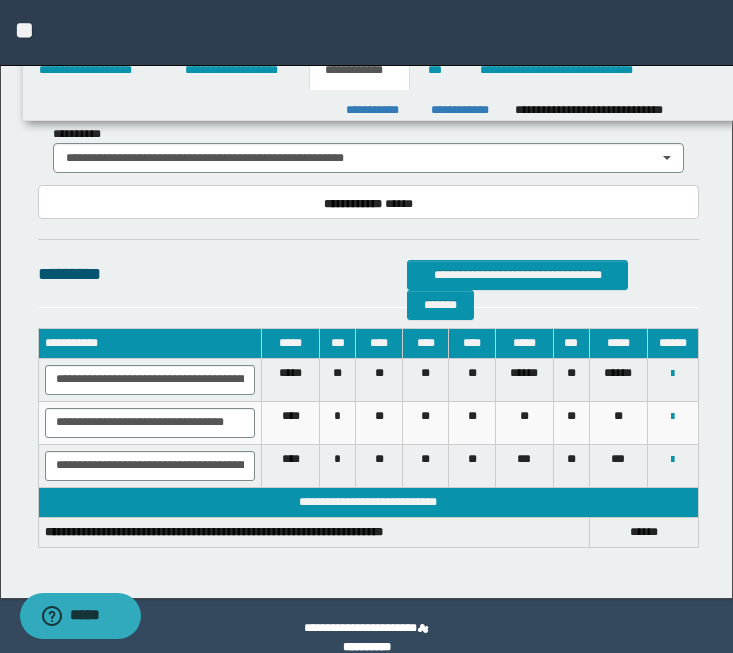 scroll, scrollTop: 1973, scrollLeft: 0, axis: vertical 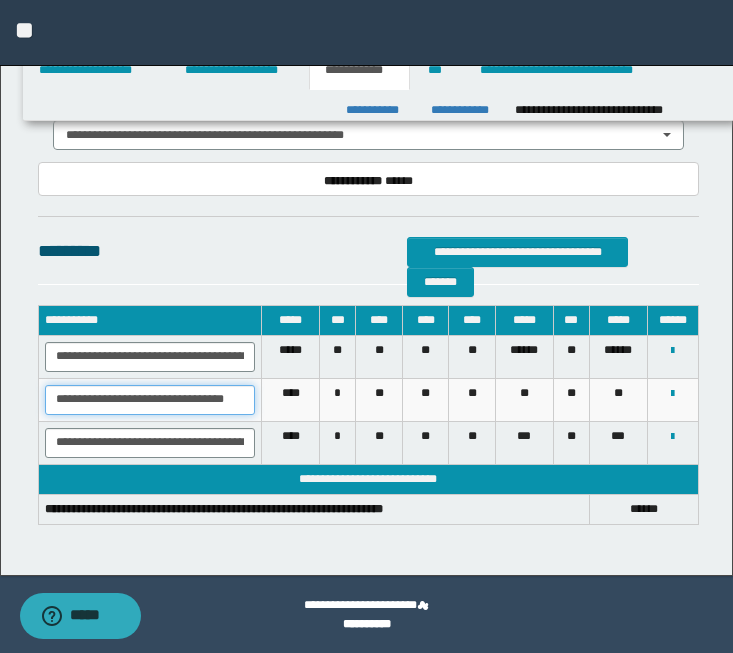 drag, startPoint x: 52, startPoint y: 400, endPoint x: 265, endPoint y: 412, distance: 213.33775 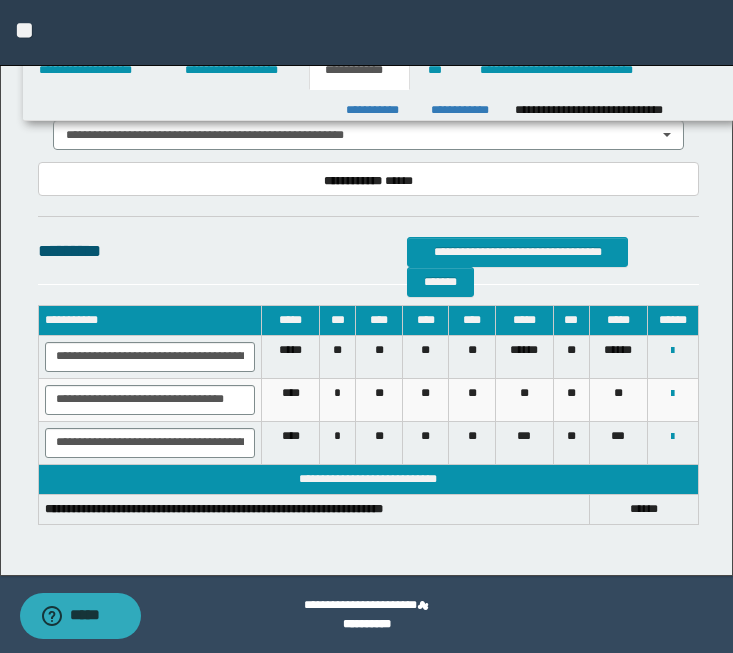 scroll, scrollTop: 0, scrollLeft: 0, axis: both 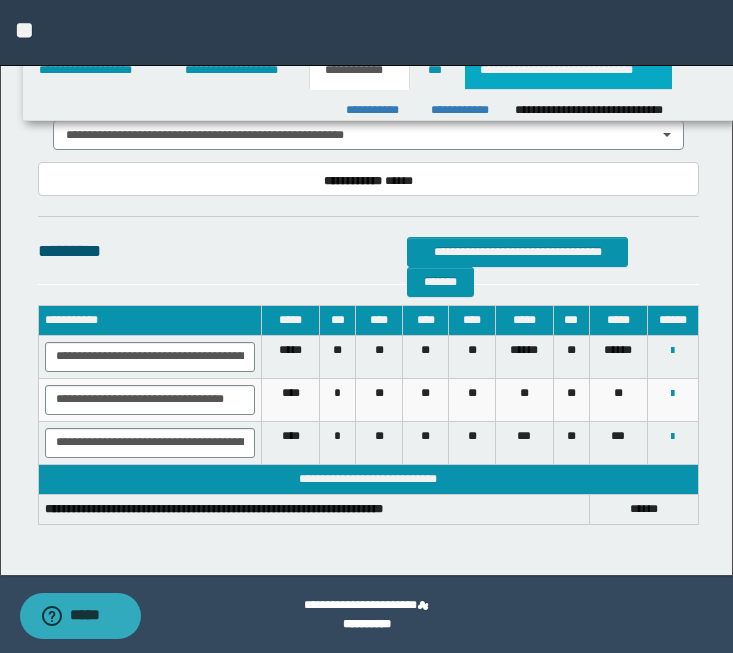 click on "**********" at bounding box center (568, 70) 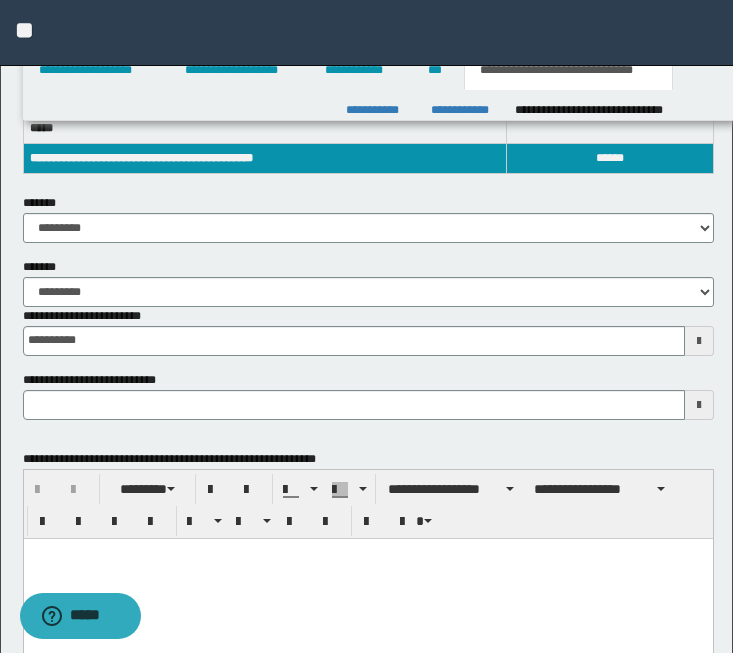 scroll, scrollTop: 0, scrollLeft: 0, axis: both 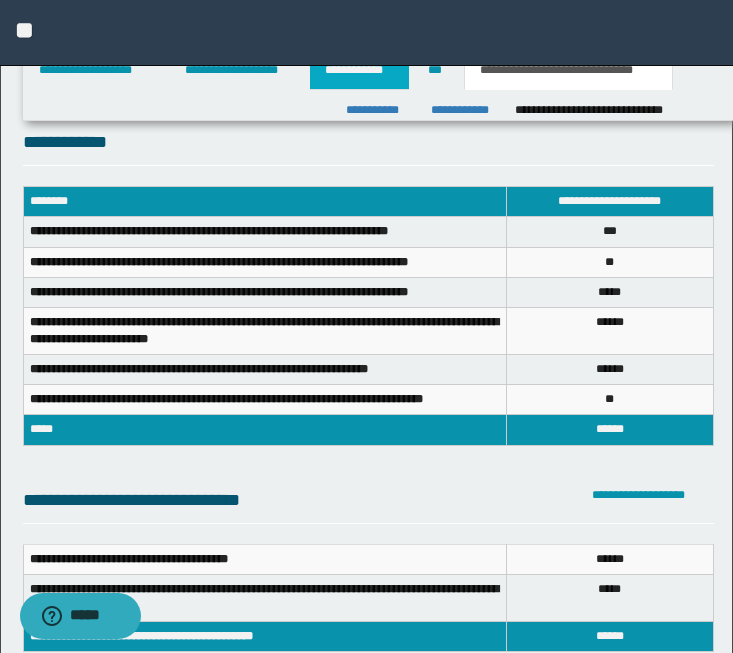 click on "**********" at bounding box center (359, 70) 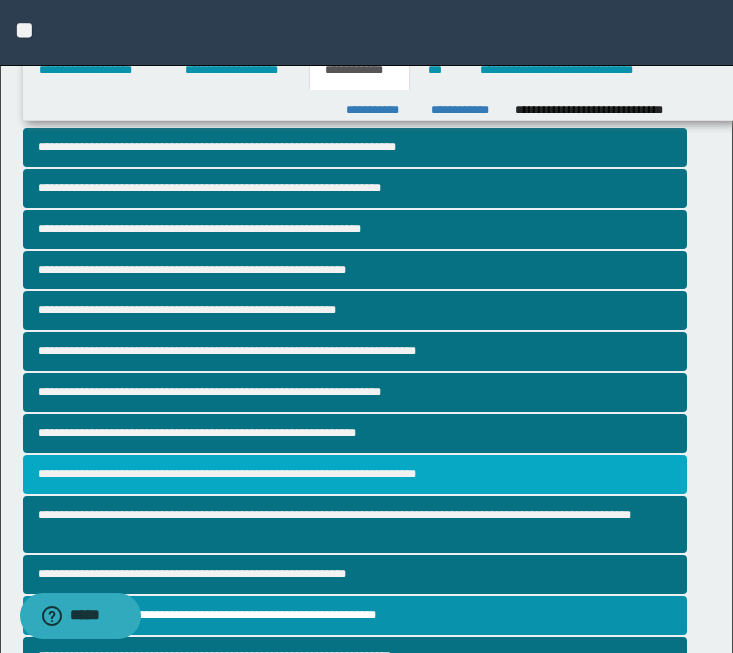 click on "**********" at bounding box center [355, 474] 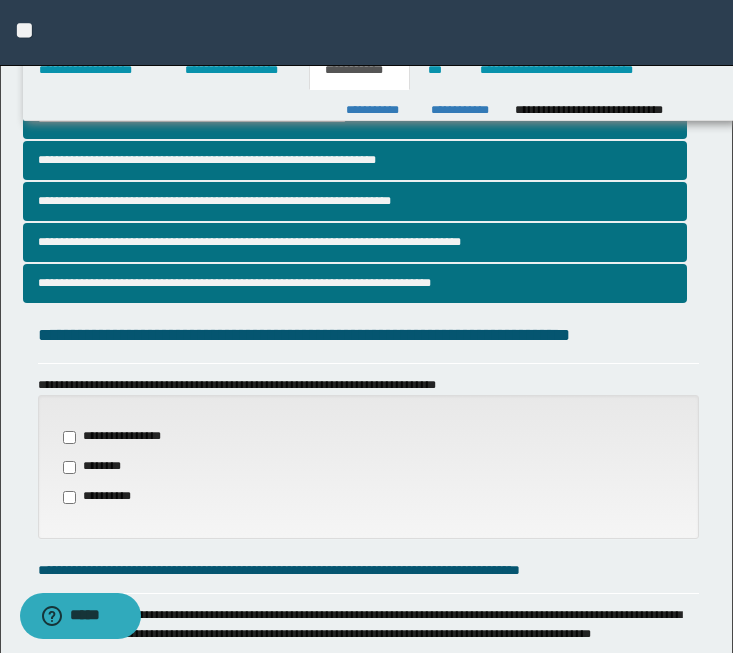 scroll, scrollTop: 0, scrollLeft: 0, axis: both 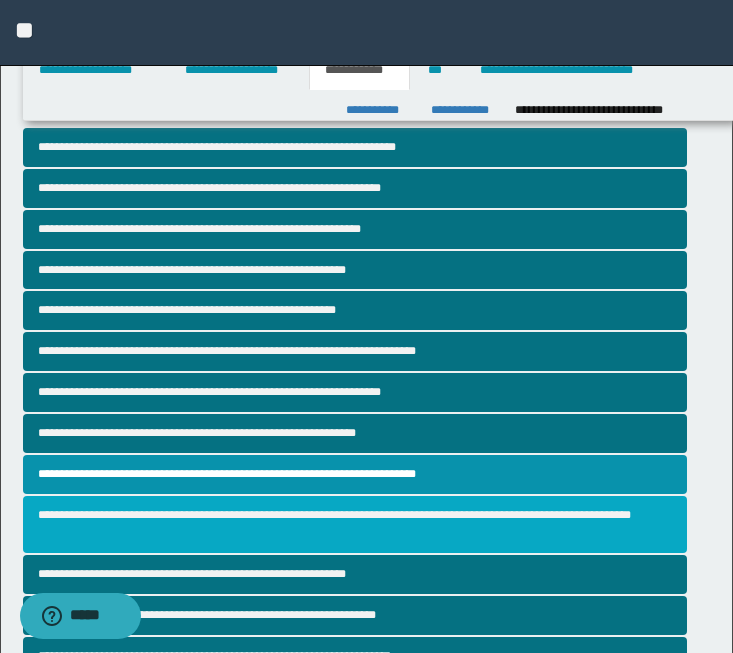 click on "**********" at bounding box center (355, 525) 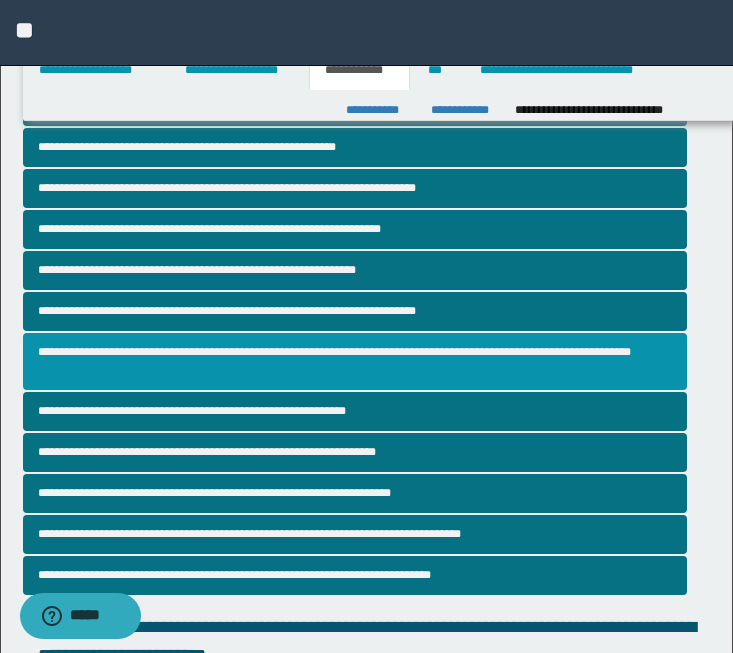 scroll, scrollTop: 165, scrollLeft: 0, axis: vertical 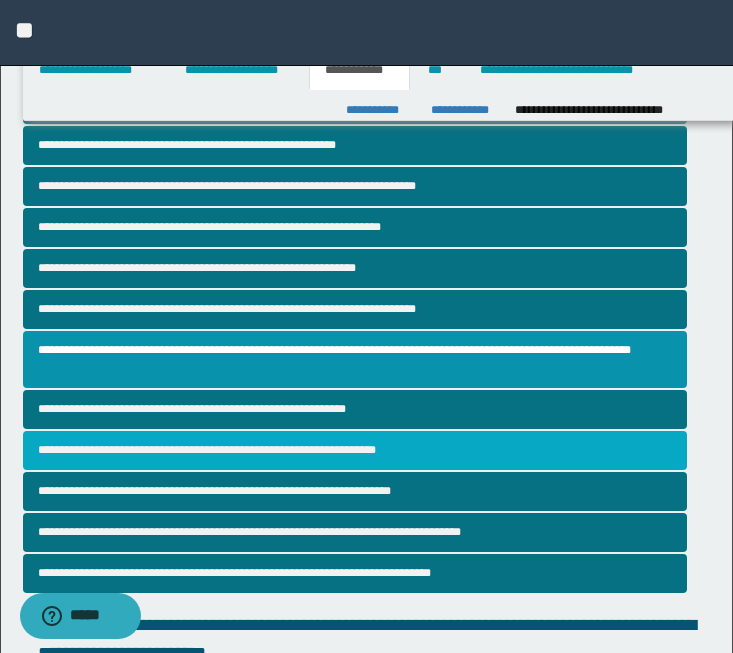 click on "**********" at bounding box center [355, 450] 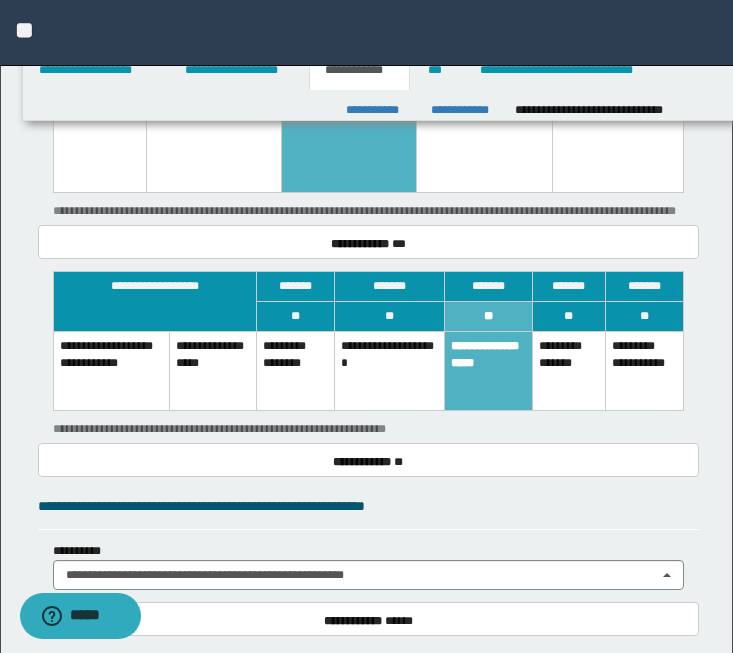scroll, scrollTop: 1973, scrollLeft: 0, axis: vertical 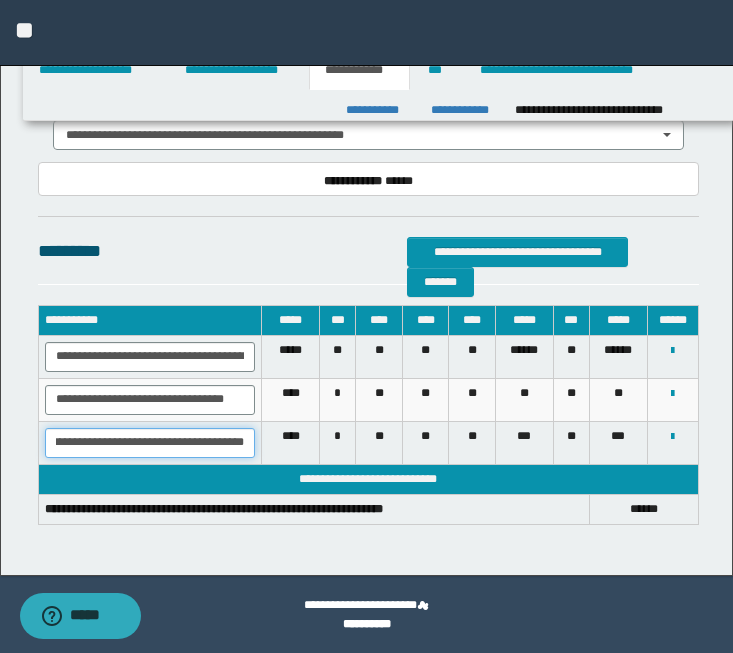 drag, startPoint x: 49, startPoint y: 444, endPoint x: 331, endPoint y: 451, distance: 282.08685 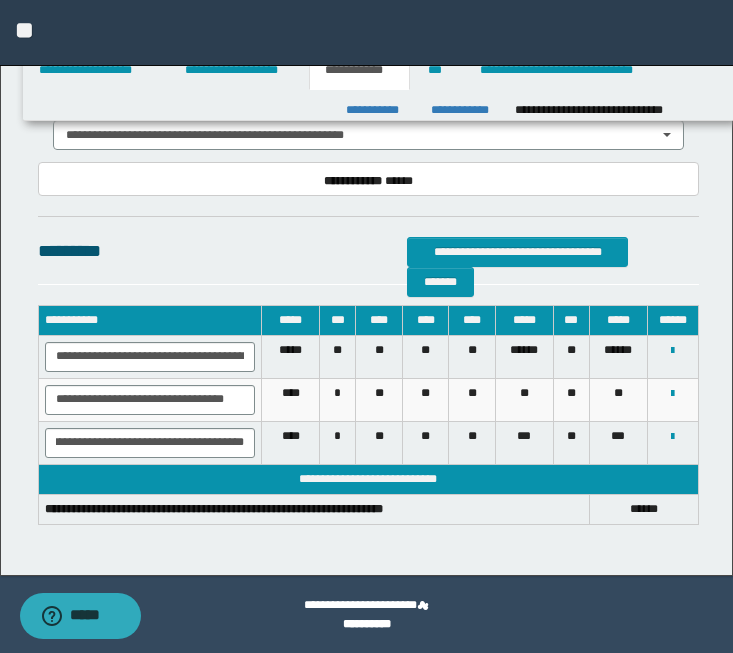 scroll, scrollTop: 0, scrollLeft: 0, axis: both 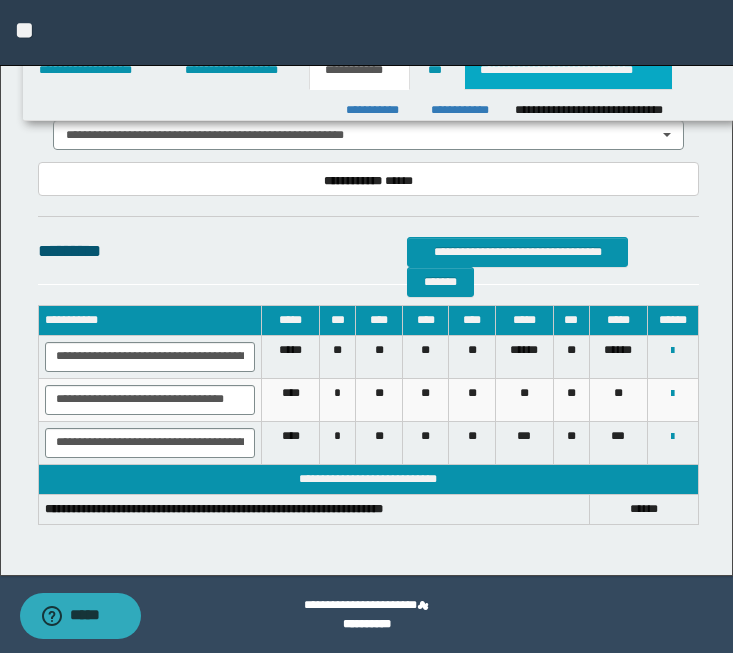 click on "**********" at bounding box center [568, 70] 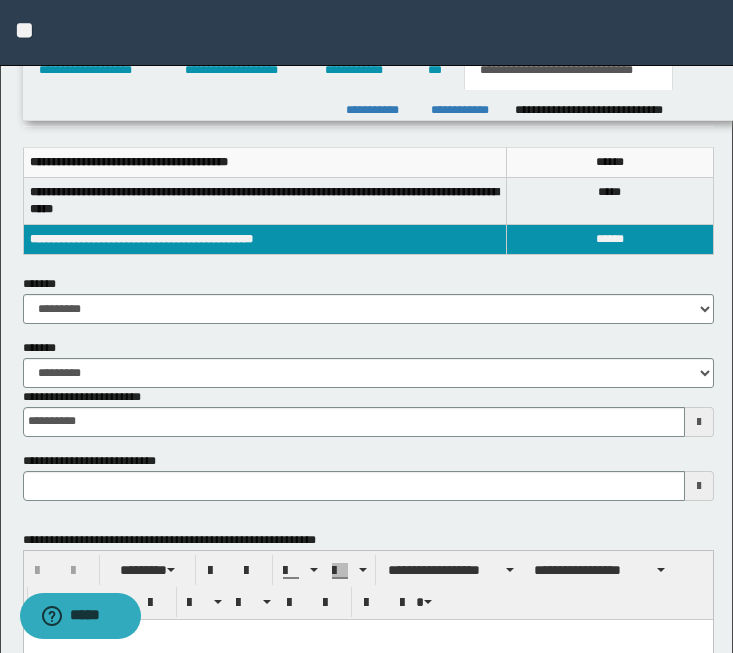 scroll, scrollTop: 0, scrollLeft: 0, axis: both 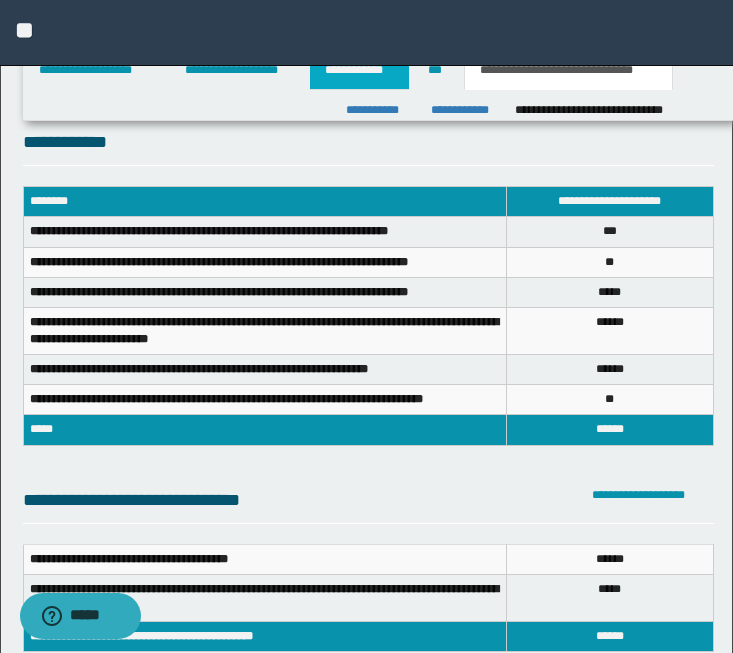 click on "**********" at bounding box center (359, 70) 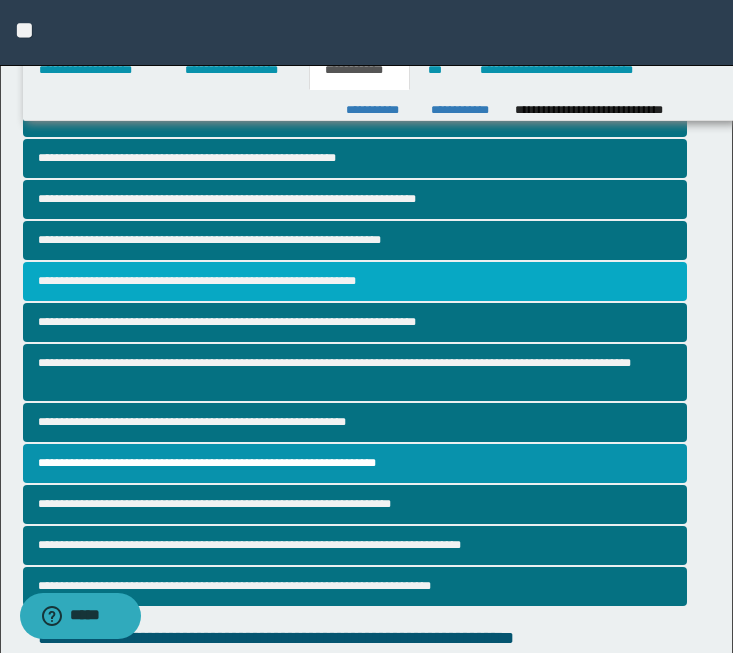scroll, scrollTop: 451, scrollLeft: 0, axis: vertical 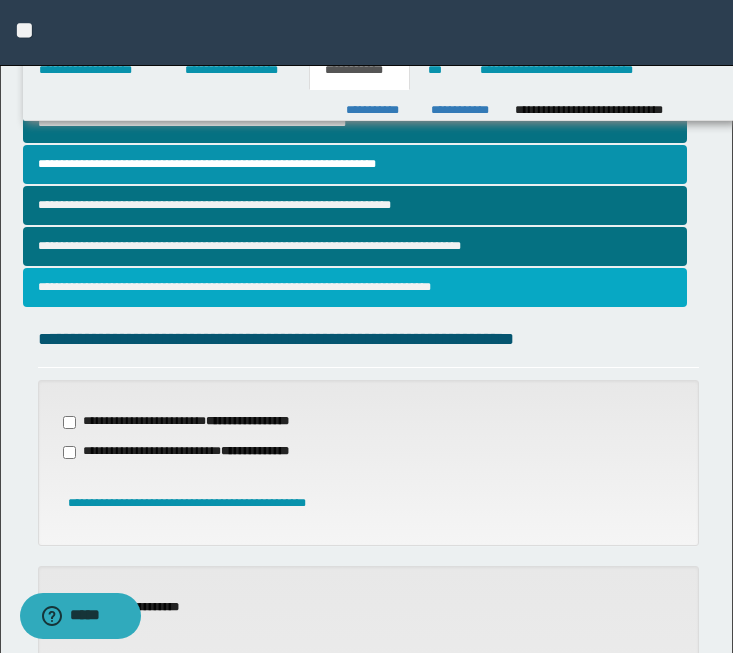 click on "**********" at bounding box center [355, 287] 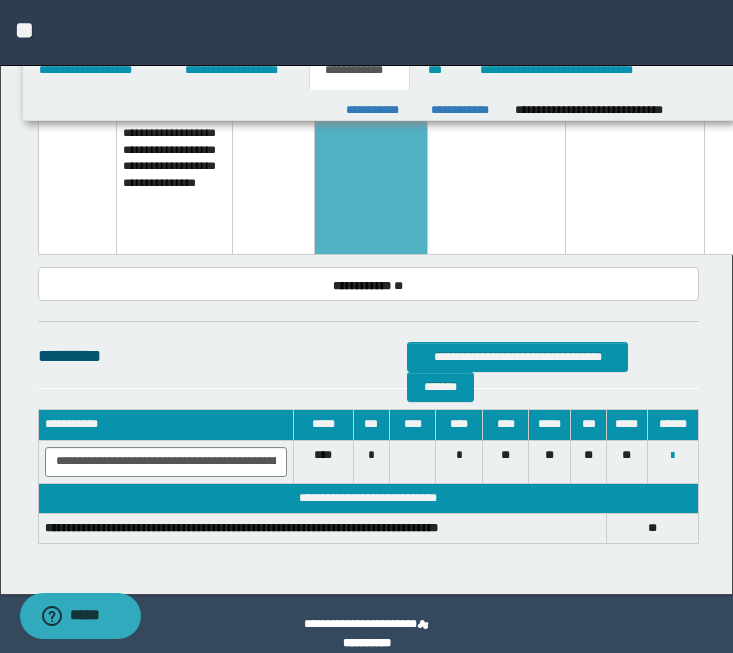 scroll, scrollTop: 1848, scrollLeft: 0, axis: vertical 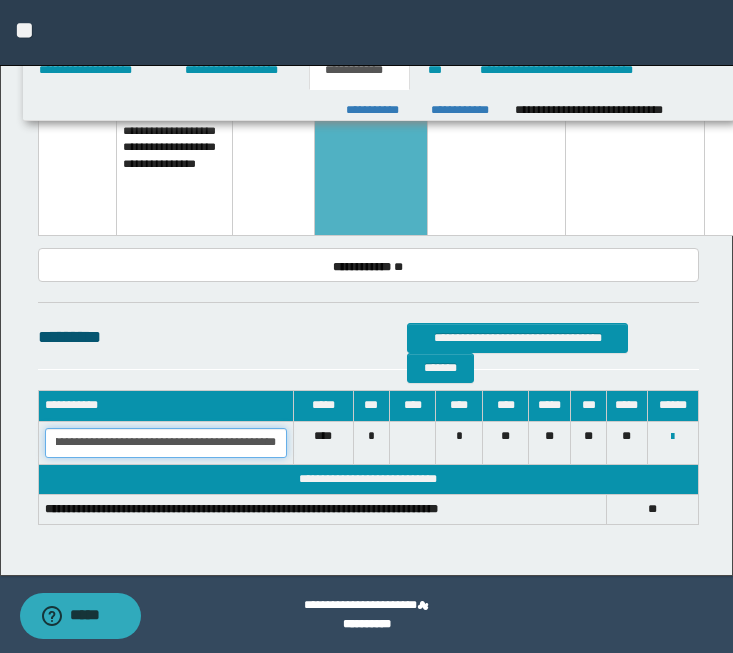 drag, startPoint x: 55, startPoint y: 440, endPoint x: 349, endPoint y: 469, distance: 295.42682 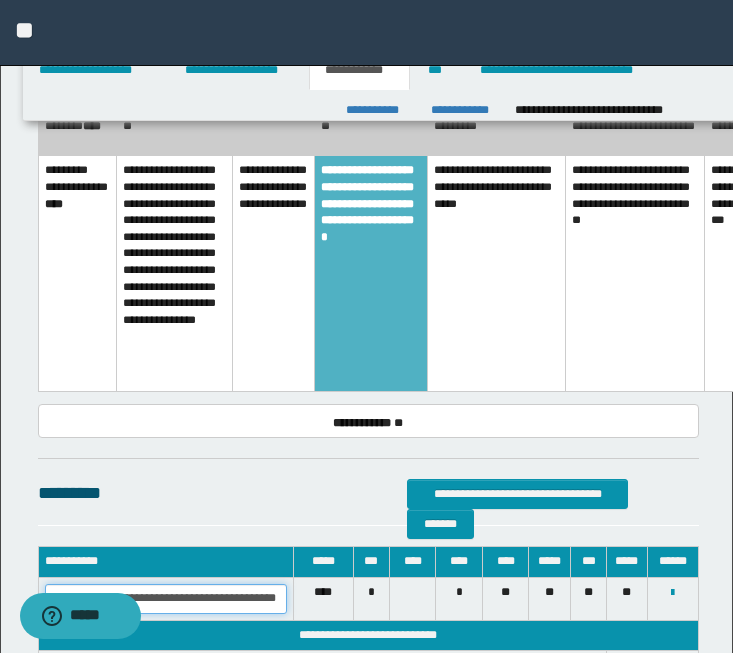 scroll, scrollTop: 1474, scrollLeft: 0, axis: vertical 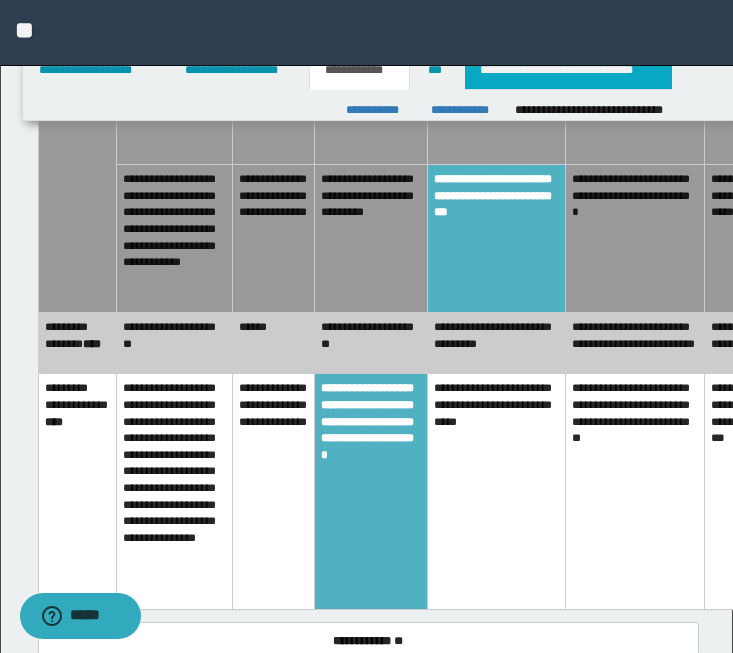 click on "**********" at bounding box center (568, 70) 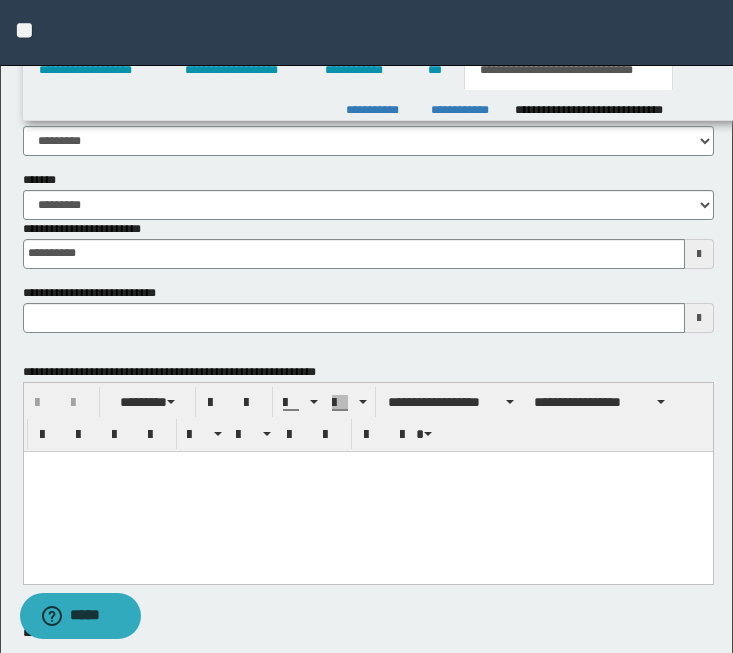 scroll, scrollTop: 628, scrollLeft: 0, axis: vertical 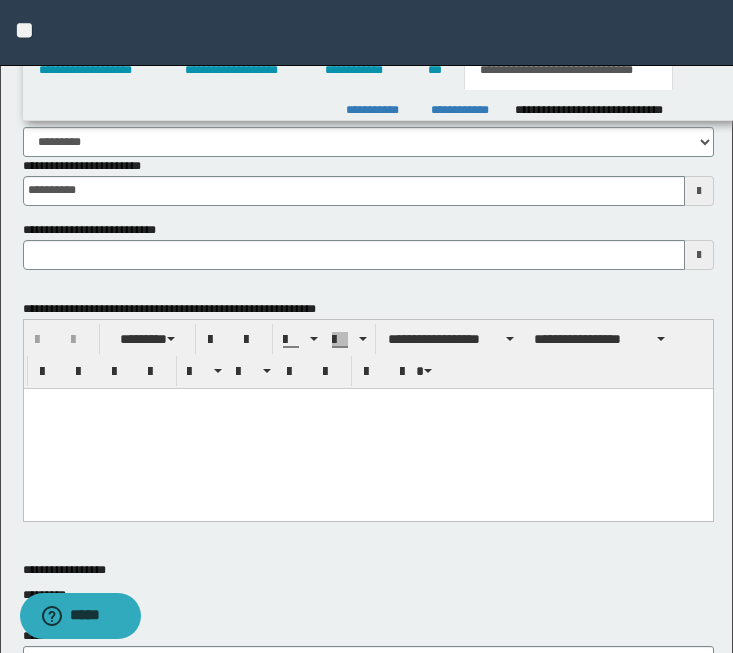 click at bounding box center [367, 428] 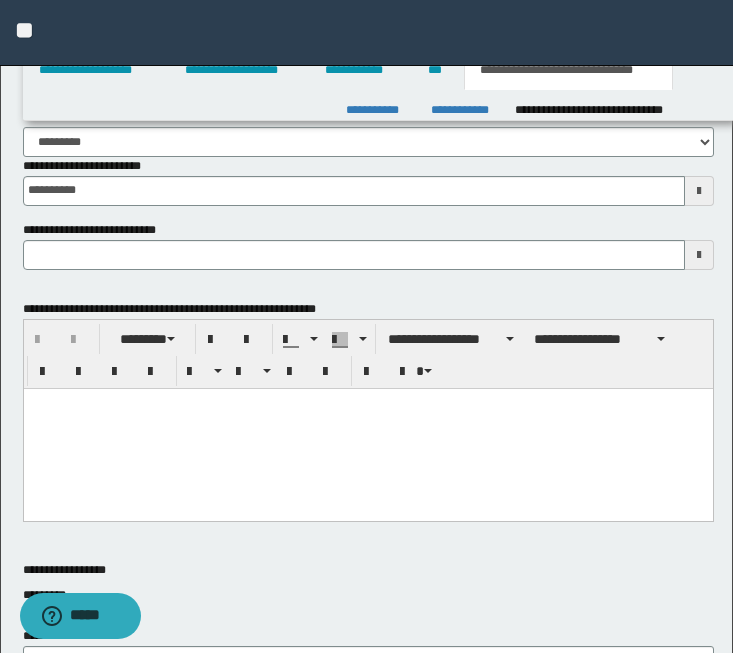 type 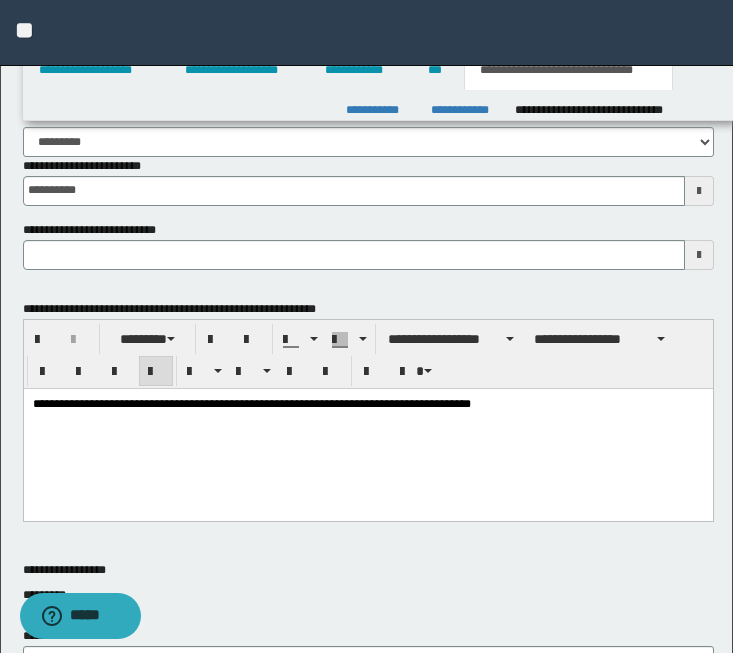 type 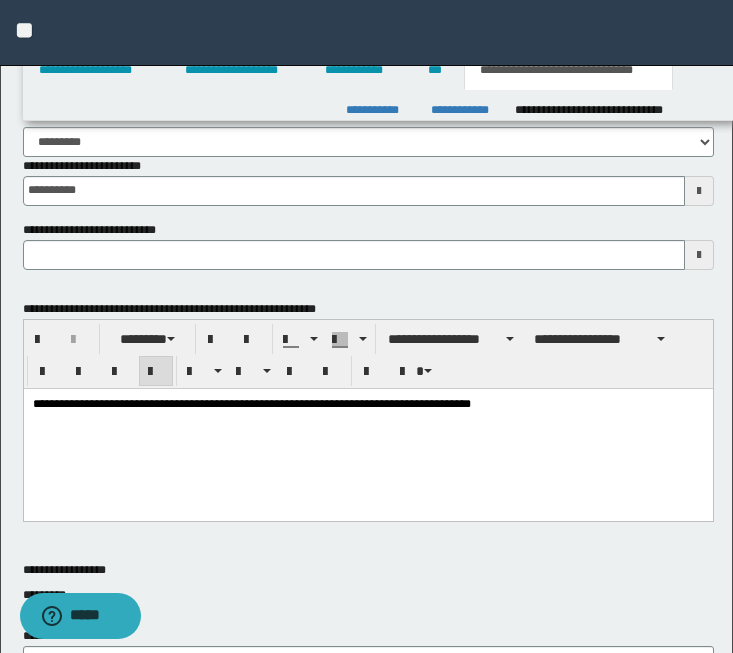 click on "**********" at bounding box center [366, 33] 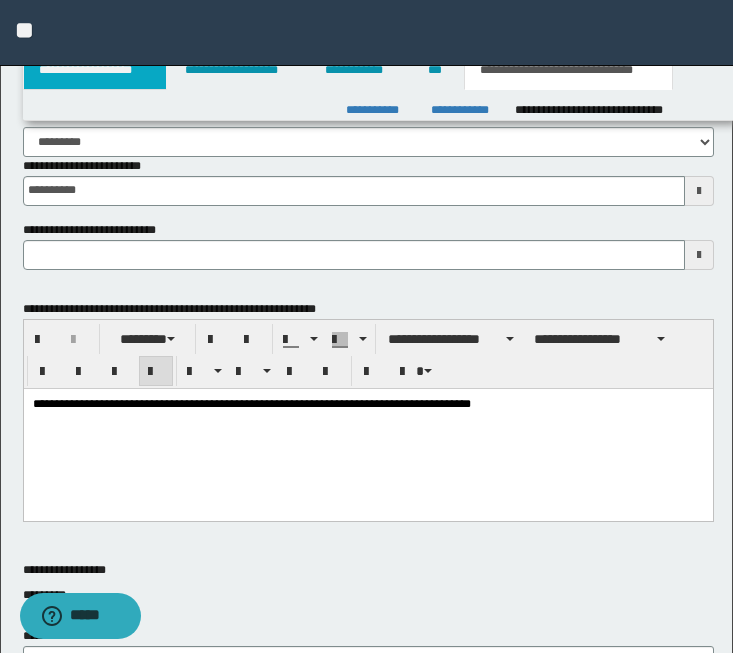 click on "**********" at bounding box center (95, 70) 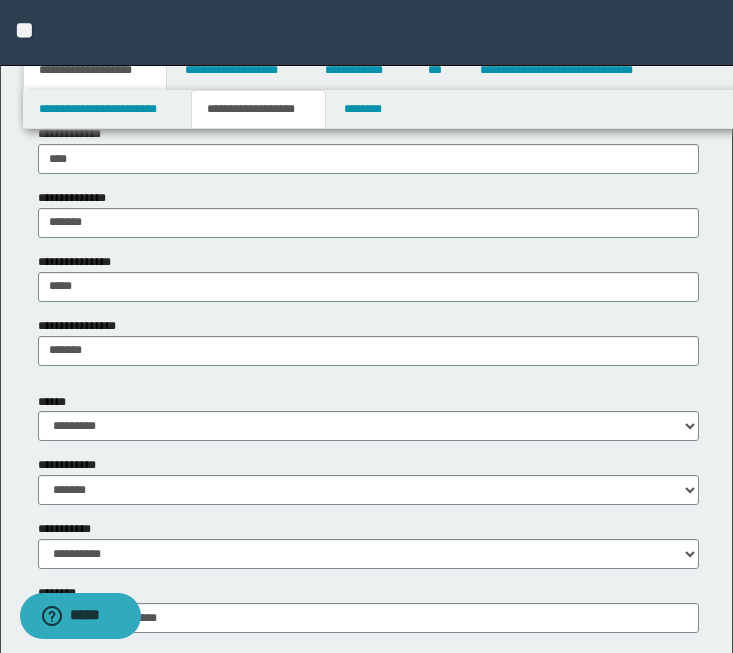 scroll, scrollTop: 504, scrollLeft: 0, axis: vertical 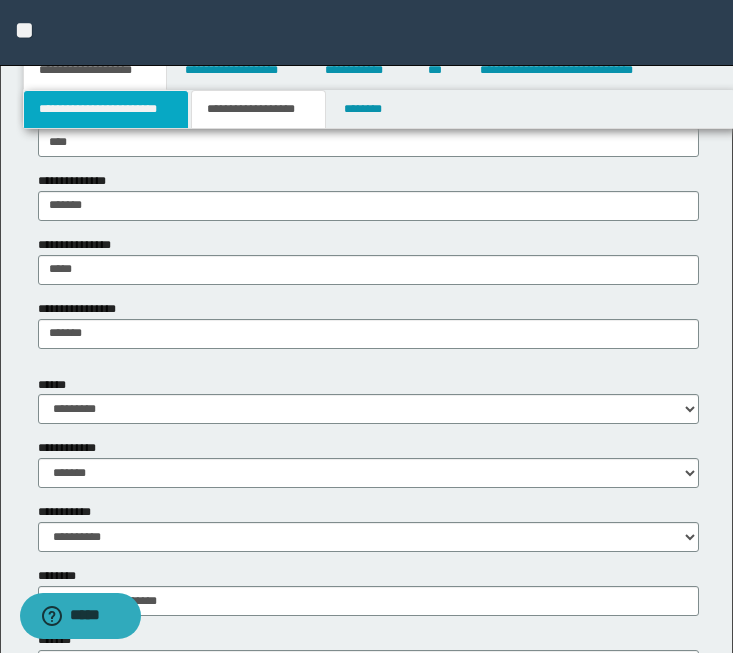 click on "**********" at bounding box center (106, 109) 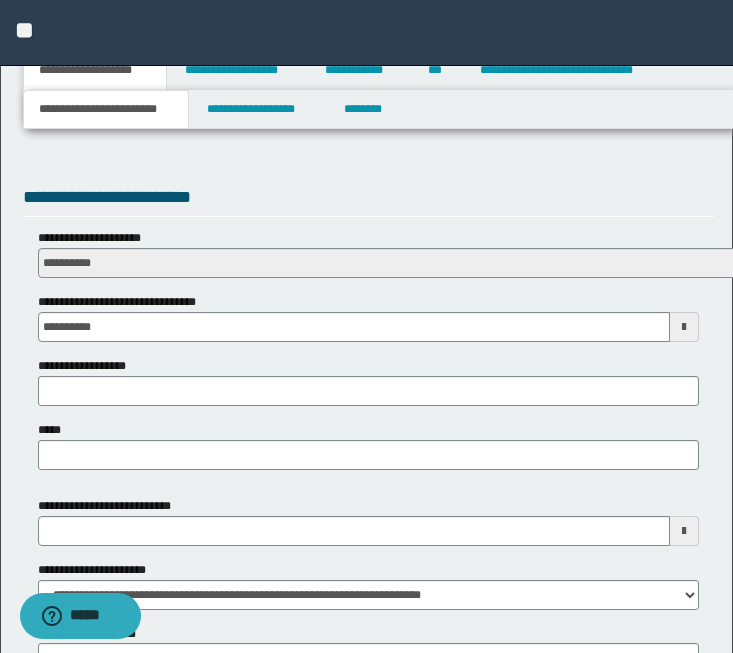 scroll, scrollTop: 835, scrollLeft: 0, axis: vertical 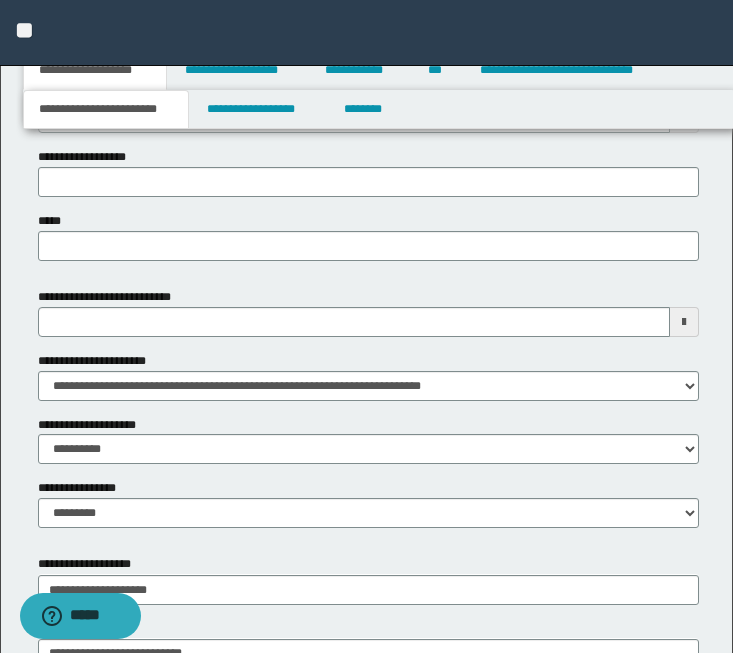 click at bounding box center (684, 322) 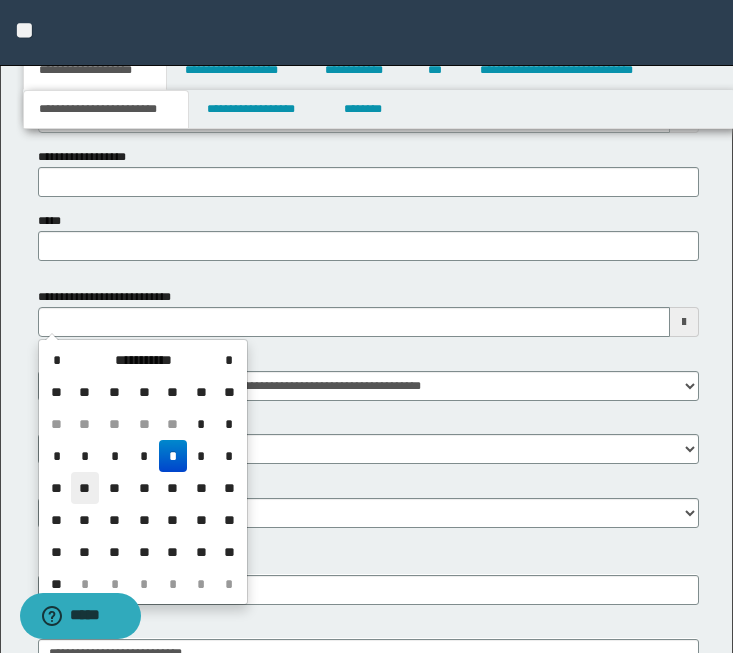click on "**" at bounding box center [85, 488] 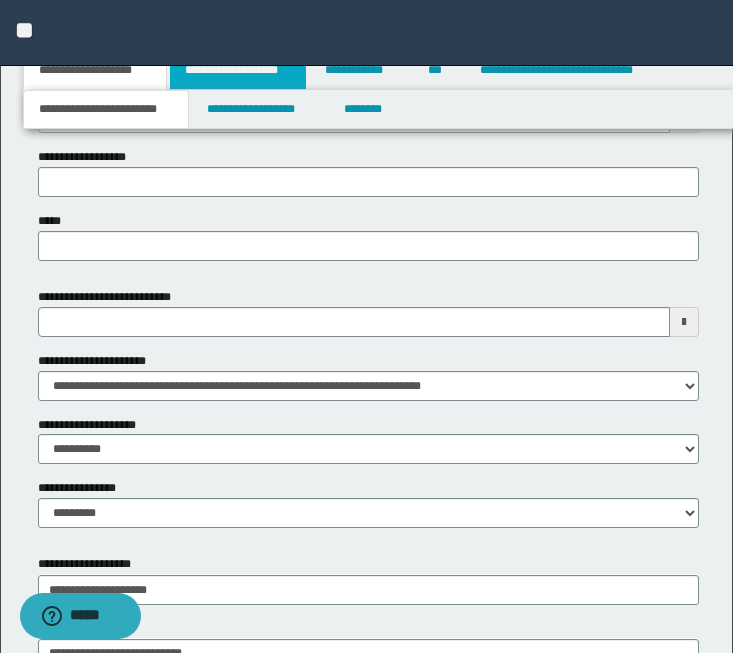 click on "**********" at bounding box center (238, 70) 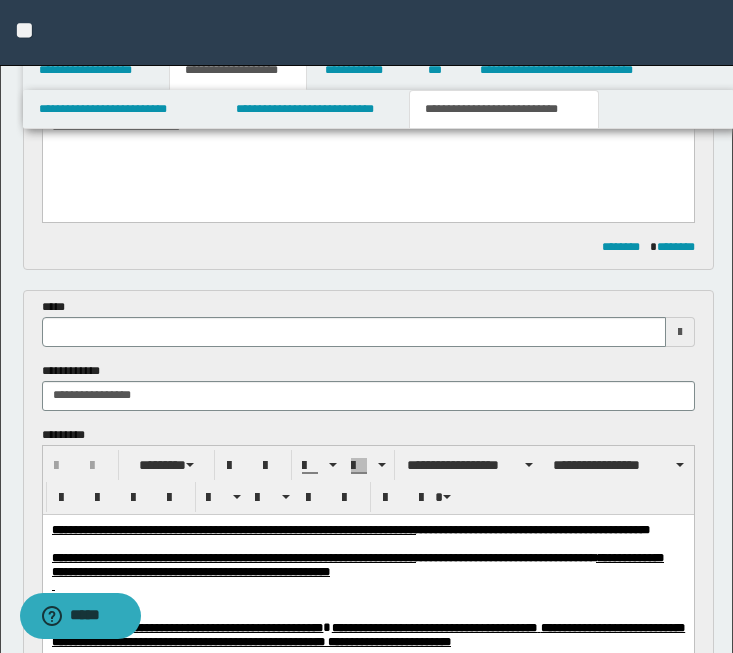 scroll, scrollTop: 802, scrollLeft: 0, axis: vertical 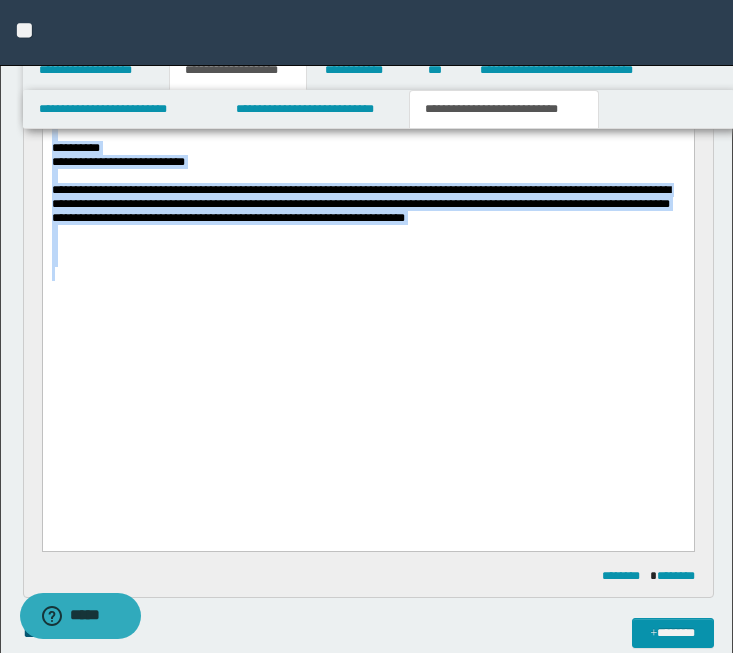 drag, startPoint x: 50, startPoint y: -822, endPoint x: 309, endPoint y: 524, distance: 1370.6921 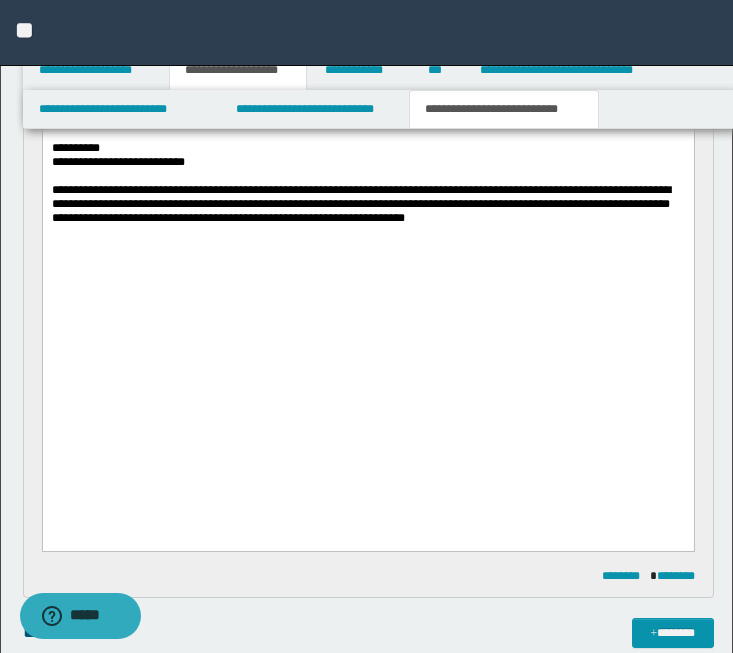type 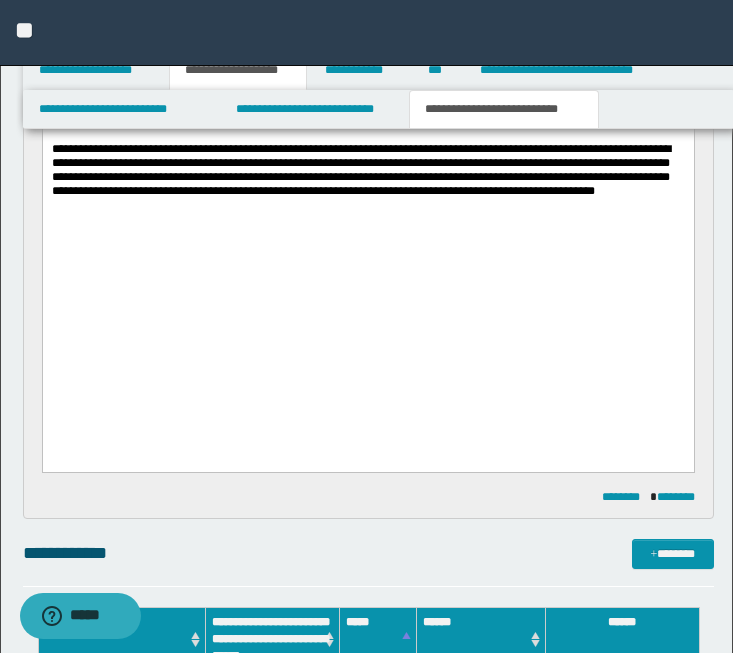 scroll, scrollTop: 1919, scrollLeft: 0, axis: vertical 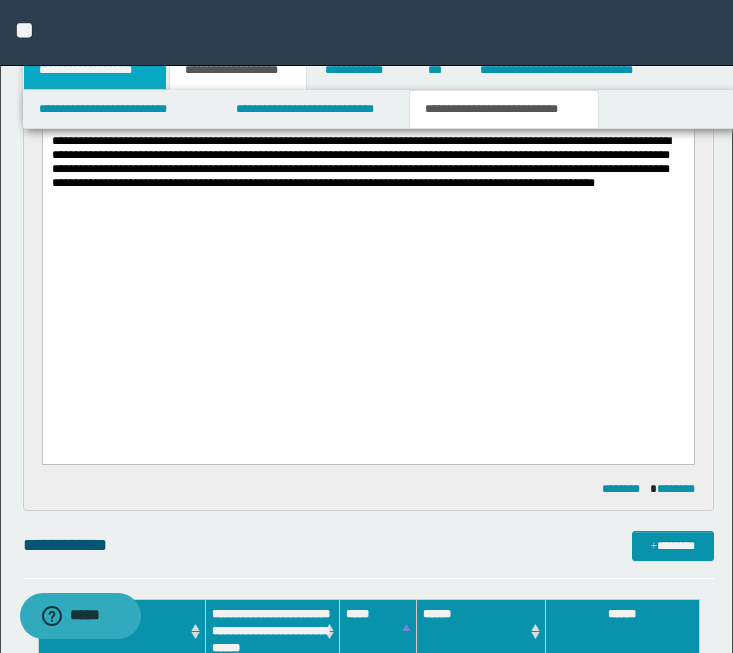 click on "**********" at bounding box center [95, 70] 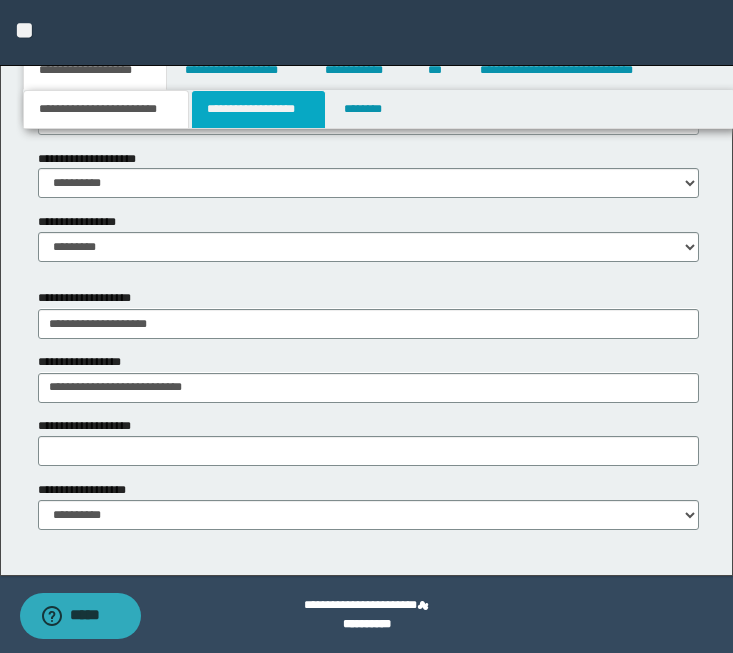 click on "**********" at bounding box center [258, 109] 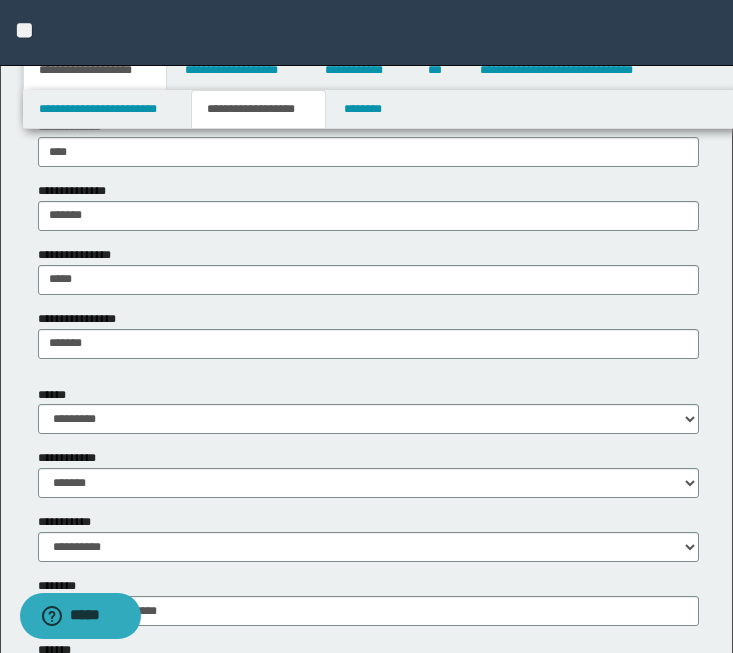 scroll, scrollTop: 0, scrollLeft: 0, axis: both 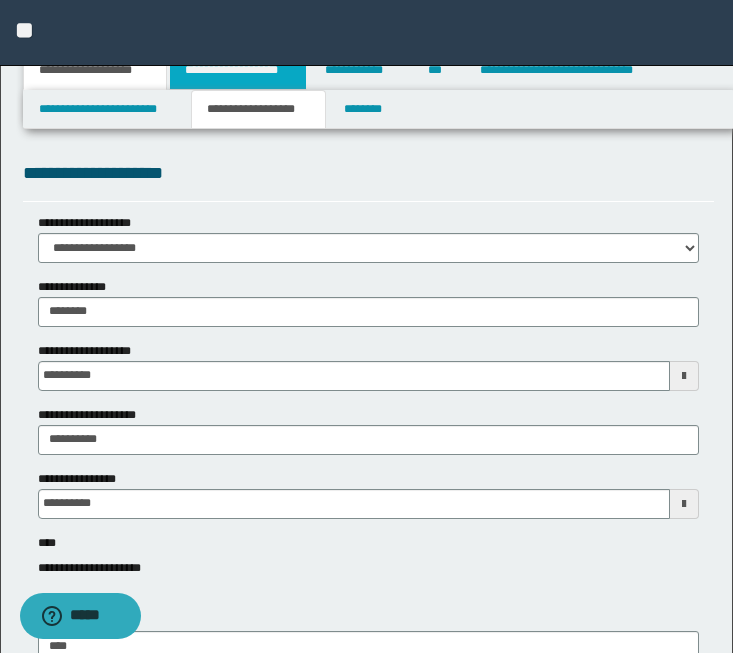 click on "**********" at bounding box center [238, 70] 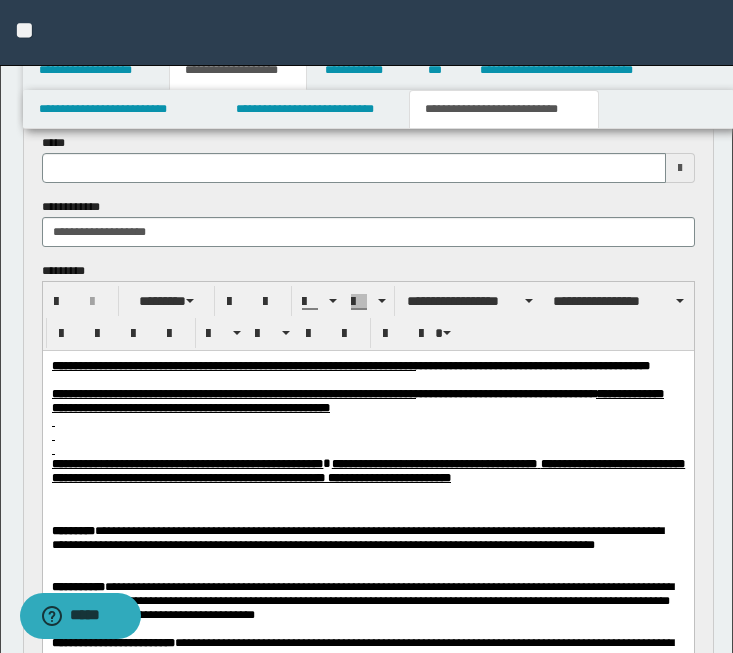 scroll, scrollTop: 241, scrollLeft: 0, axis: vertical 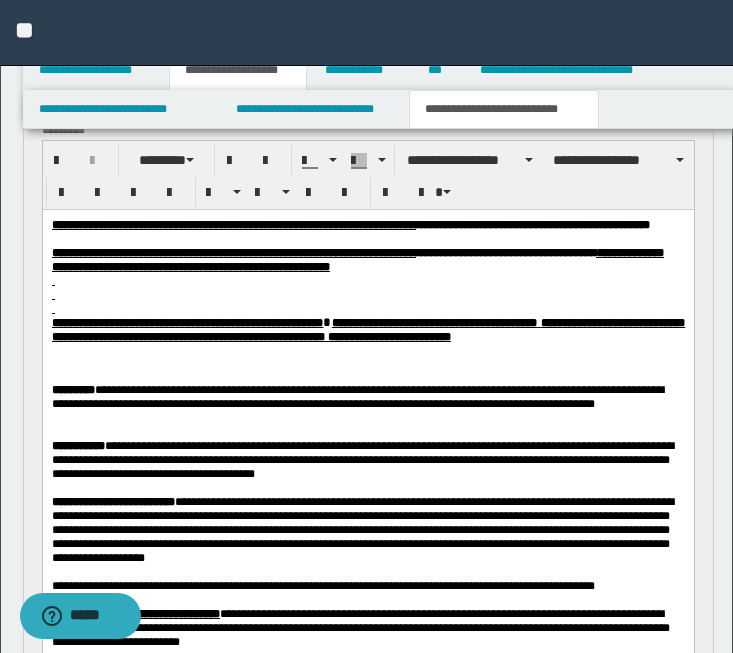 click on "**********" at bounding box center (504, 109) 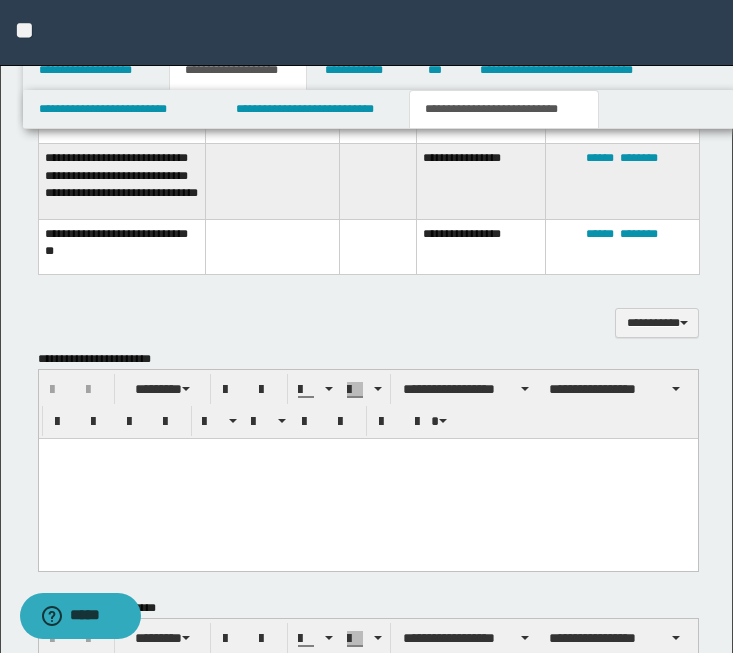 scroll, scrollTop: 2564, scrollLeft: 0, axis: vertical 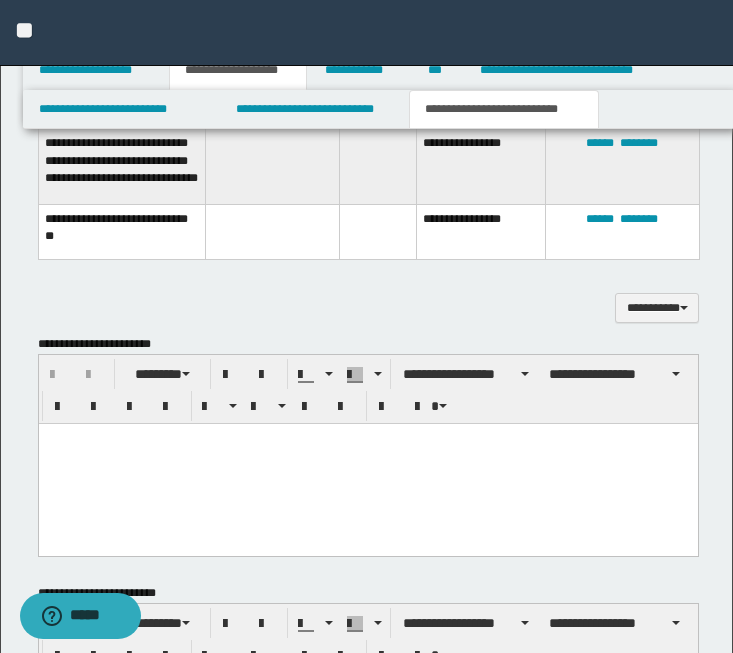 click at bounding box center [367, 464] 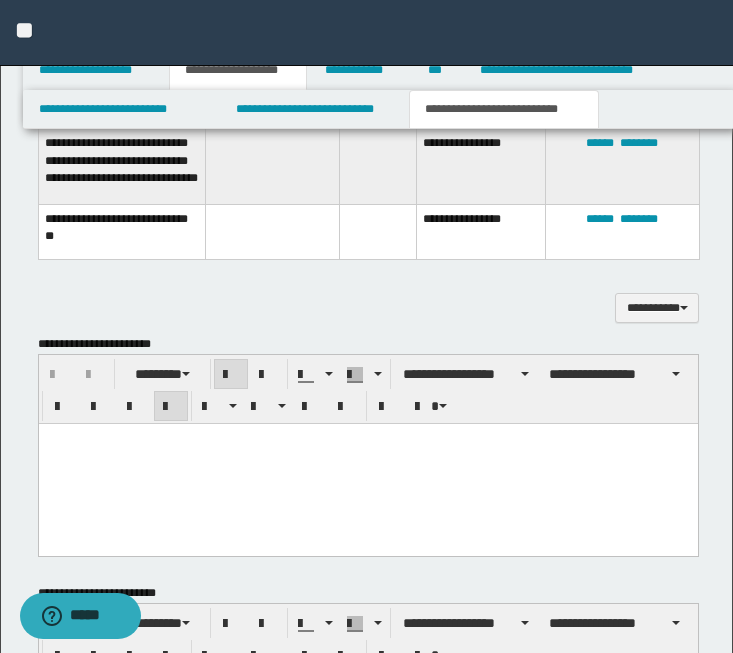 type 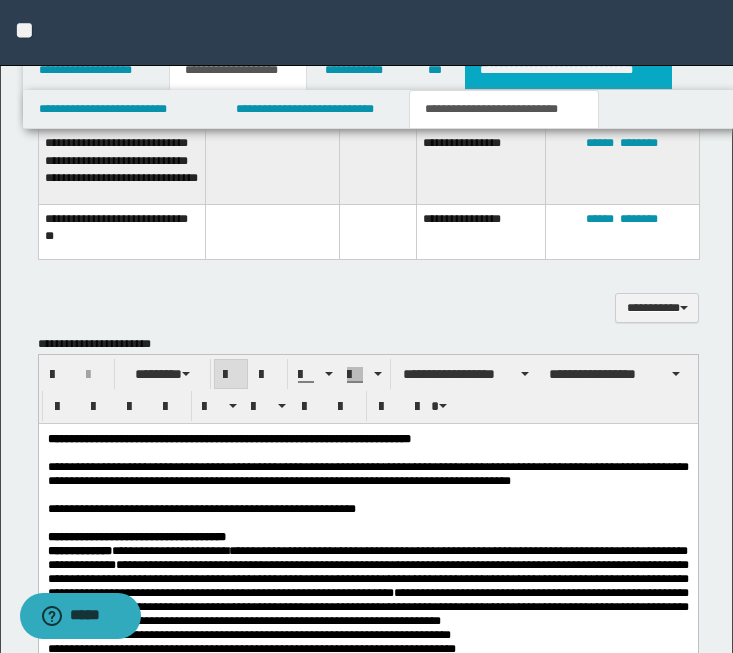 click on "**********" at bounding box center (568, 70) 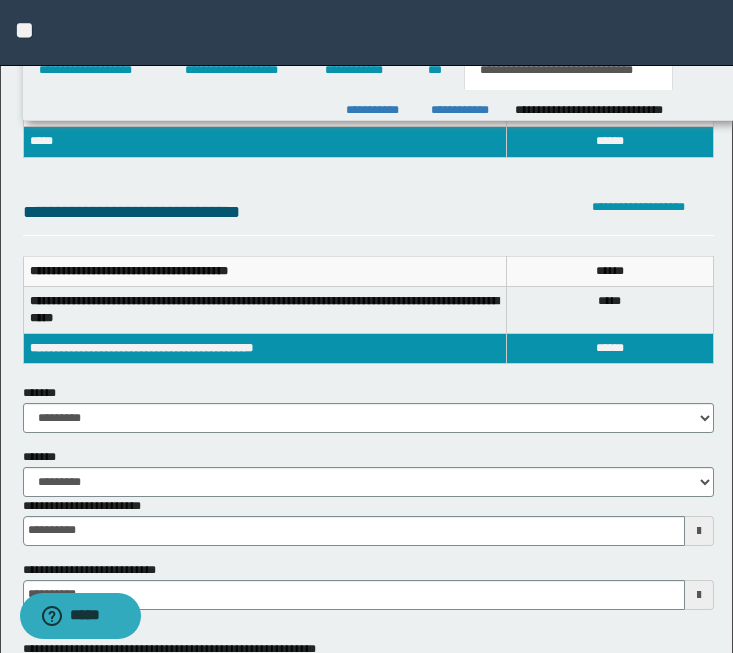 scroll, scrollTop: 0, scrollLeft: 0, axis: both 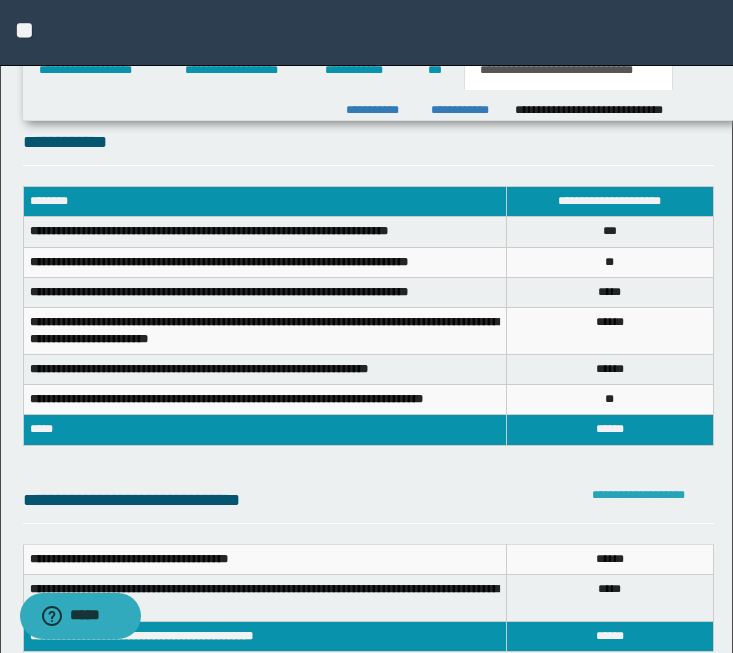 click on "**********" at bounding box center [638, 495] 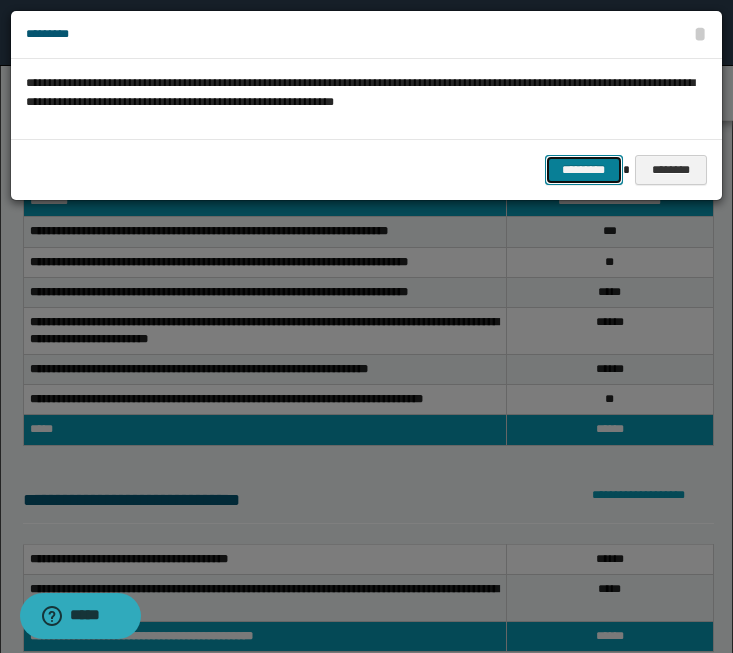 click on "*********" at bounding box center (584, 170) 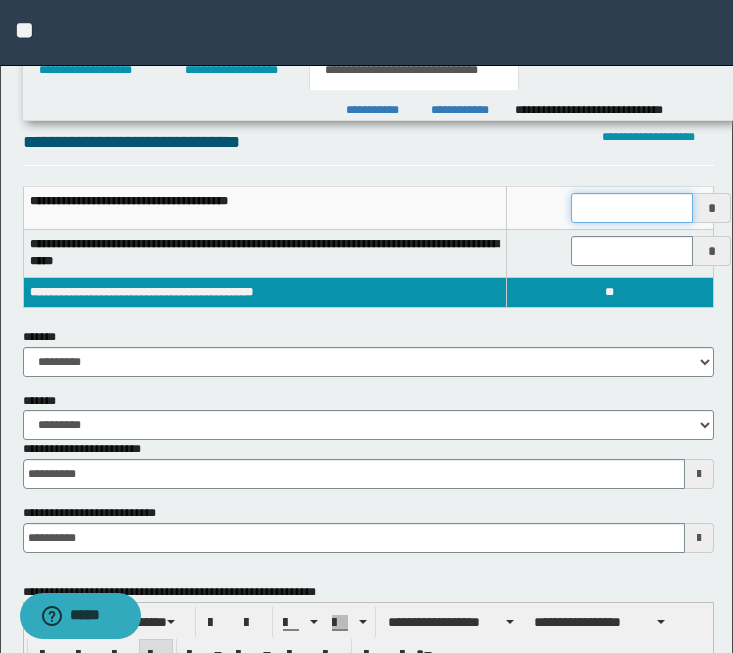 click at bounding box center [632, 208] 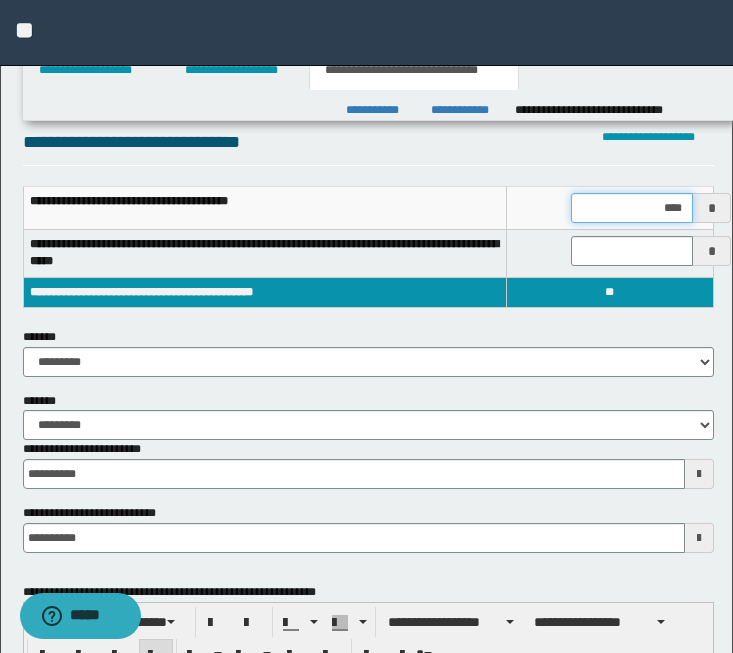type on "*****" 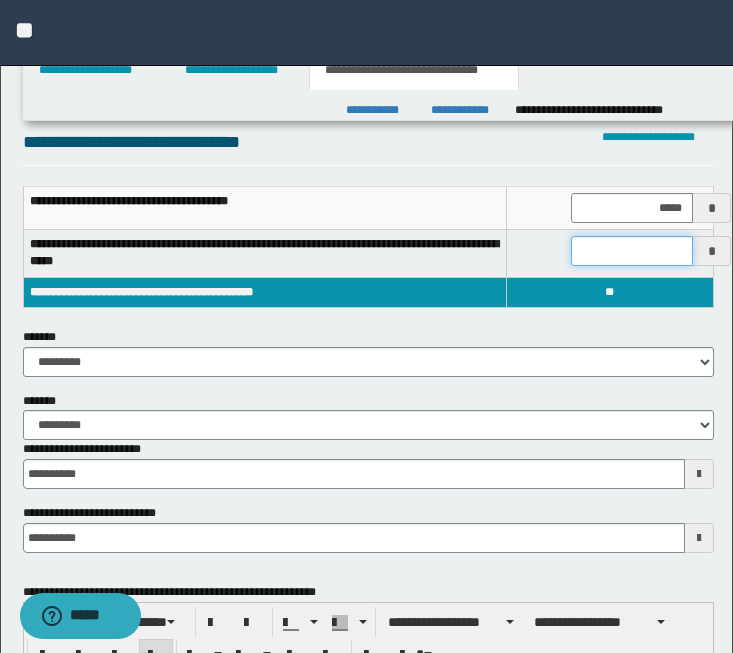 click at bounding box center [632, 251] 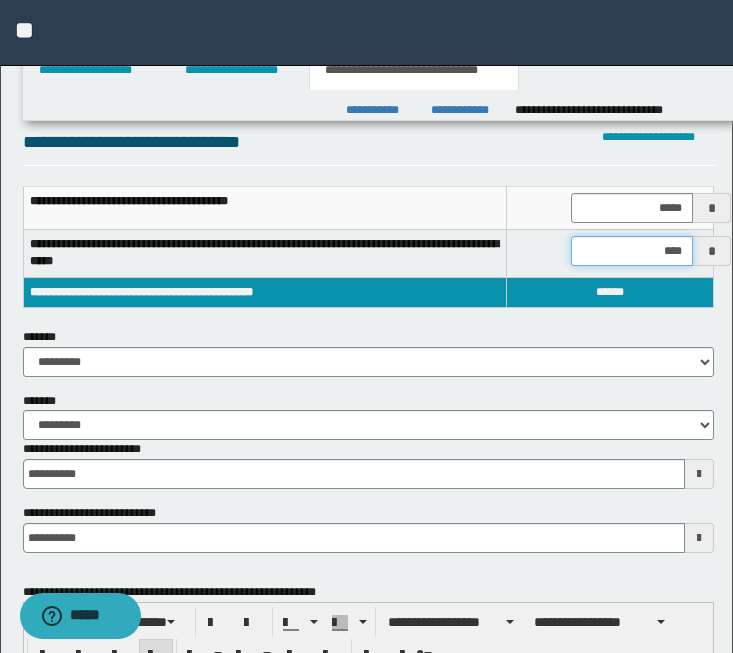 type on "*****" 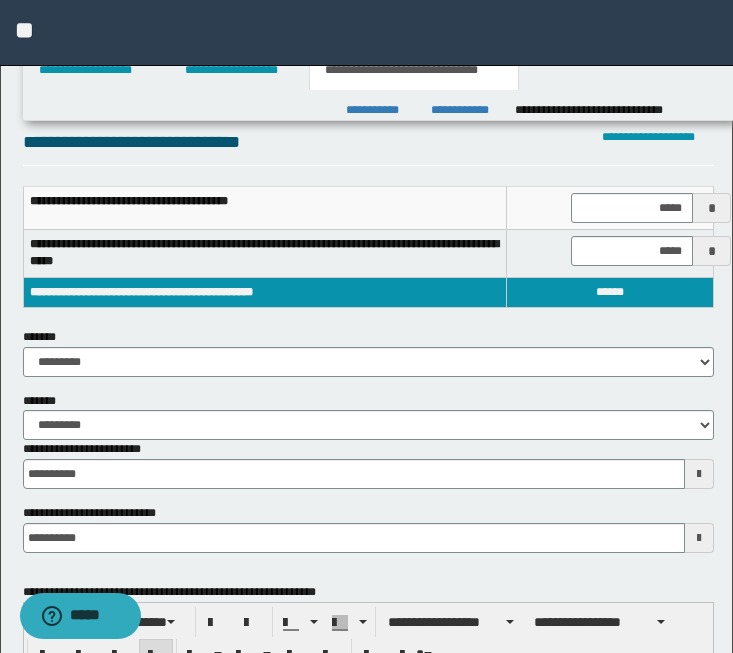 click on "**********" at bounding box center (368, 352) 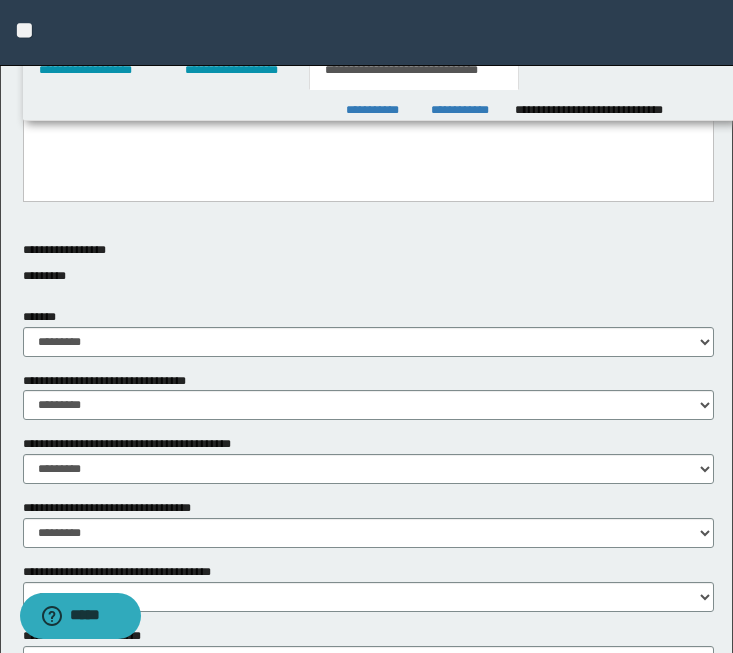 scroll, scrollTop: 612, scrollLeft: 0, axis: vertical 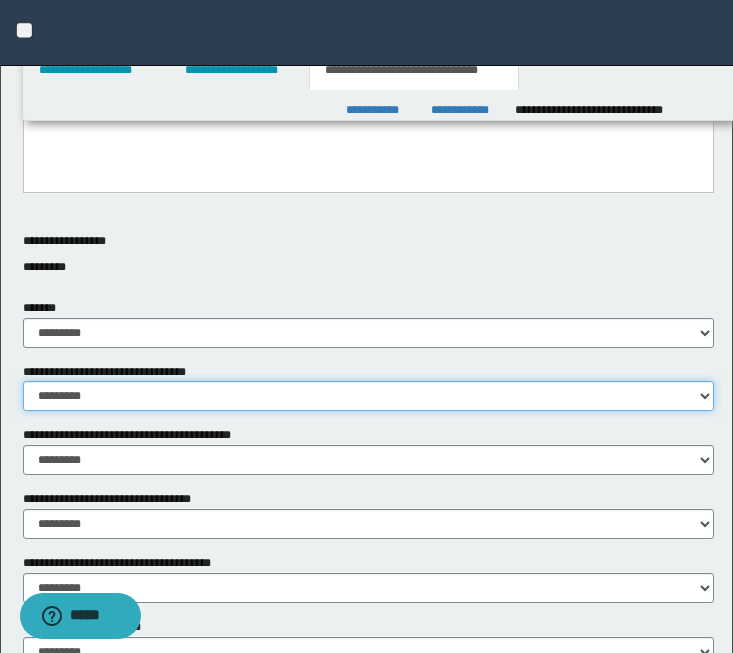 click on "*********
**
**" at bounding box center (368, 396) 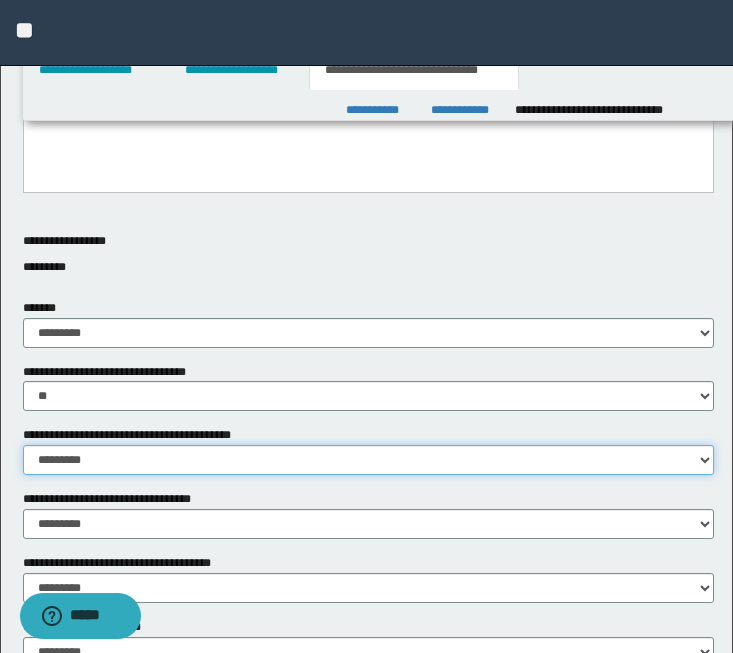 click on "*********
**
**" at bounding box center [368, 460] 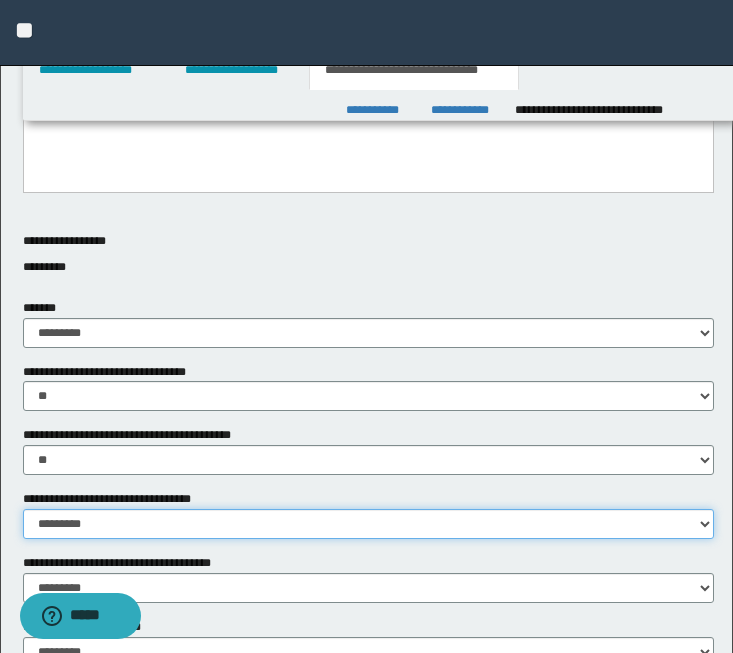 click on "*********
**
**" at bounding box center (368, 524) 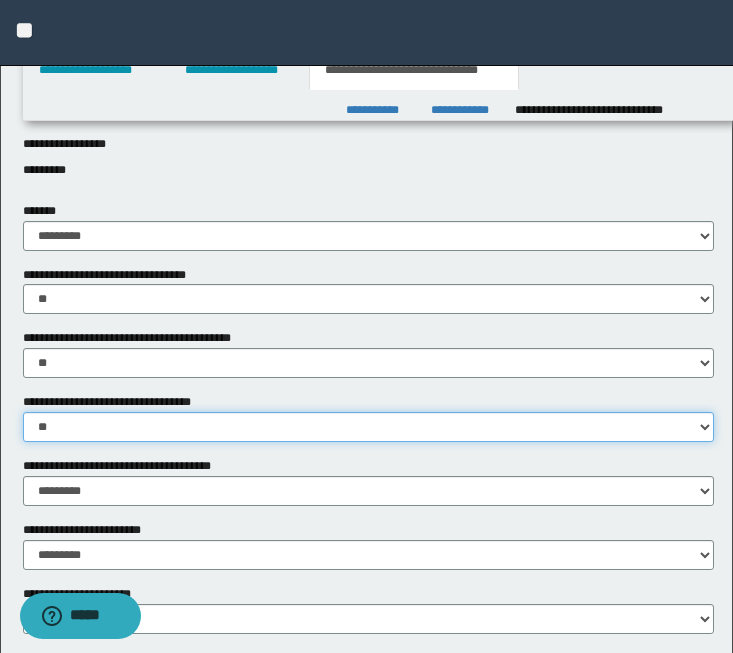 scroll, scrollTop: 878, scrollLeft: 0, axis: vertical 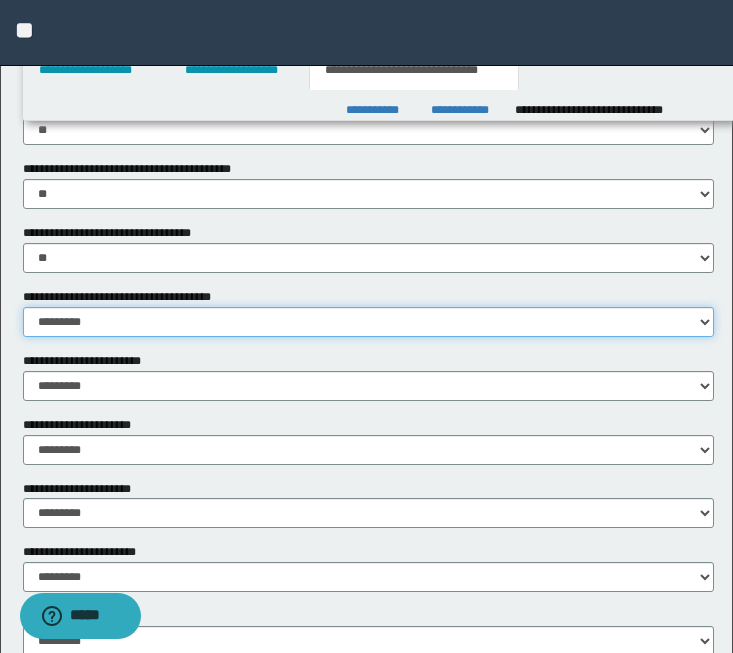 click on "*********
**
**" at bounding box center (368, 322) 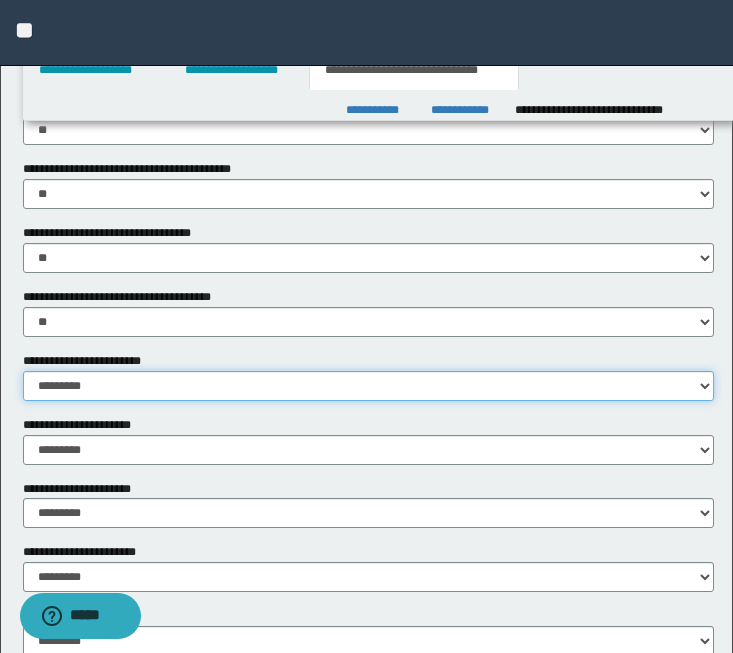 click on "*********
**
**" at bounding box center (368, 386) 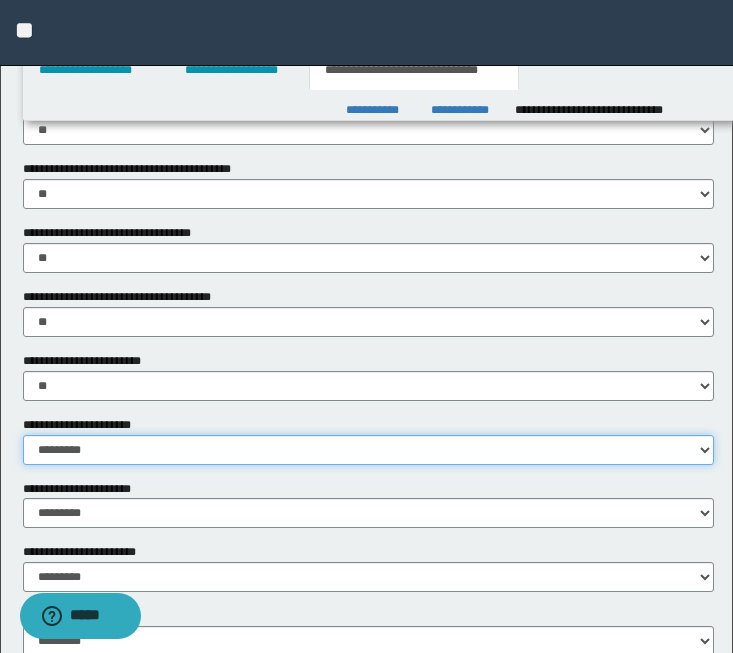 click on "*********
**
**" at bounding box center [368, 450] 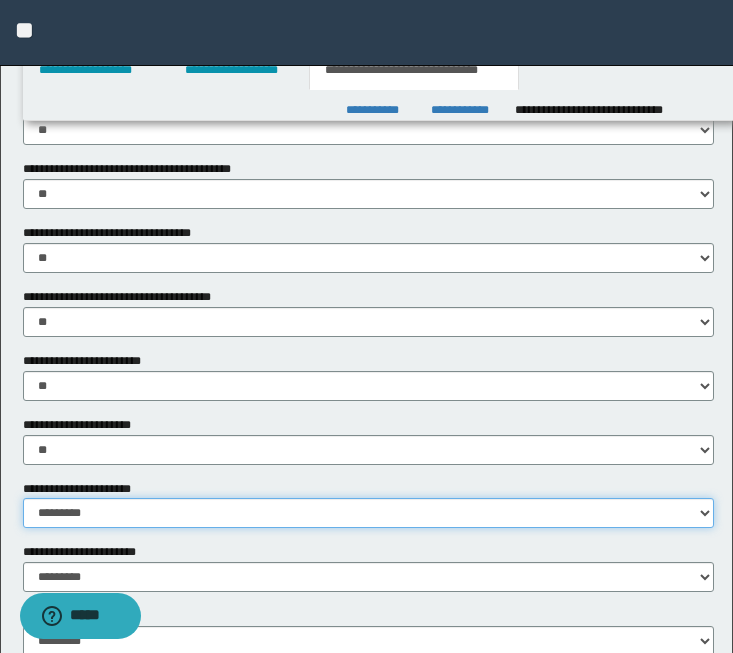 click on "*********
**
**" at bounding box center [368, 513] 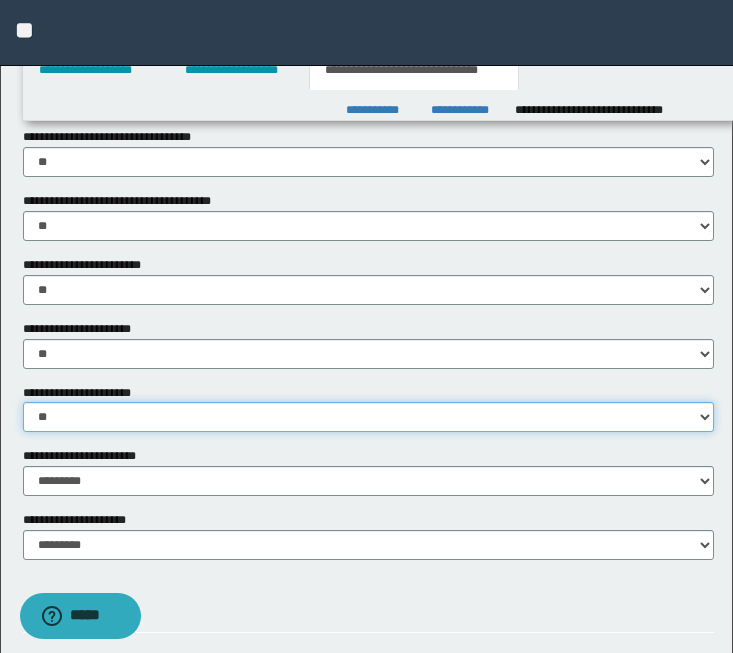 scroll, scrollTop: 1108, scrollLeft: 0, axis: vertical 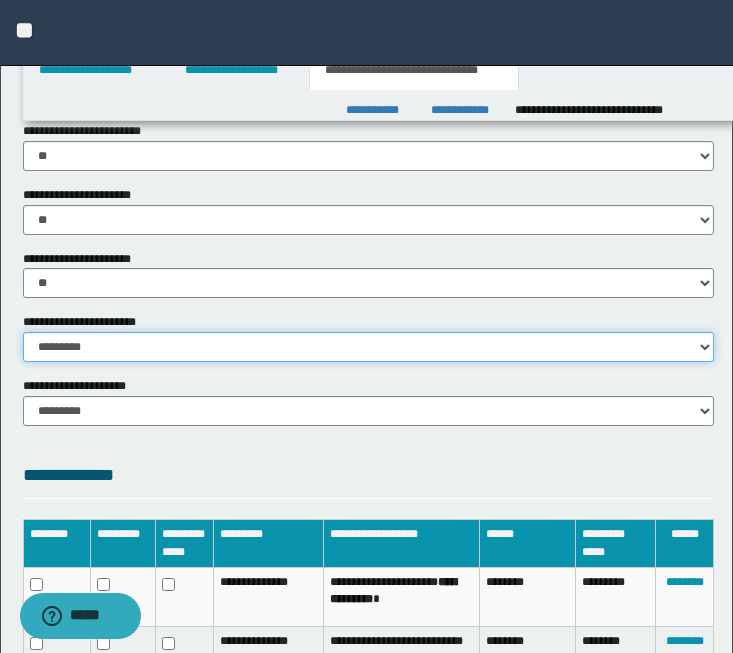 click on "*********
*********
*********" at bounding box center [368, 347] 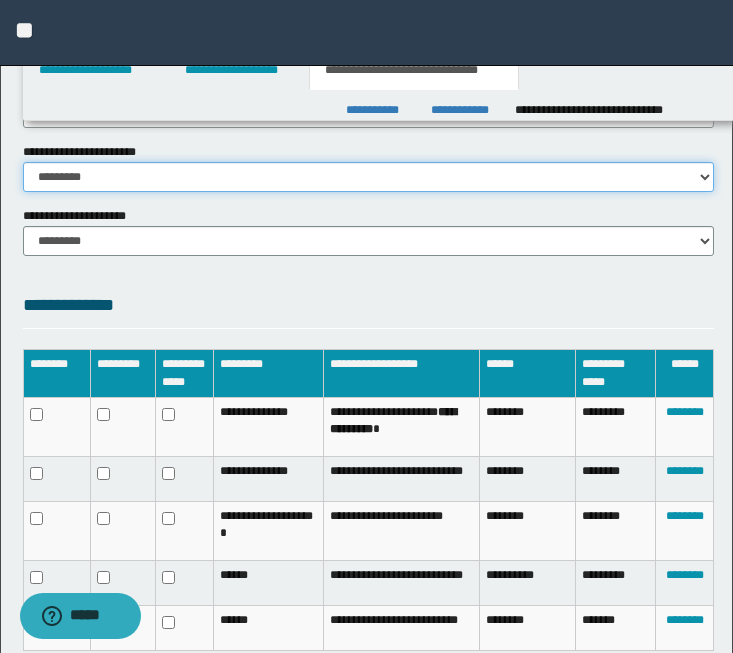 scroll, scrollTop: 1442, scrollLeft: 0, axis: vertical 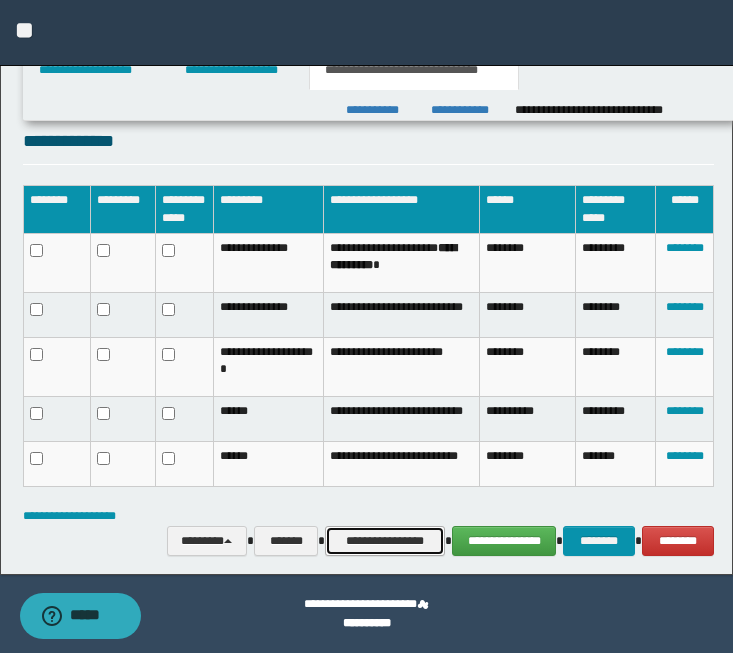 click on "**********" at bounding box center (385, 541) 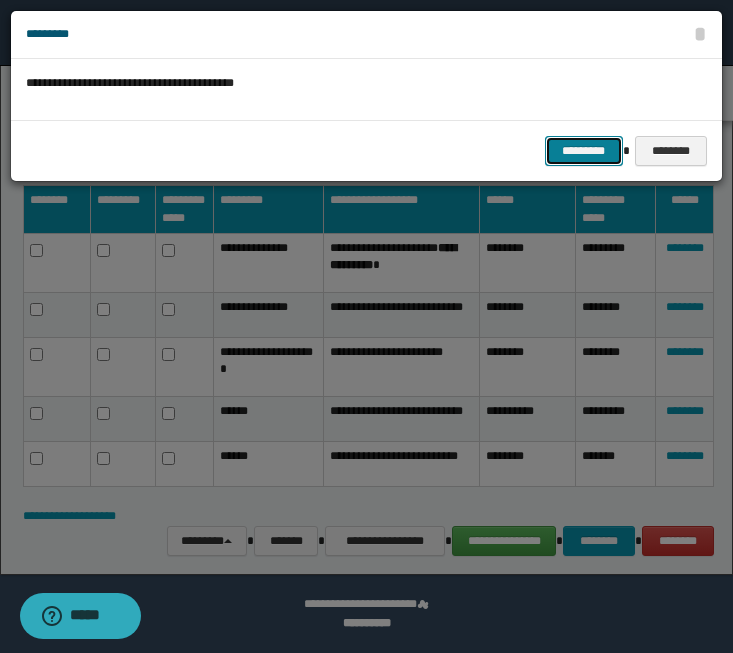 click on "*********" at bounding box center [584, 151] 